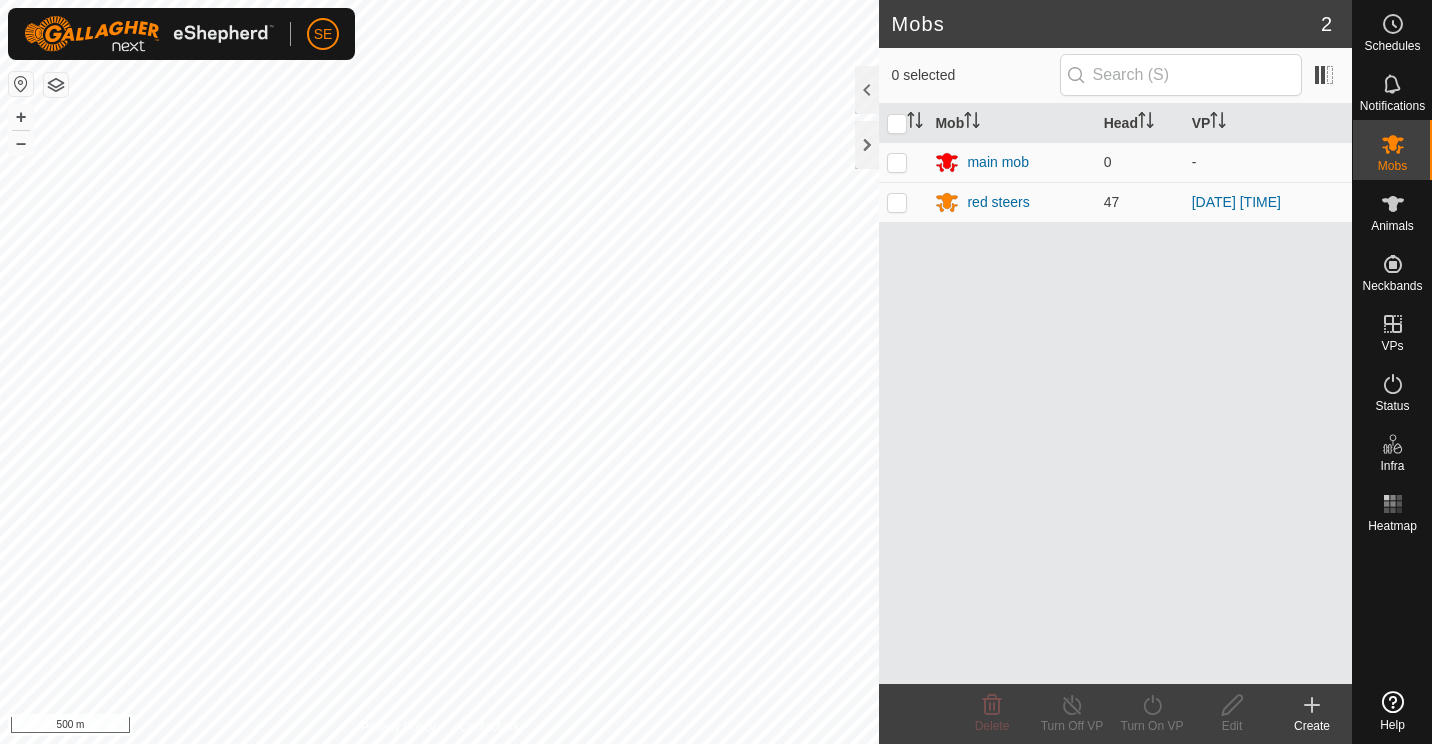 scroll, scrollTop: 0, scrollLeft: 0, axis: both 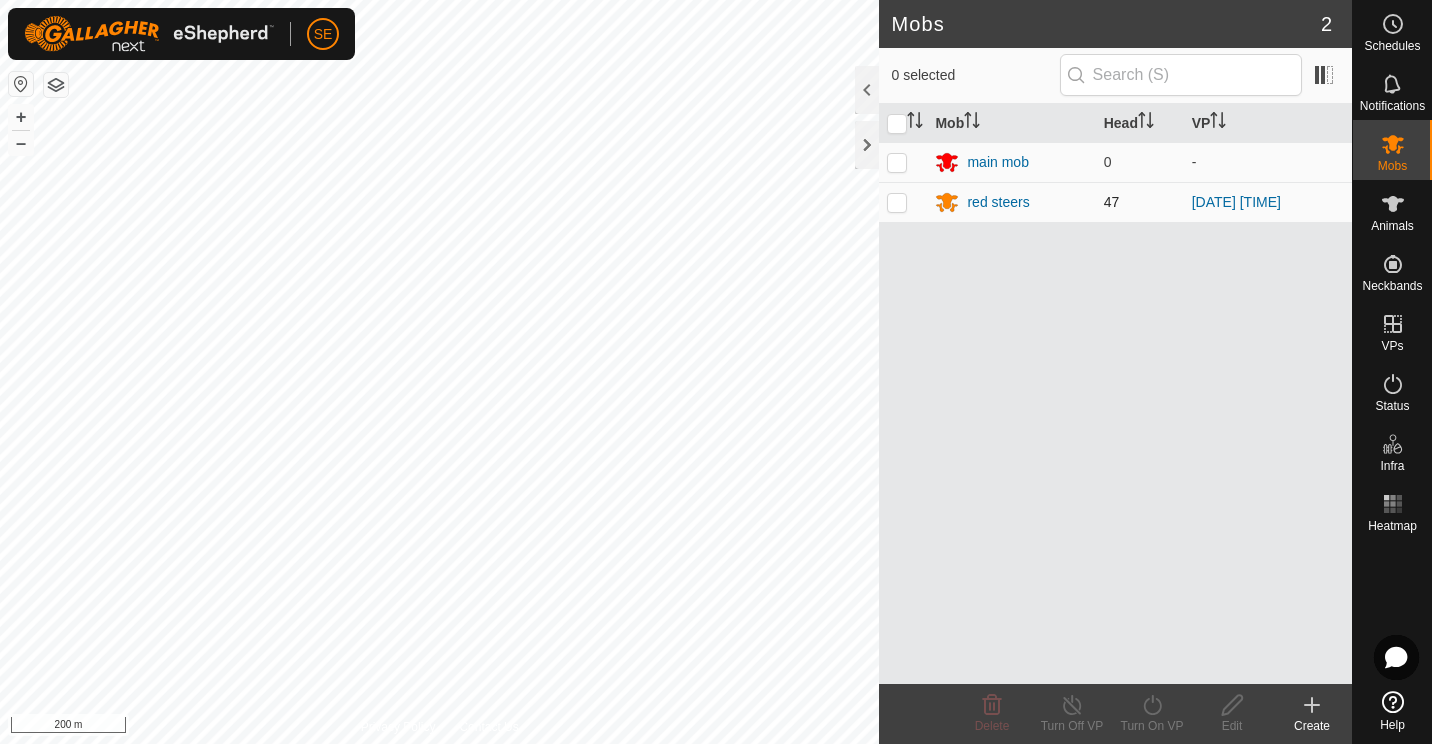 click at bounding box center (897, 202) 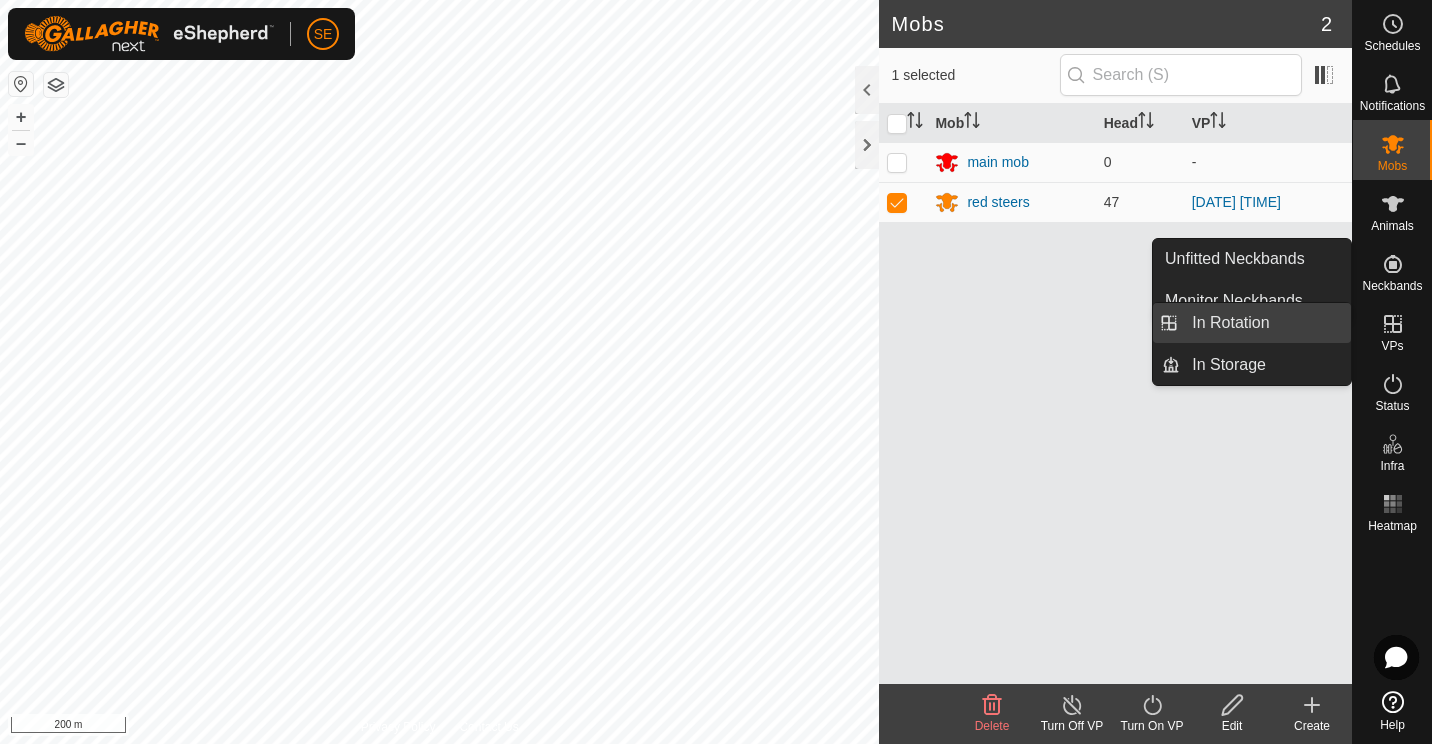 click on "In Rotation" at bounding box center [1265, 323] 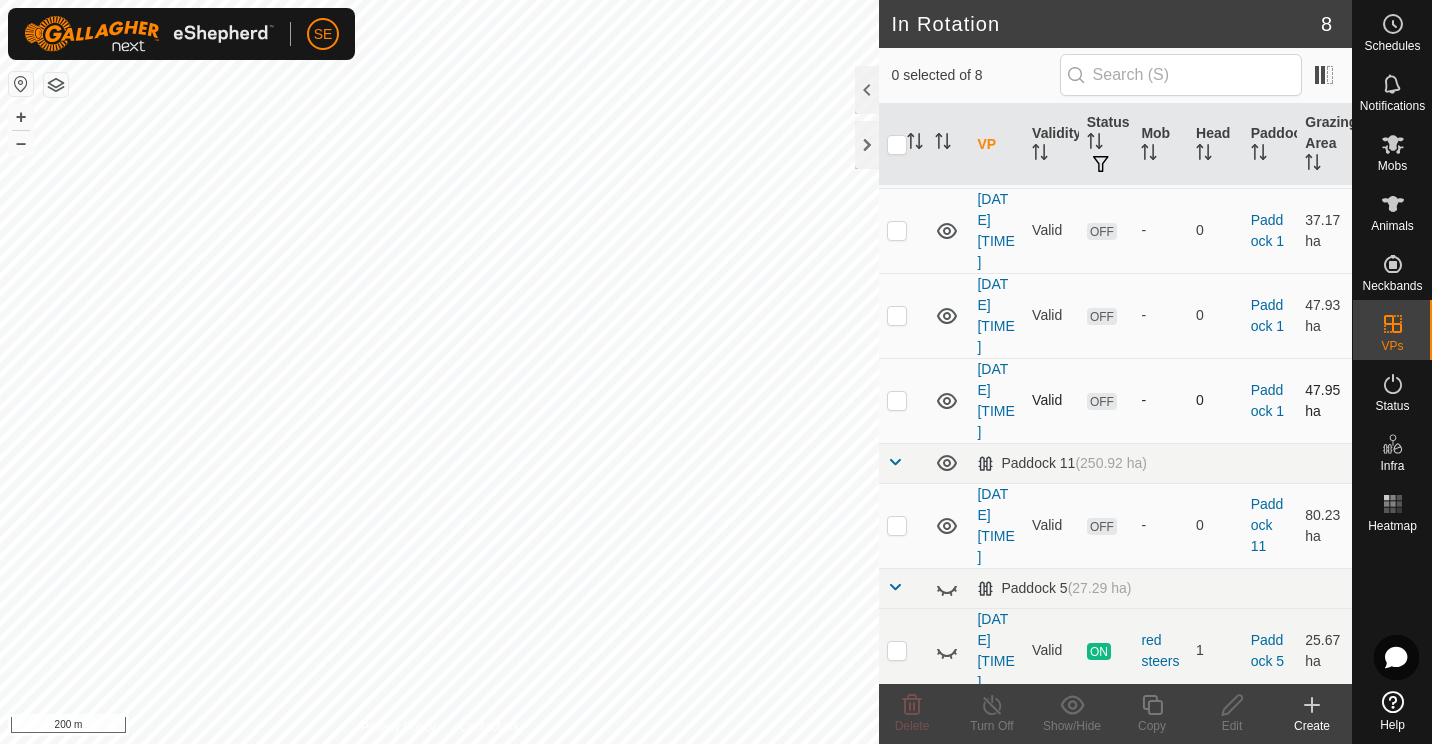 scroll, scrollTop: 301, scrollLeft: 0, axis: vertical 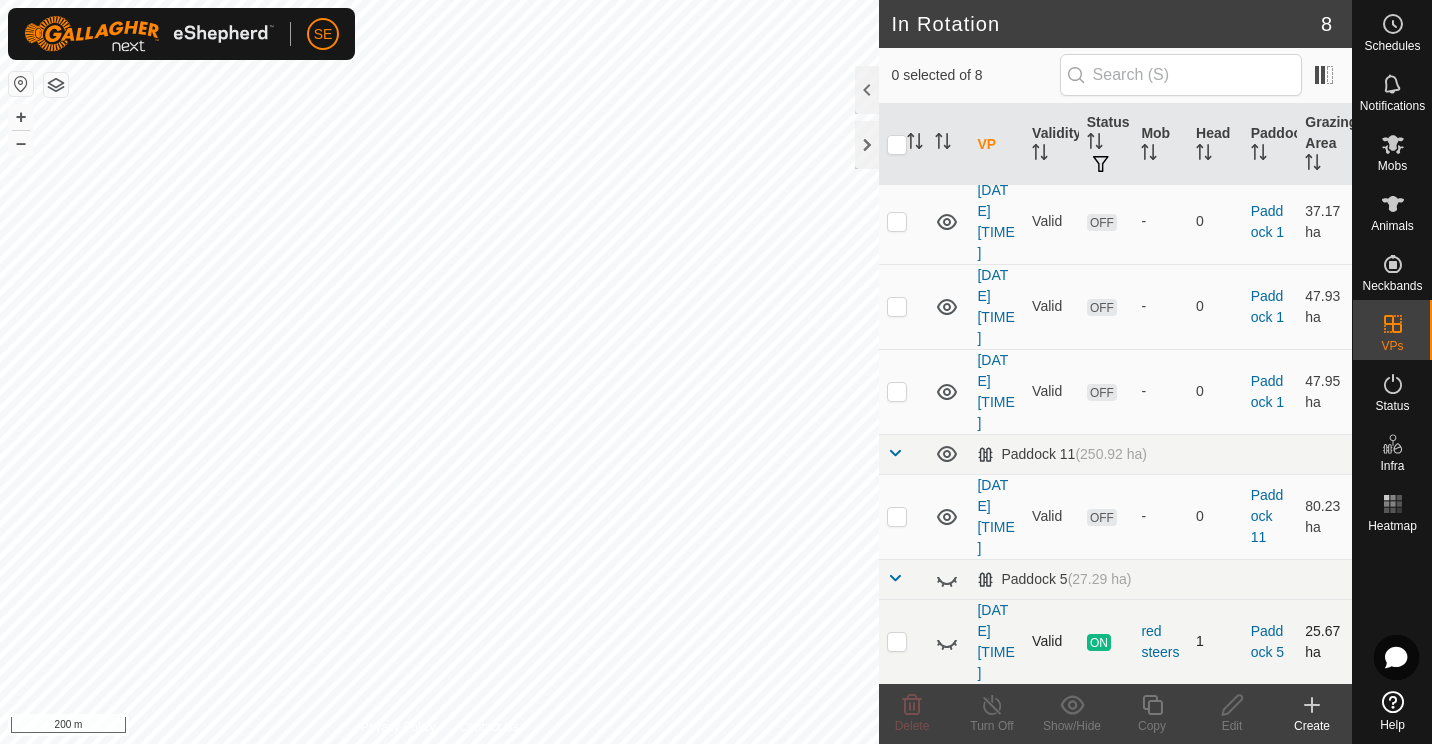 click at bounding box center [897, 641] 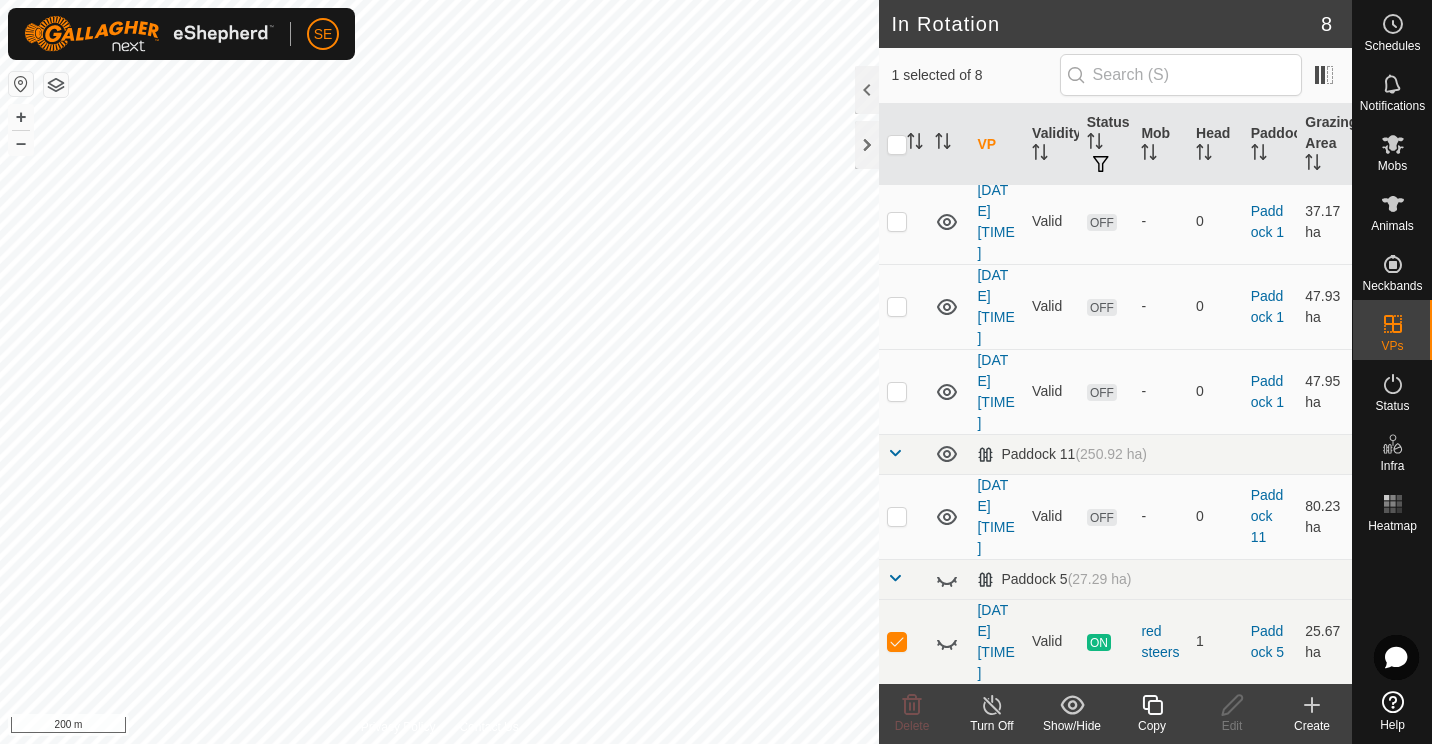 click 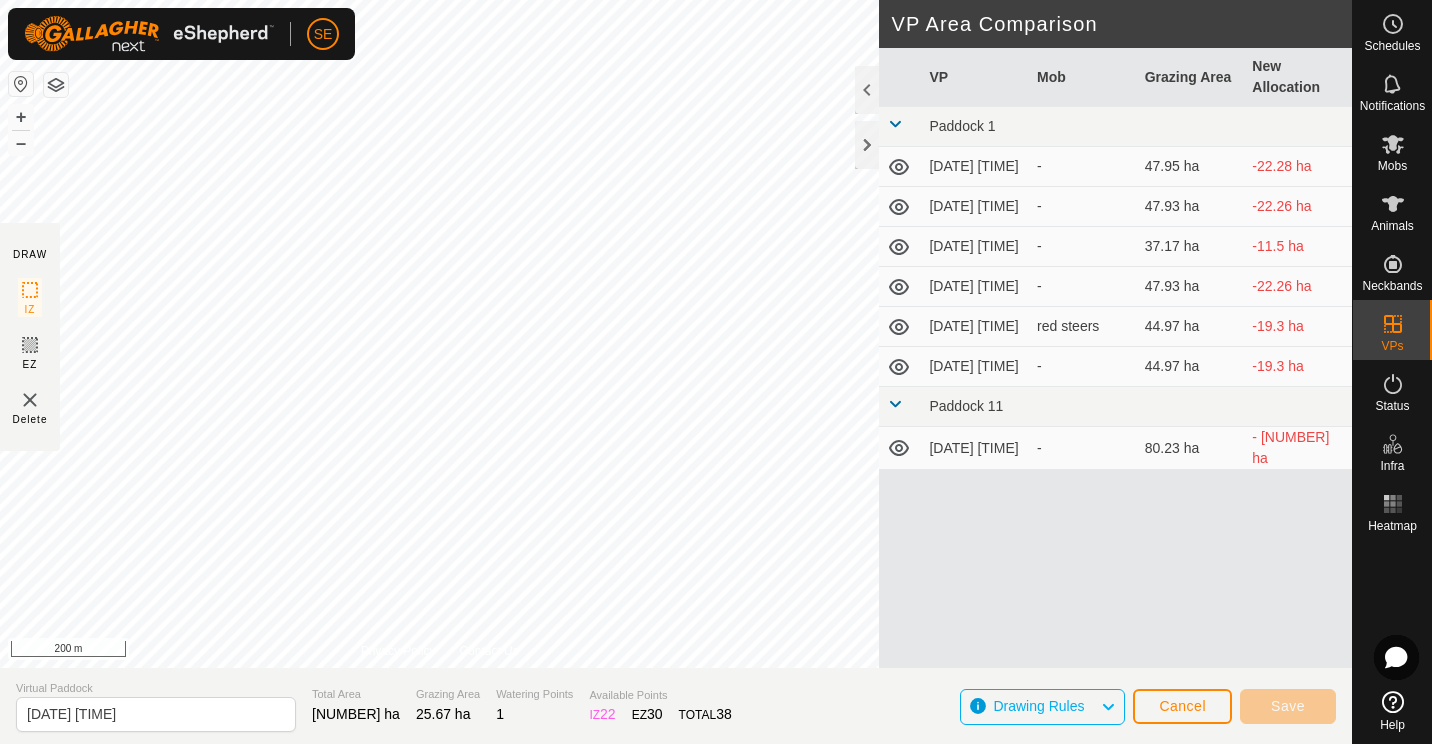 click 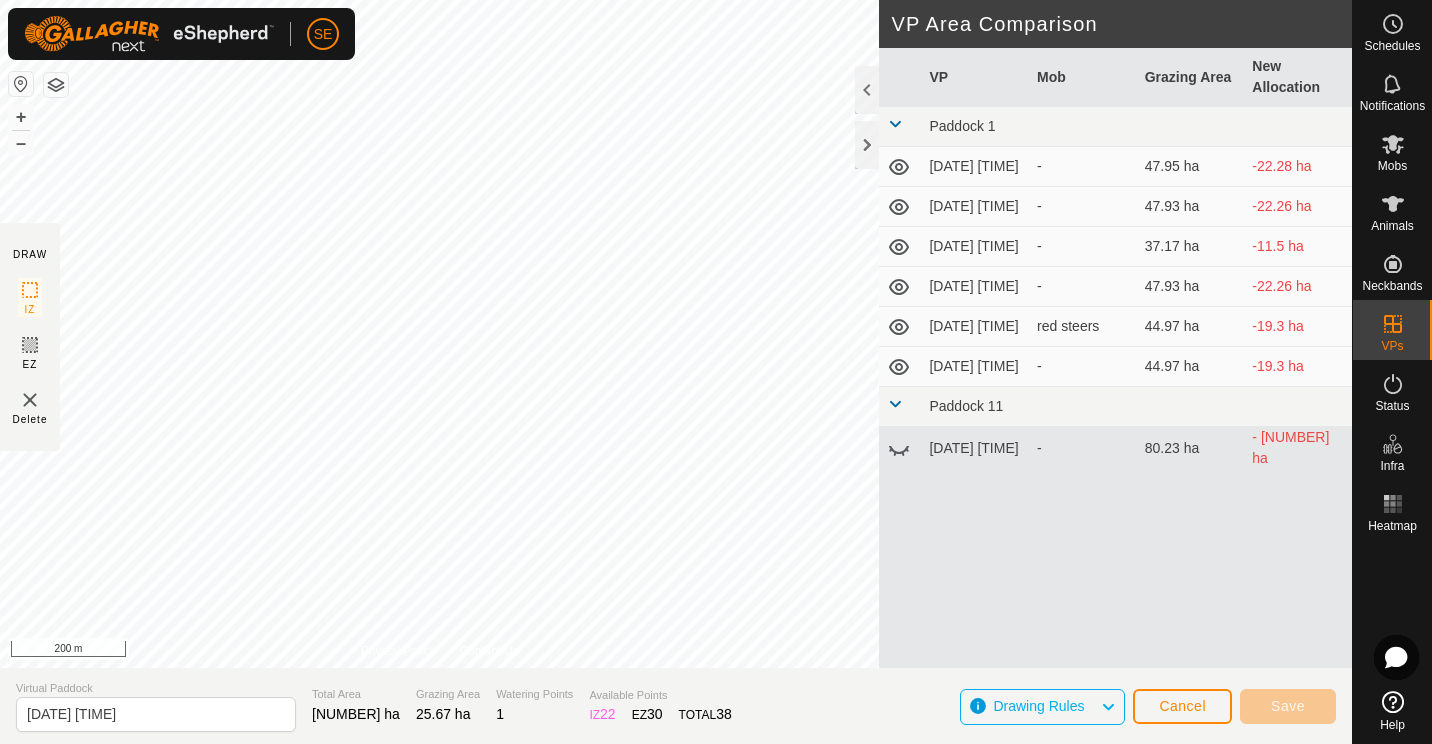 click 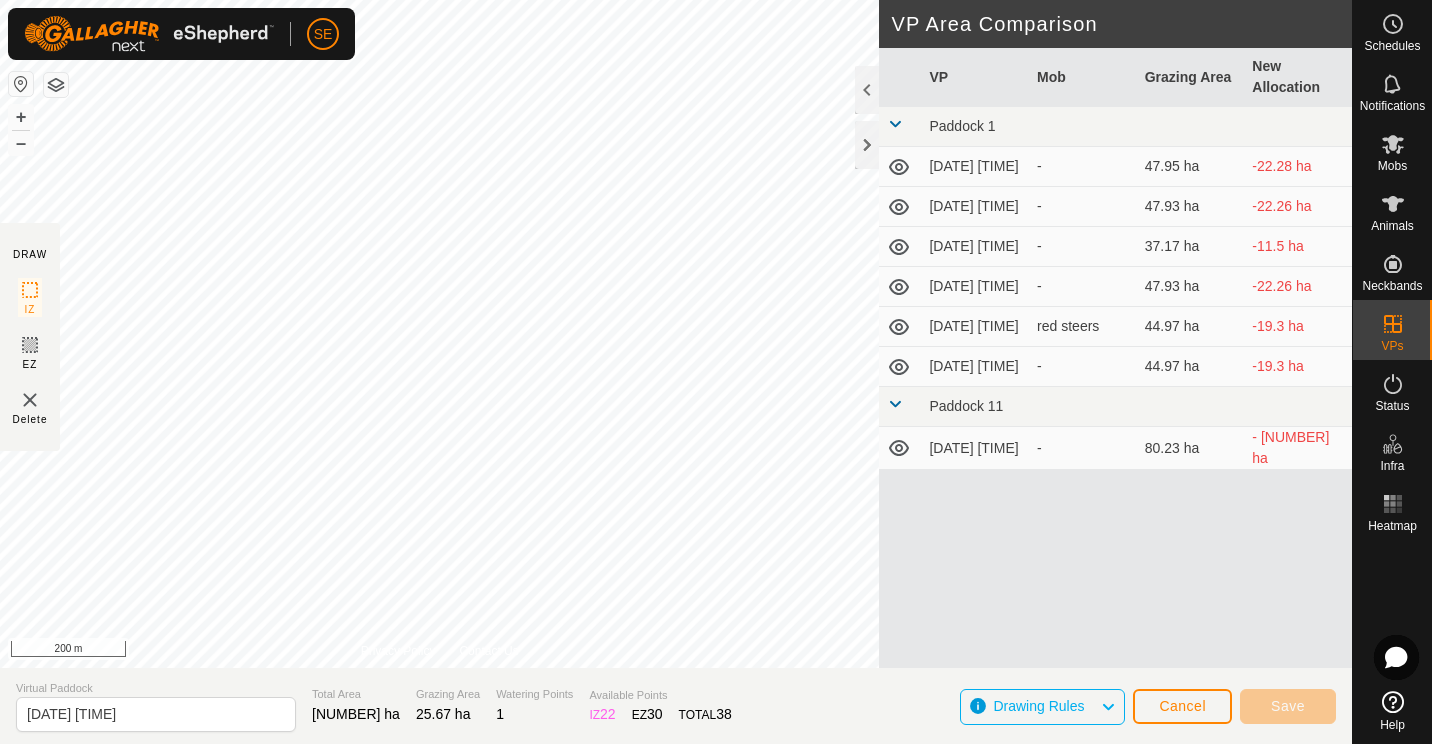 click 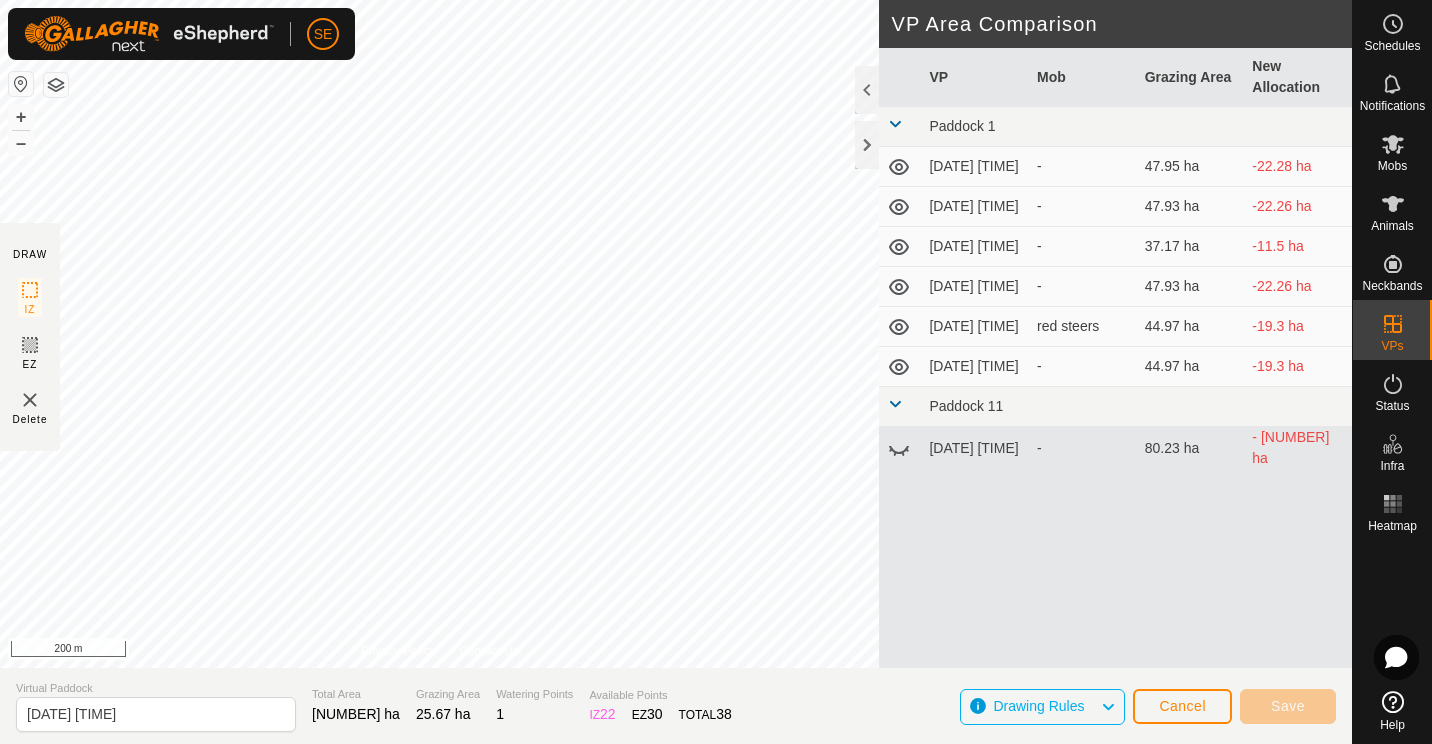 click 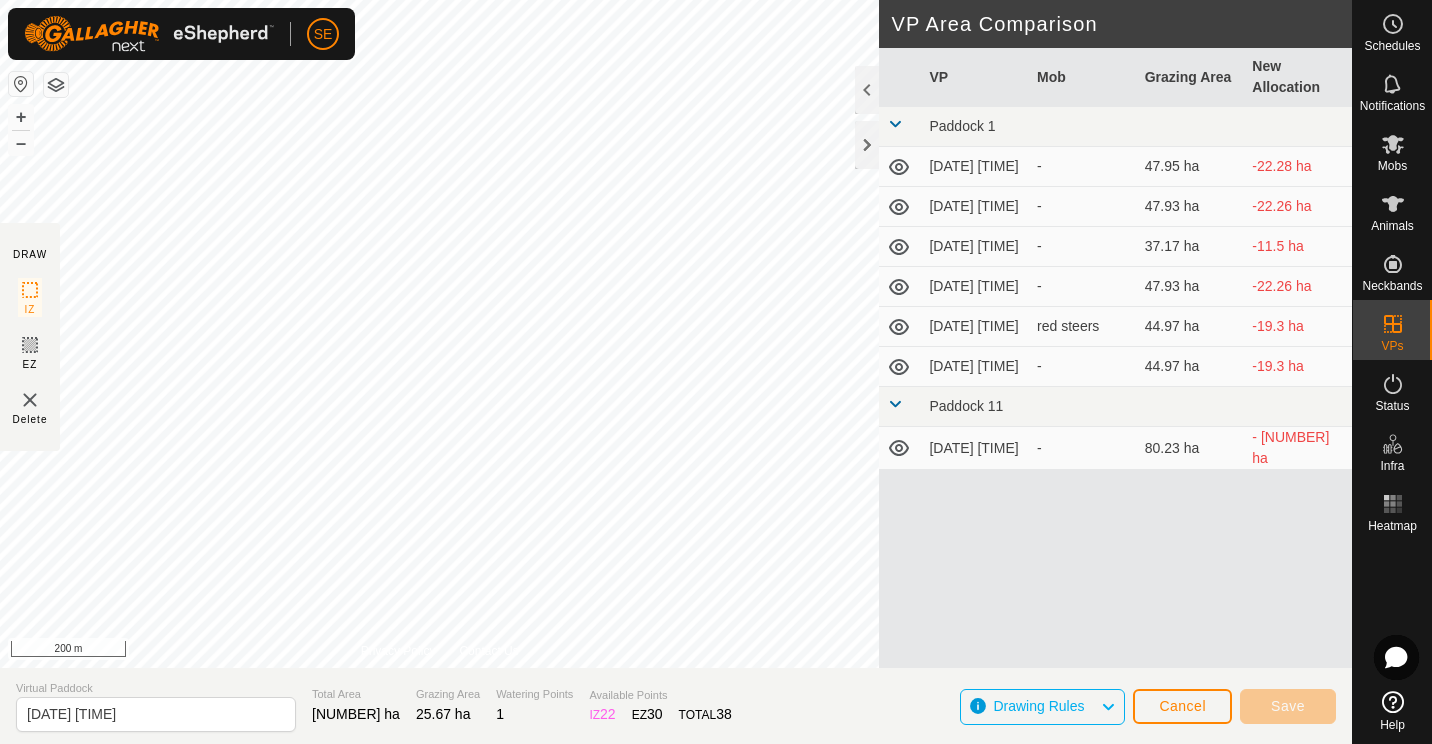 click 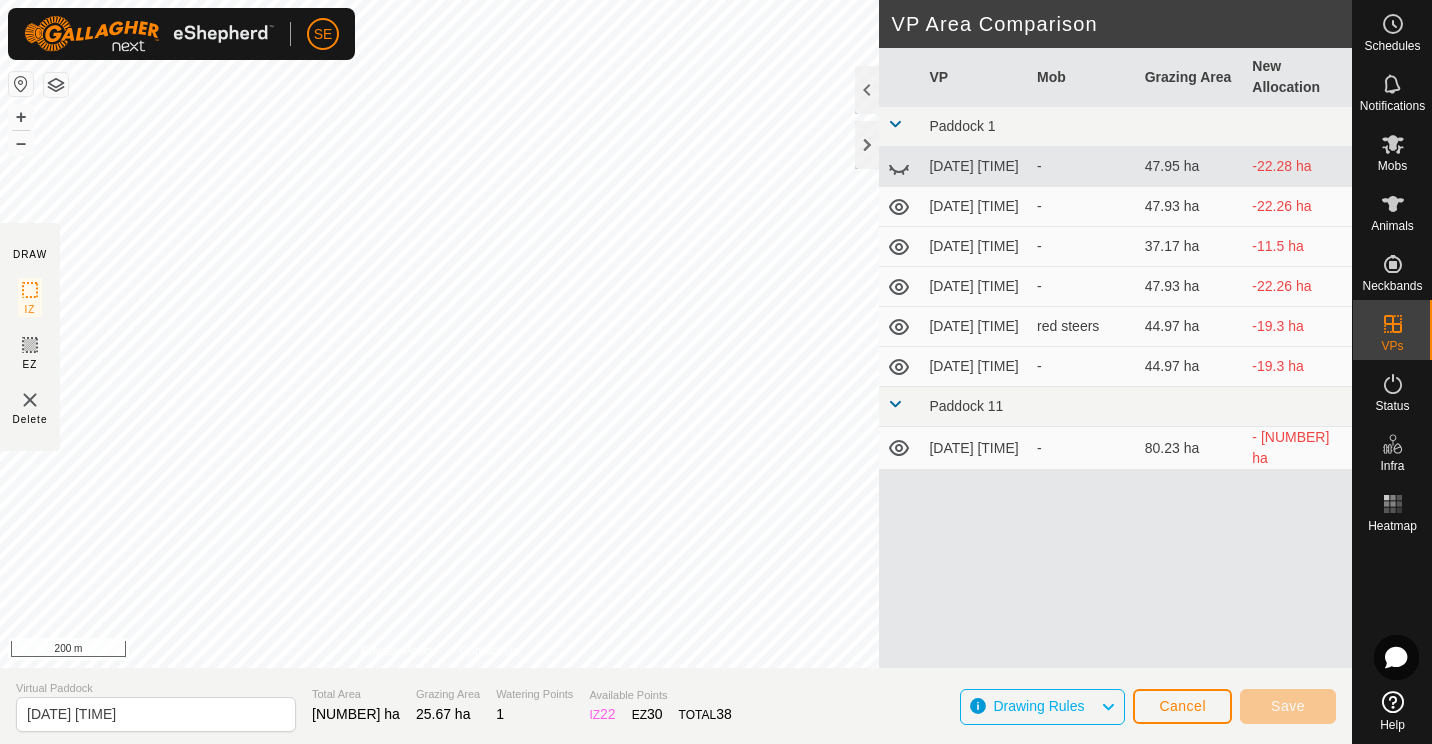 click 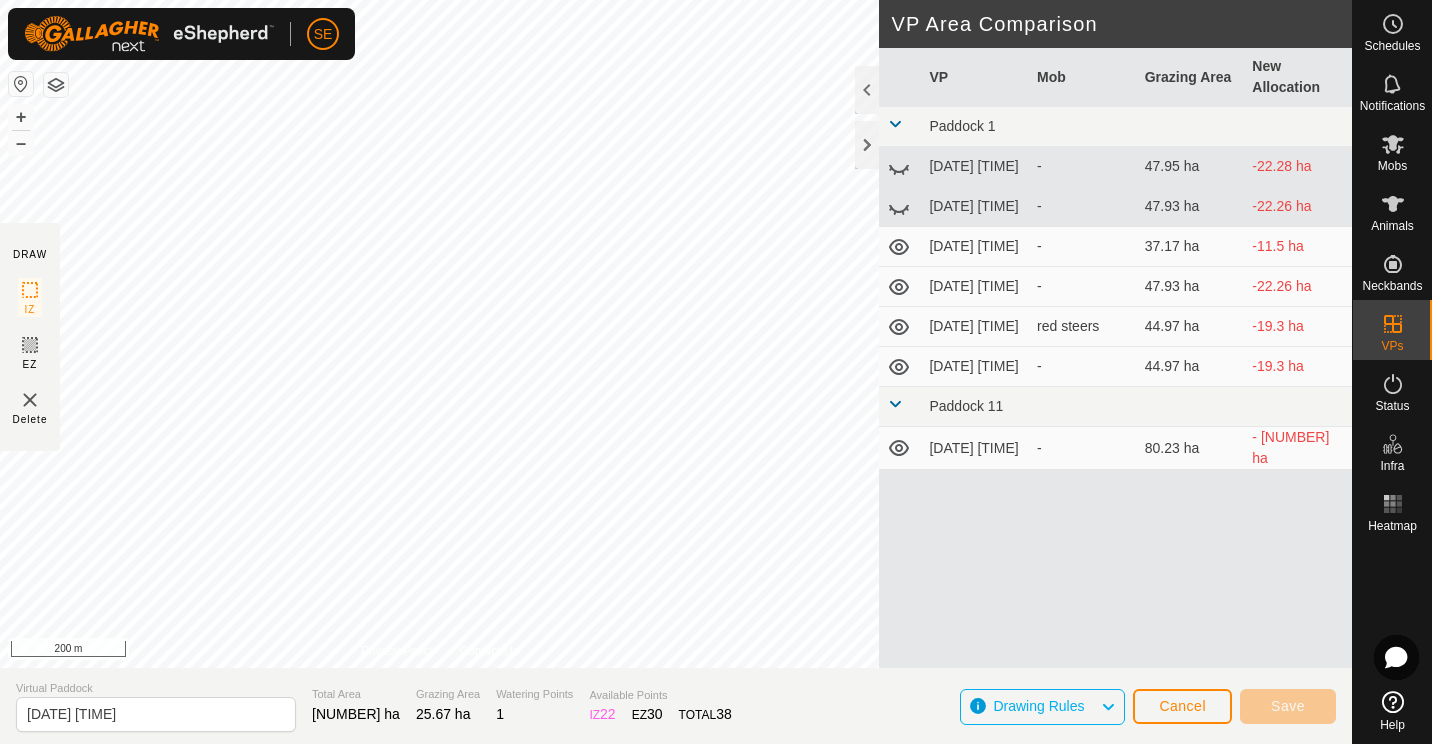 click 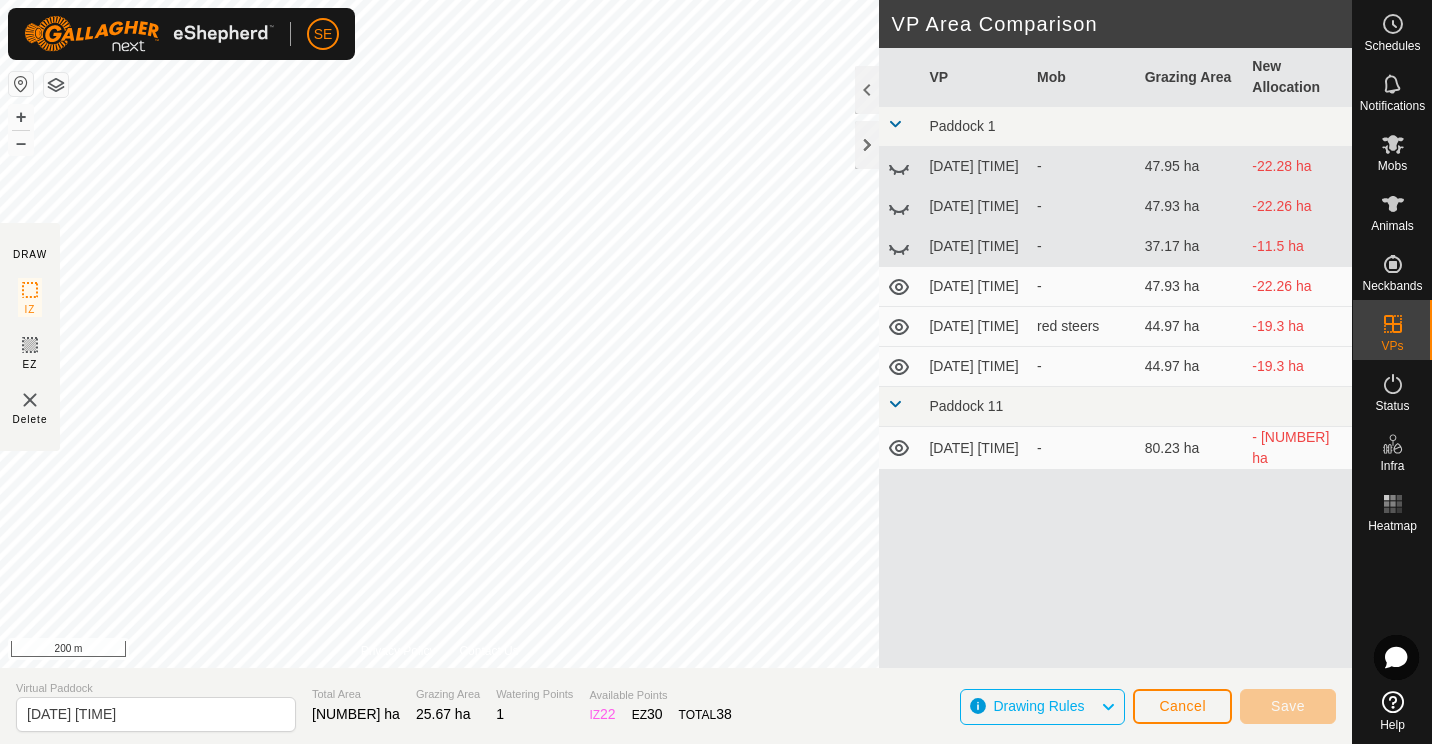 click 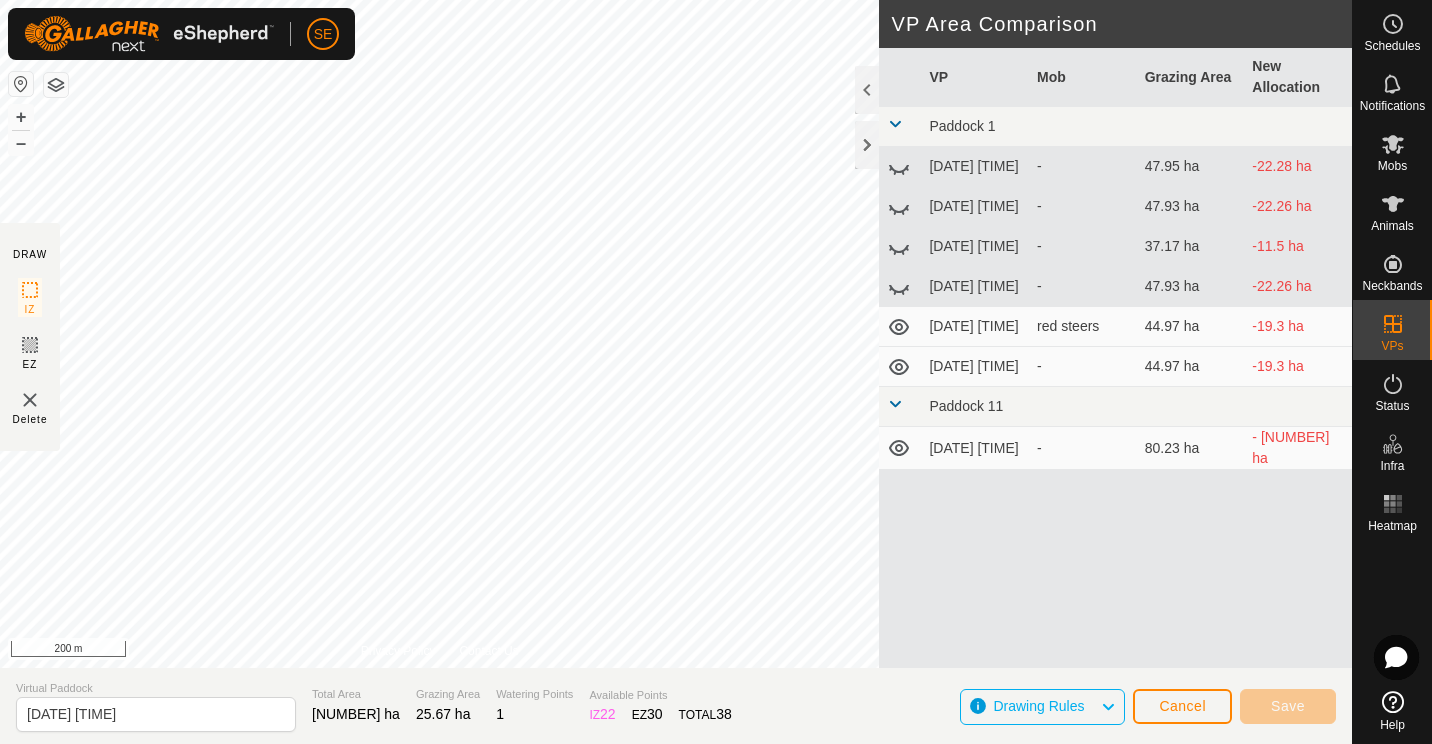 click 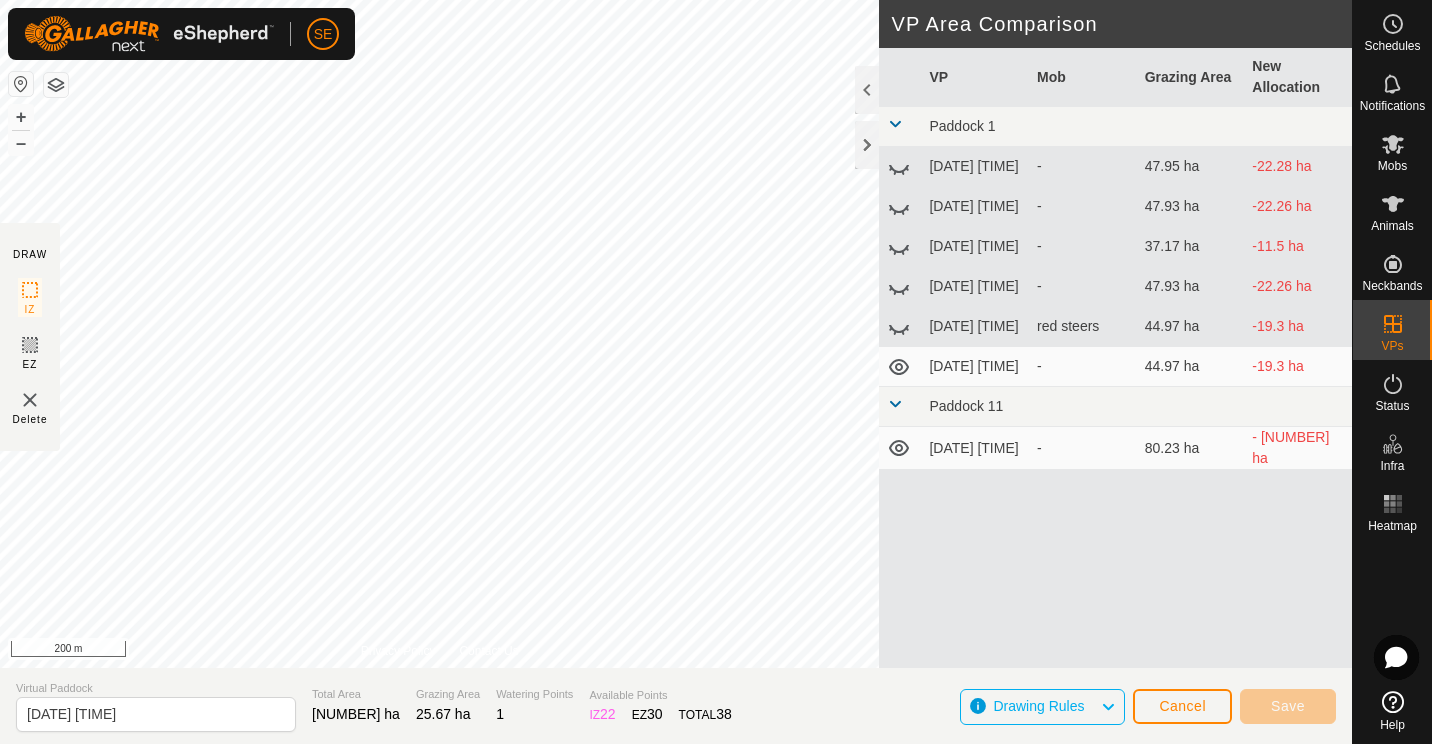 click 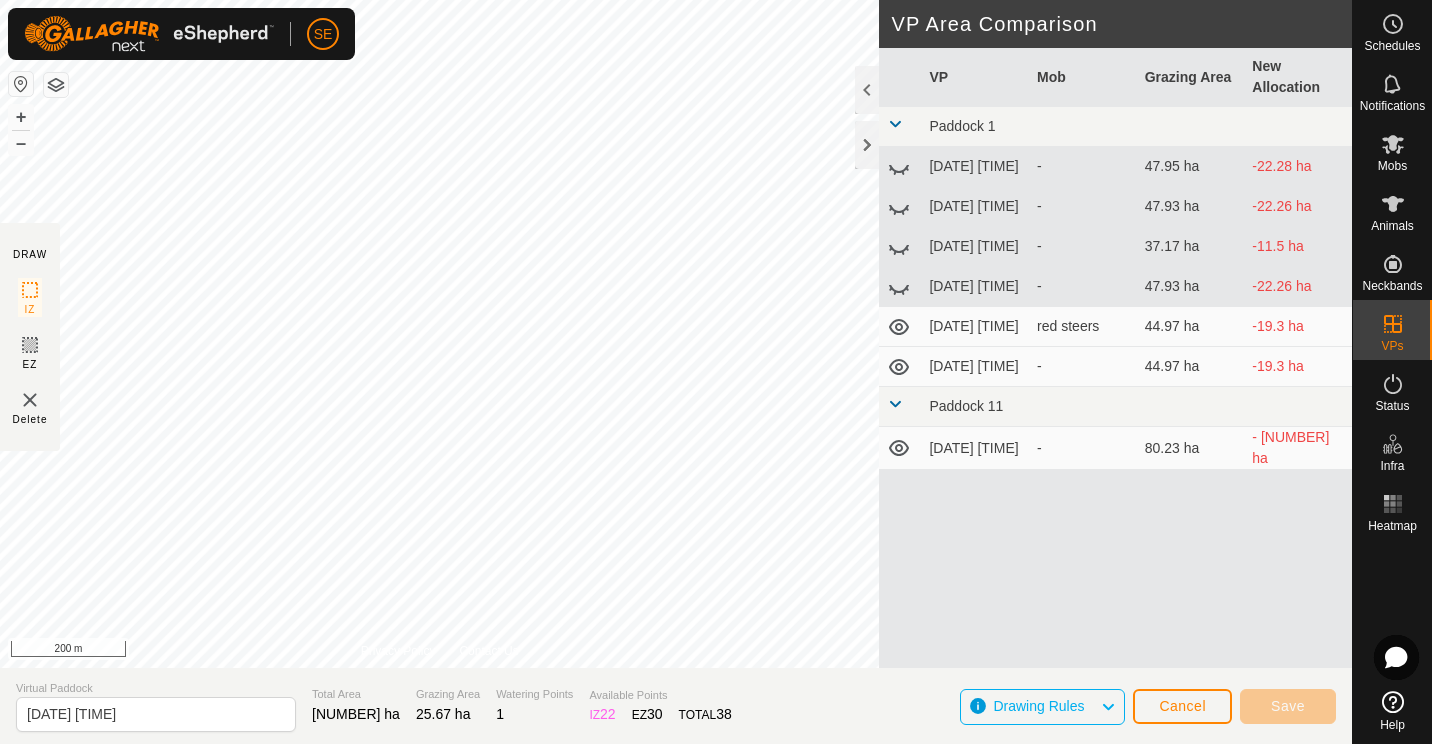 click 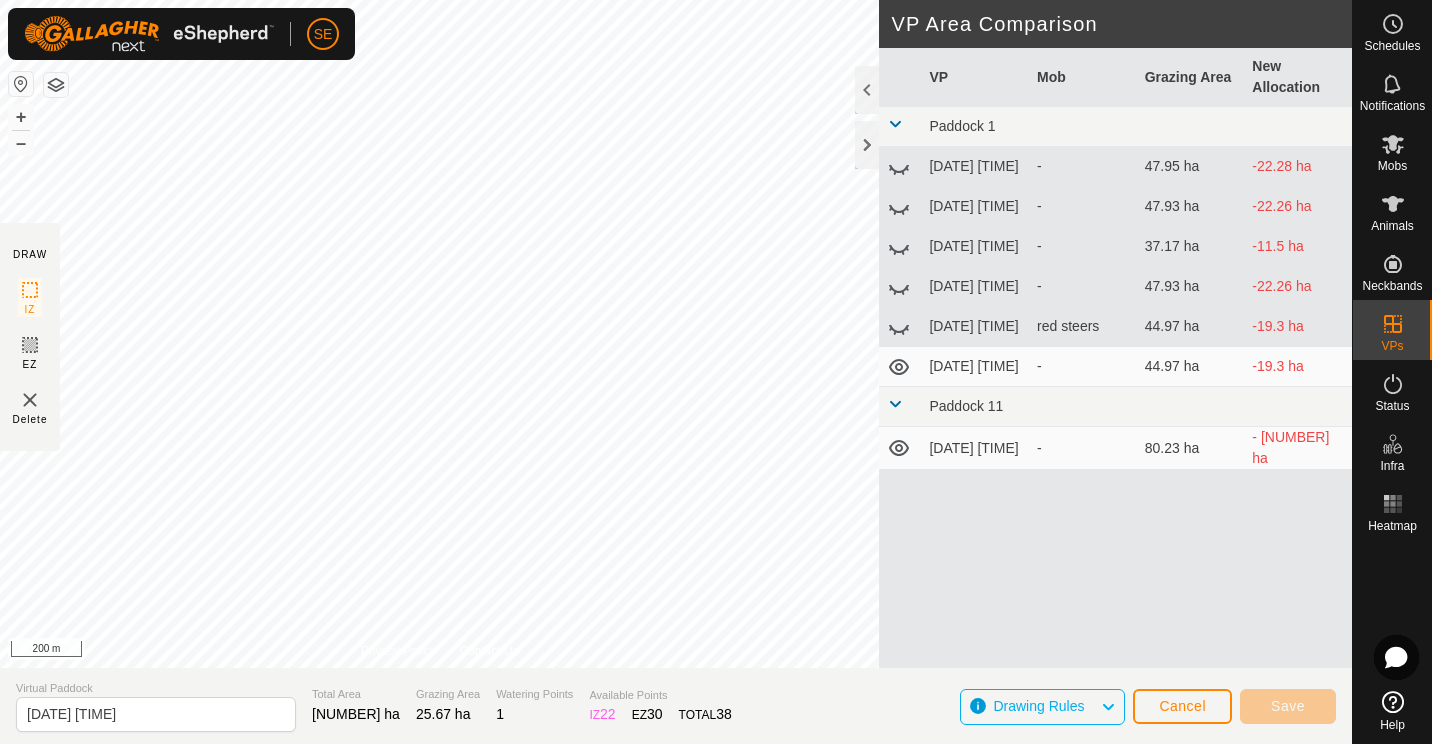 click on "44.97 ha" at bounding box center [1191, 367] 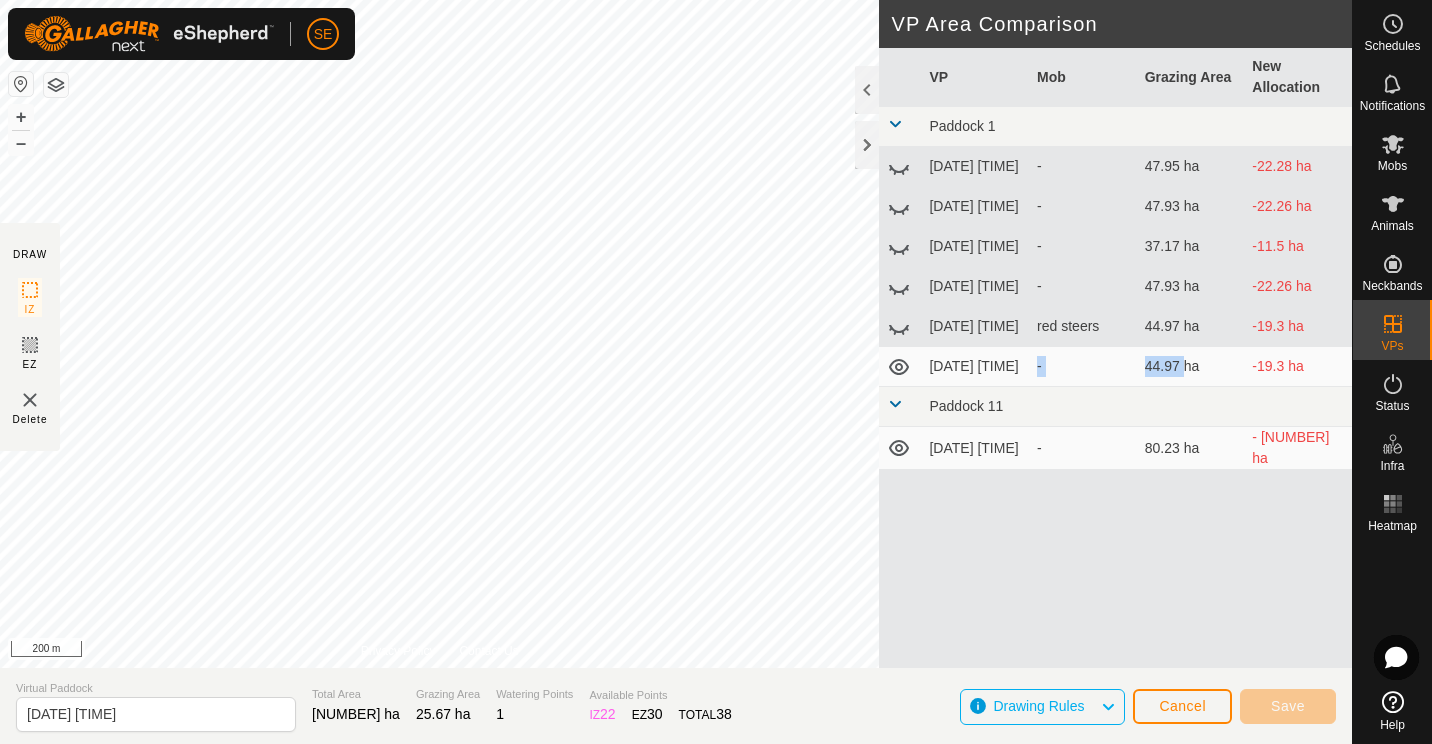 drag, startPoint x: 1181, startPoint y: 382, endPoint x: 1038, endPoint y: 373, distance: 143.28294 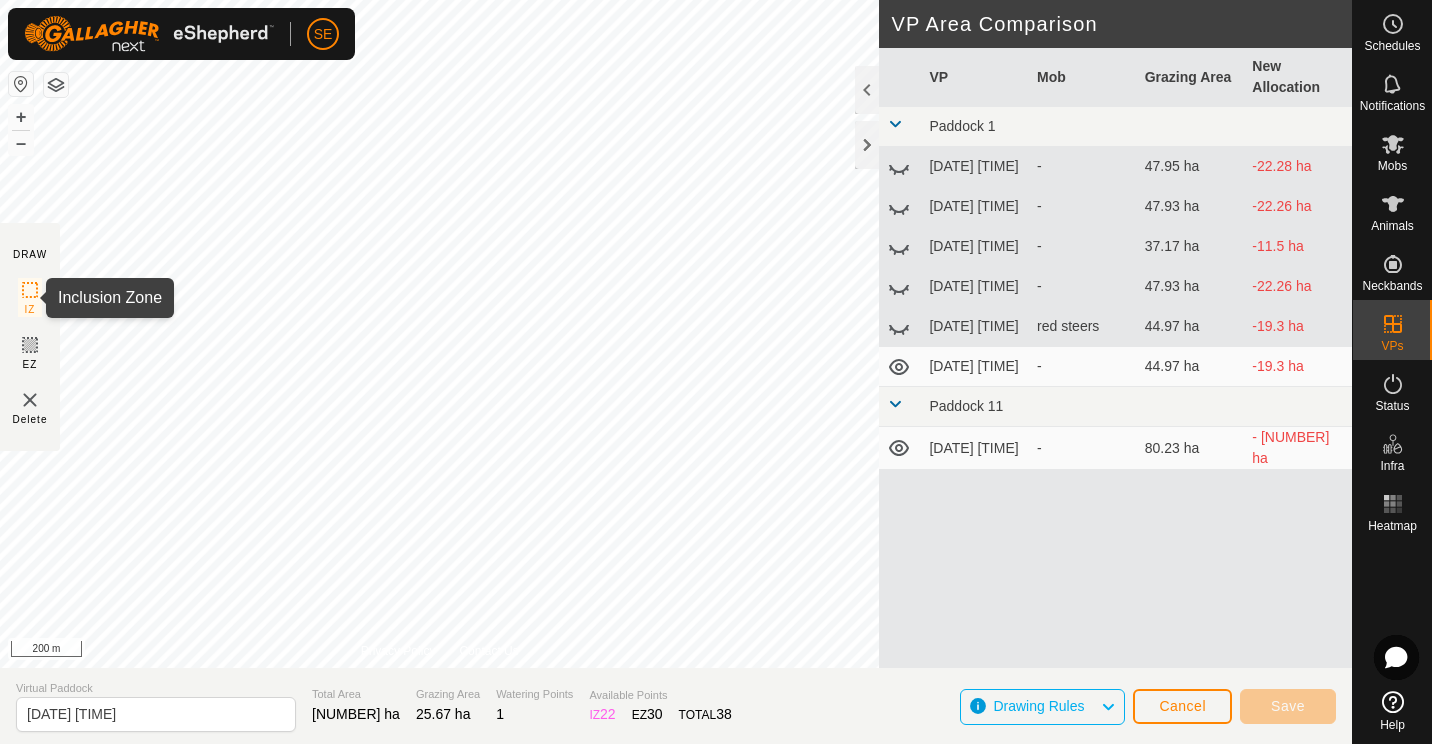 click 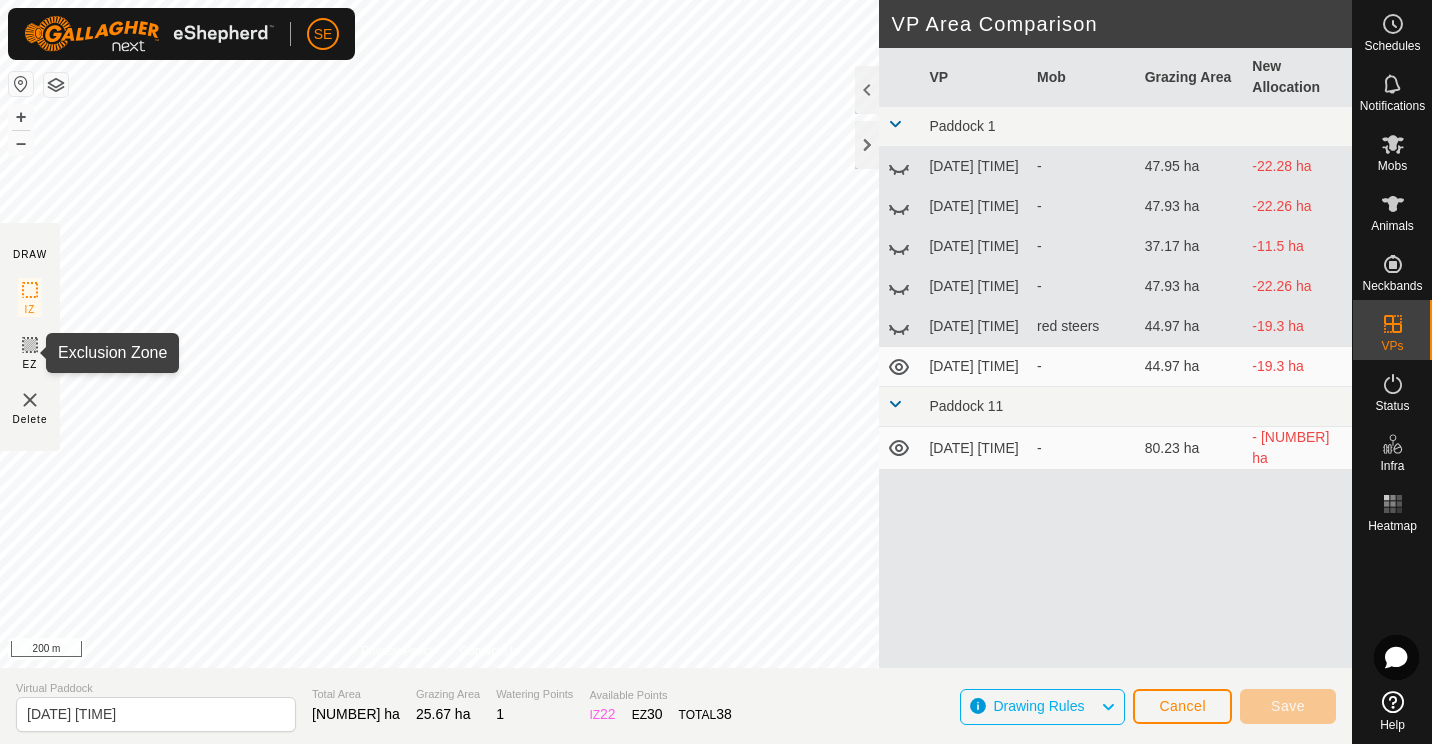 click 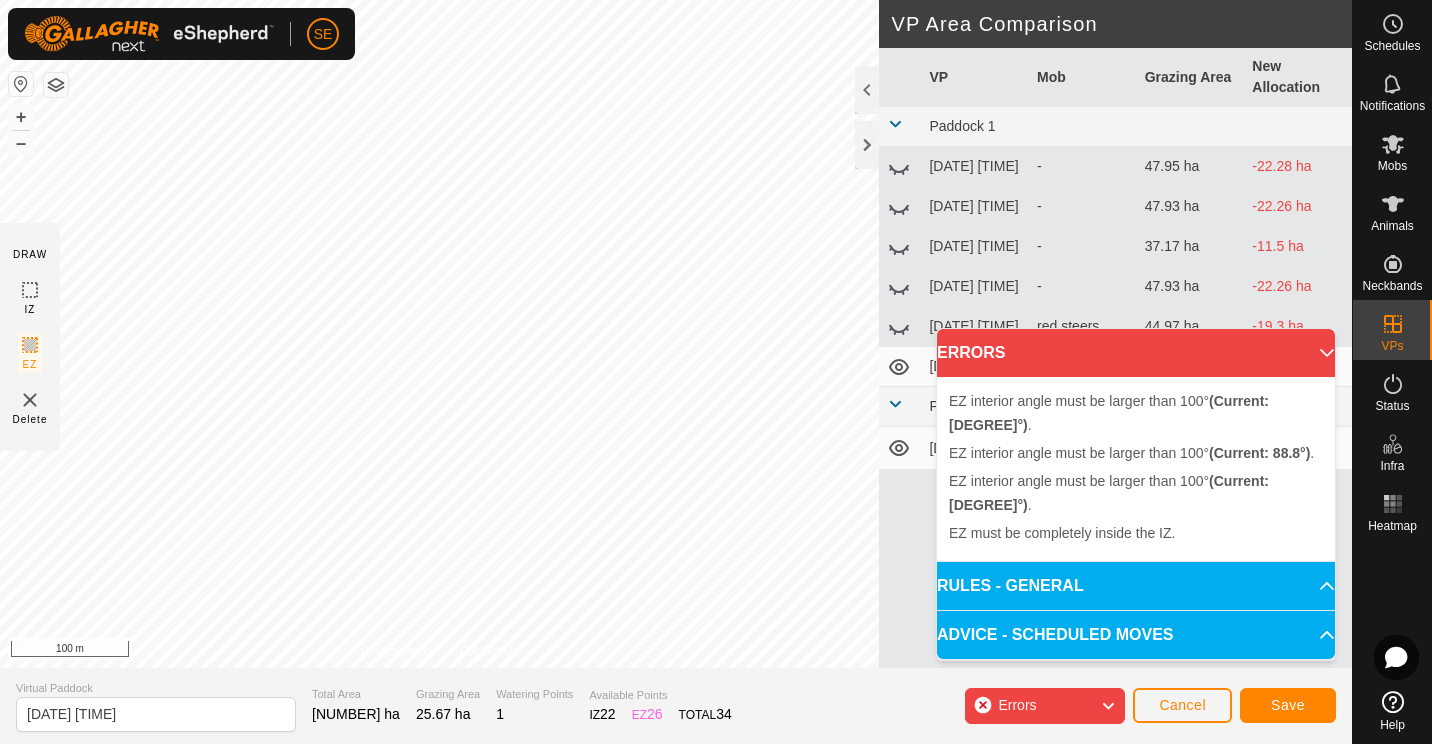 click on "EZ interior angle must be larger than 100°  (Current: [DEGREE]°) . + – ⇧ i 100 m" at bounding box center [439, 334] 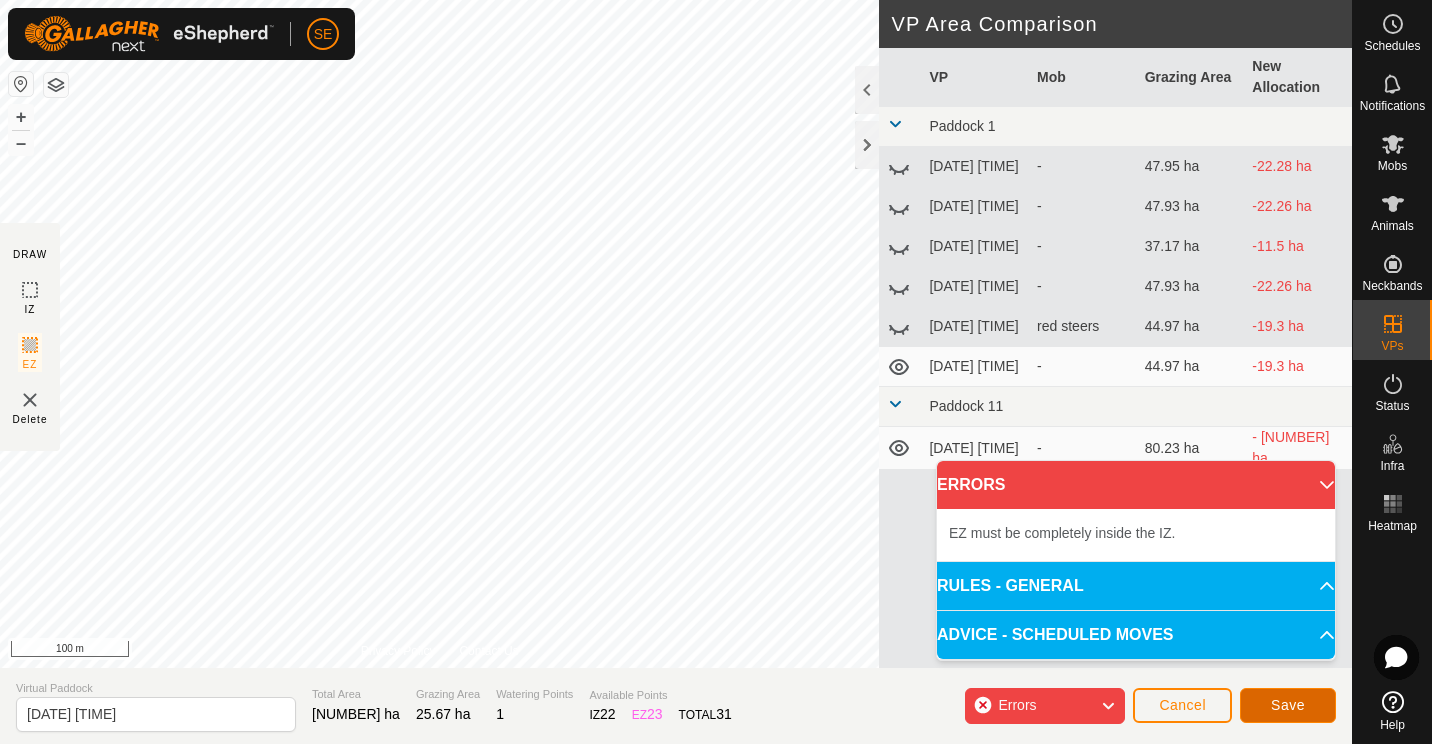 click on "Save" 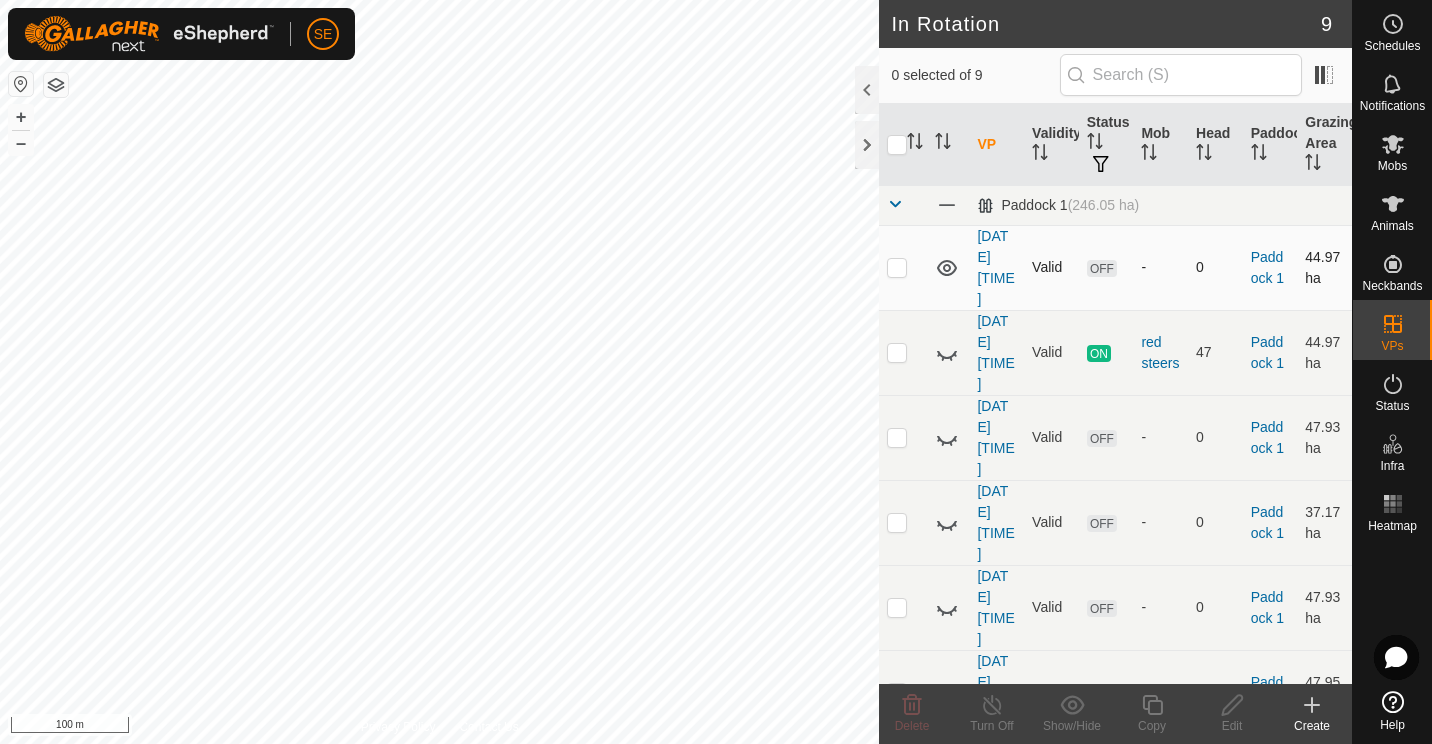 click at bounding box center [897, 267] 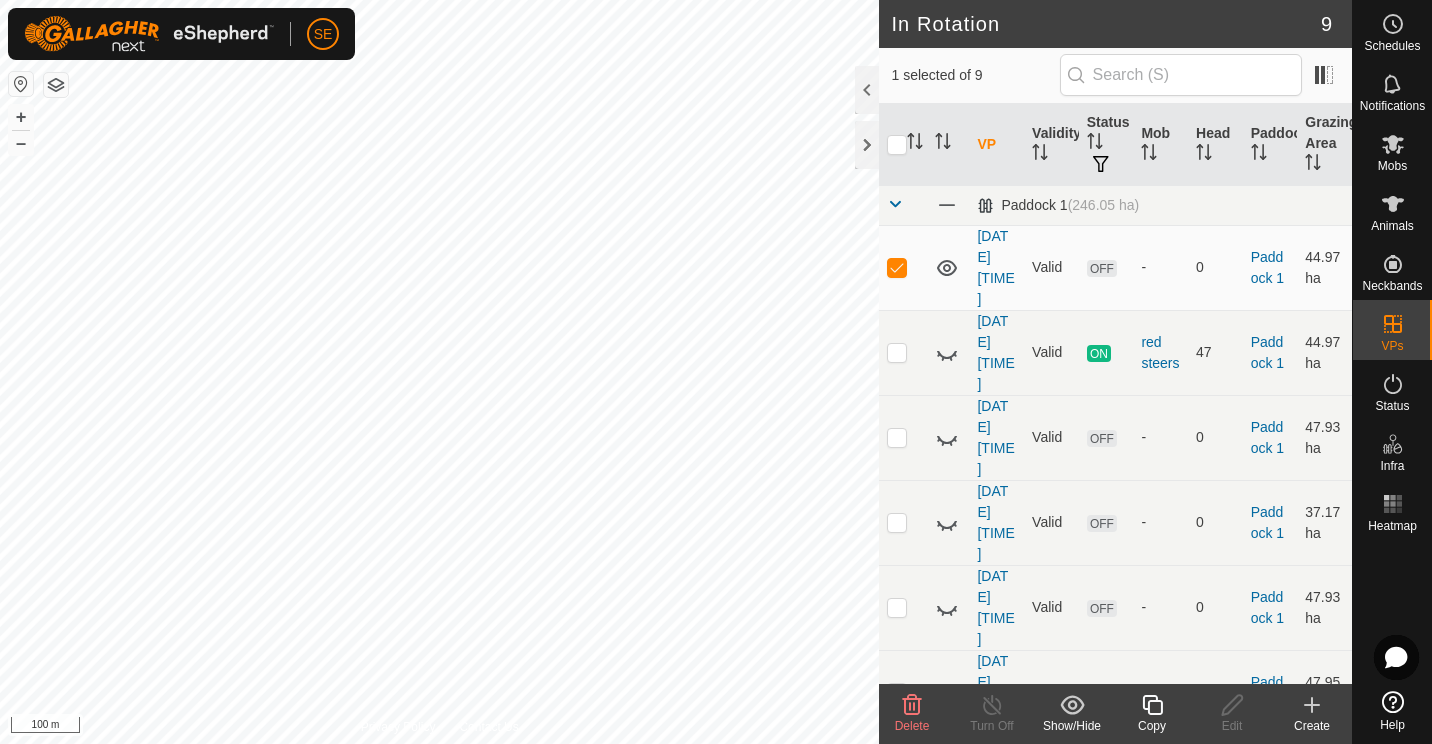click 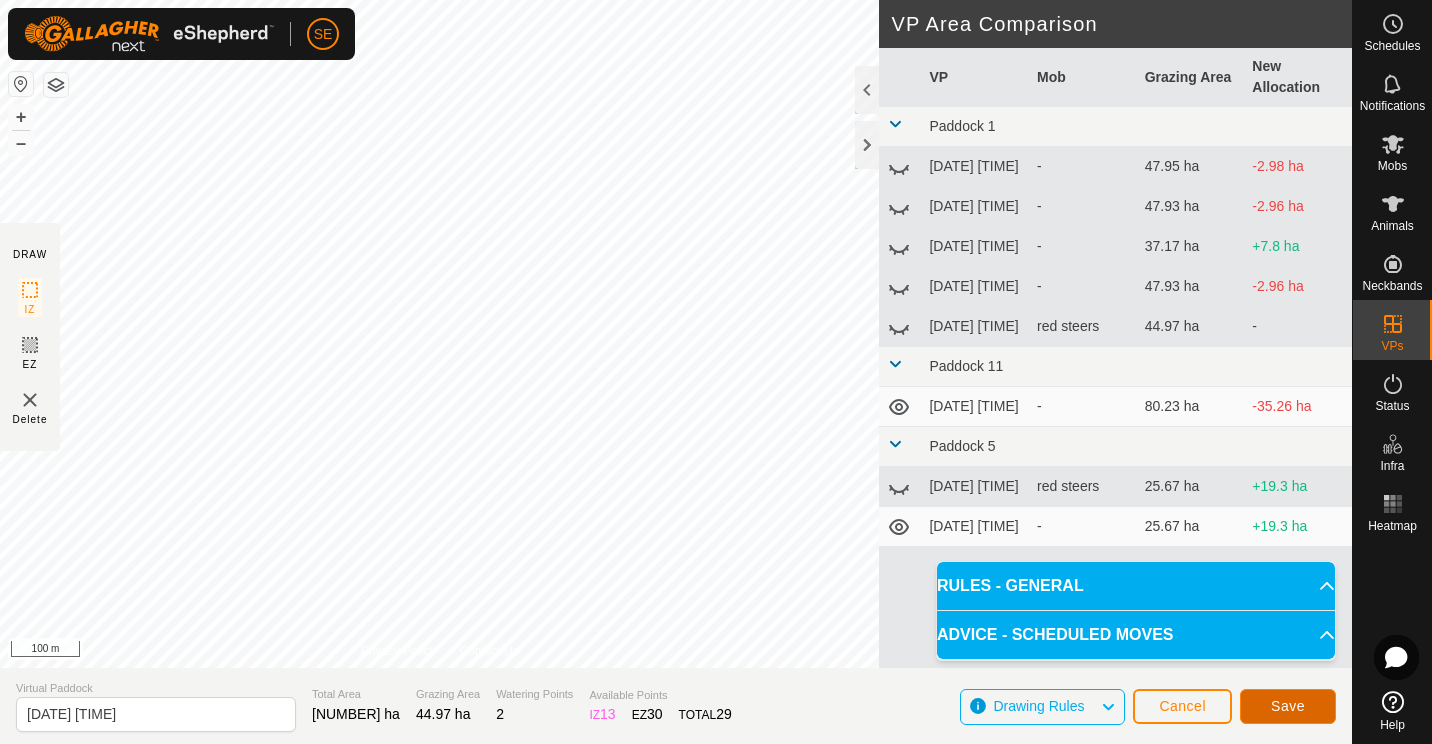 click on "Save" 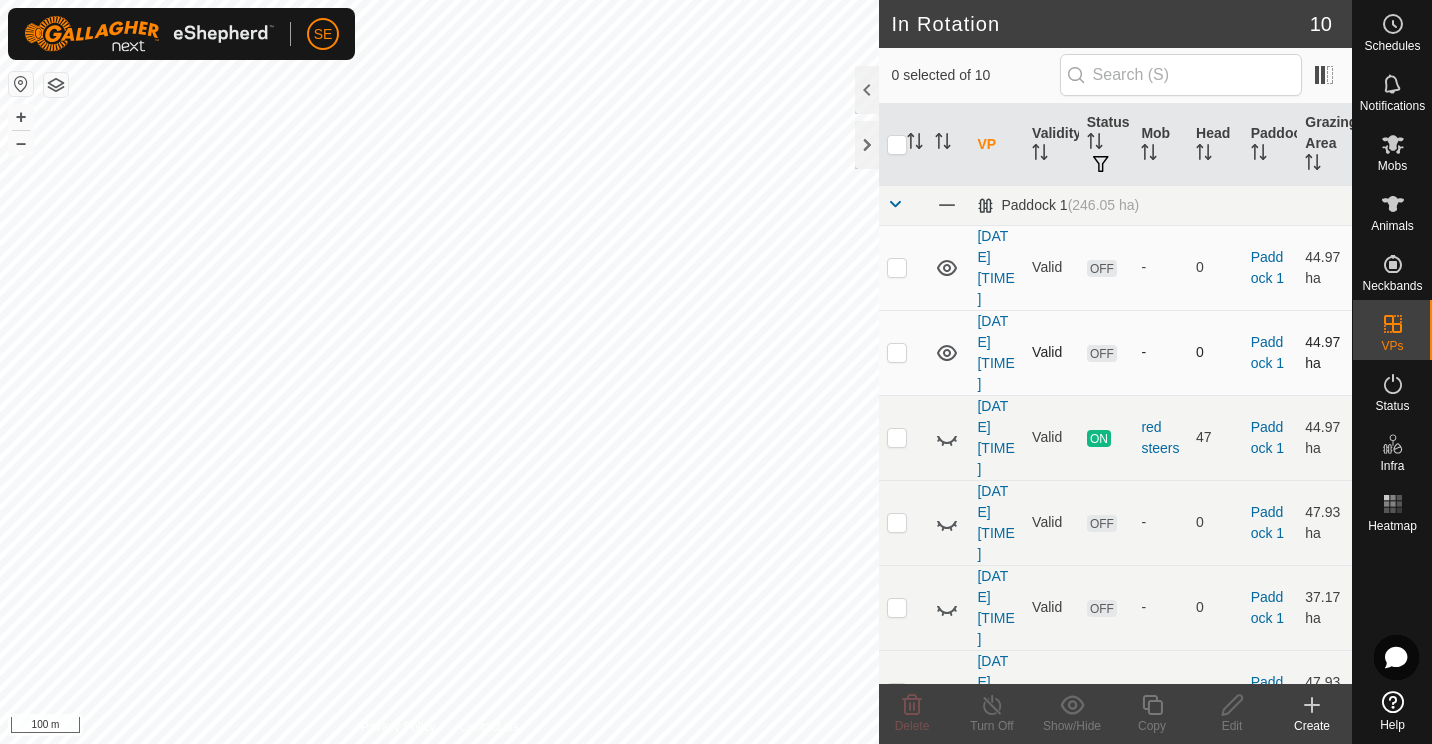 click at bounding box center (897, 352) 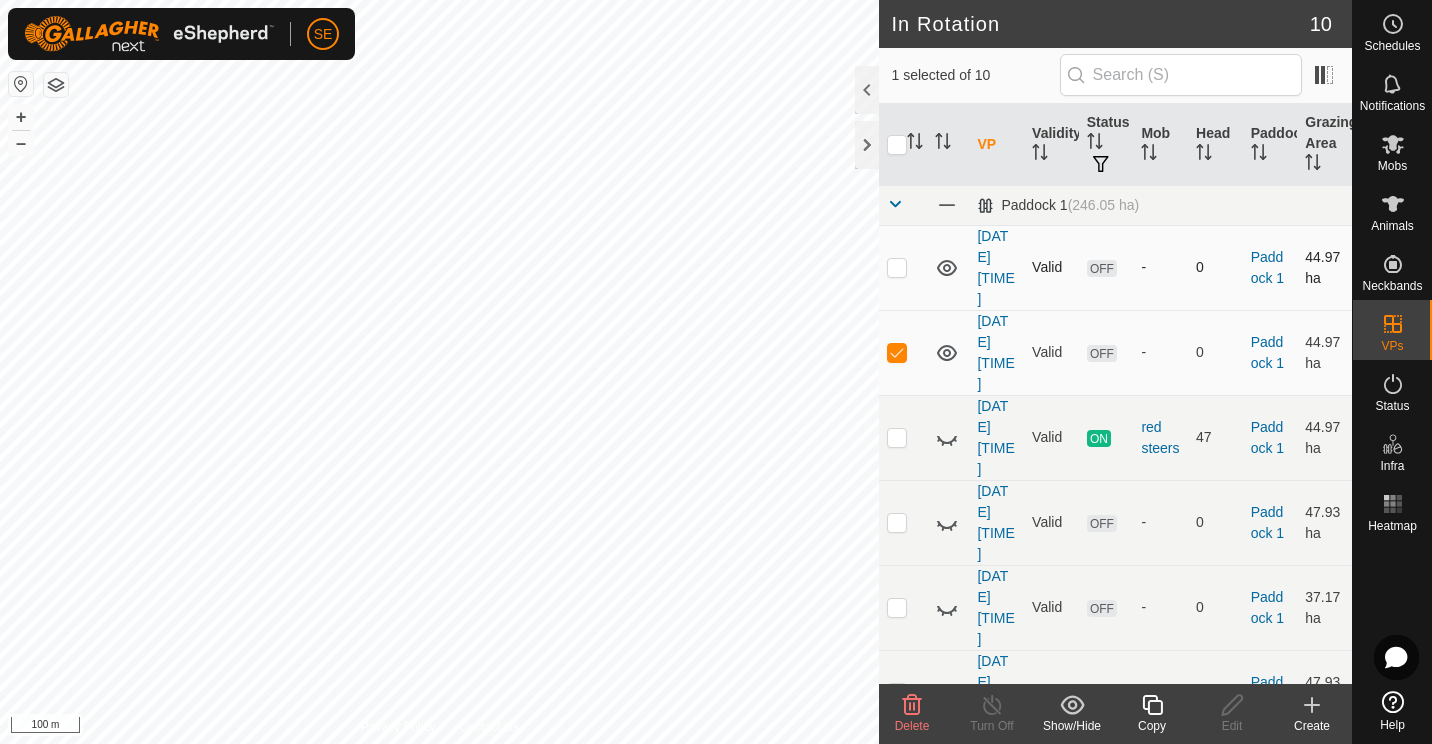 click at bounding box center (897, 267) 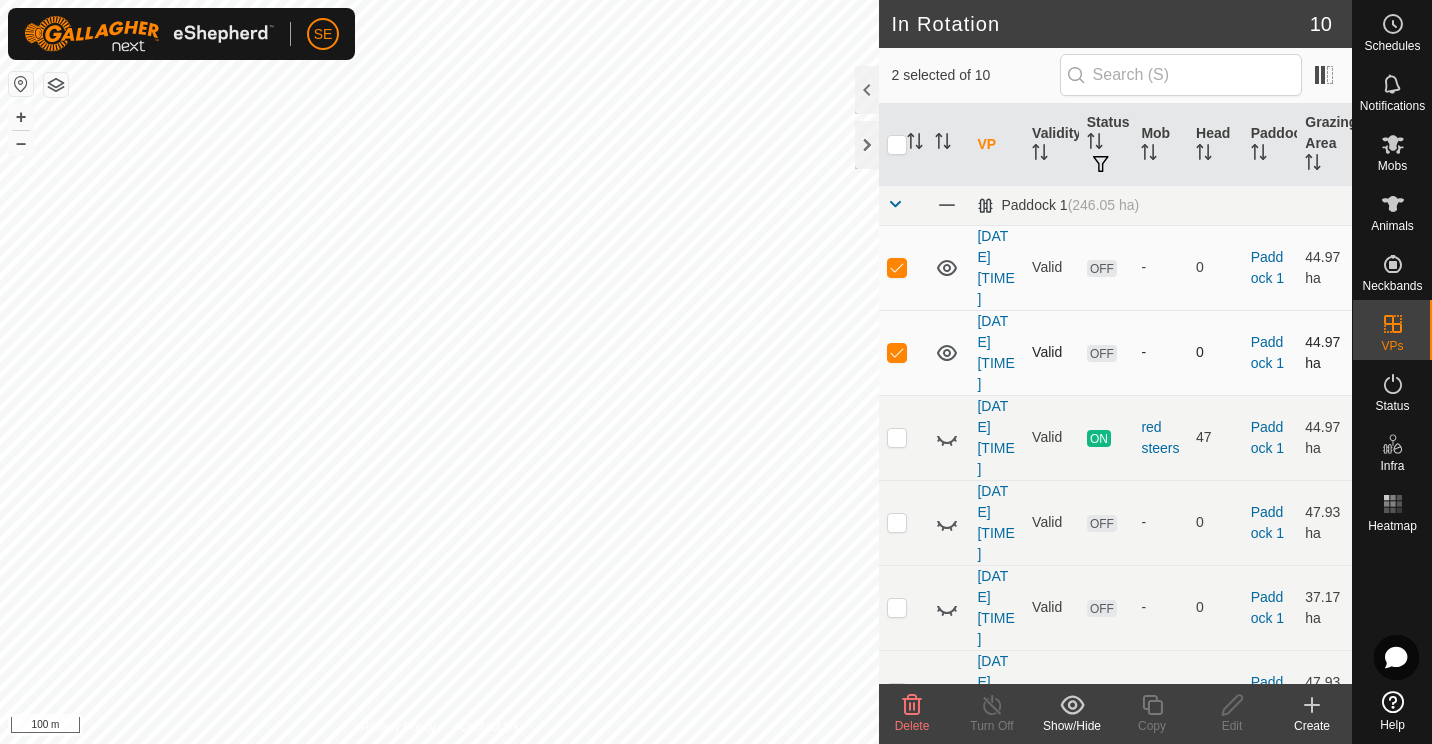 click at bounding box center (897, 352) 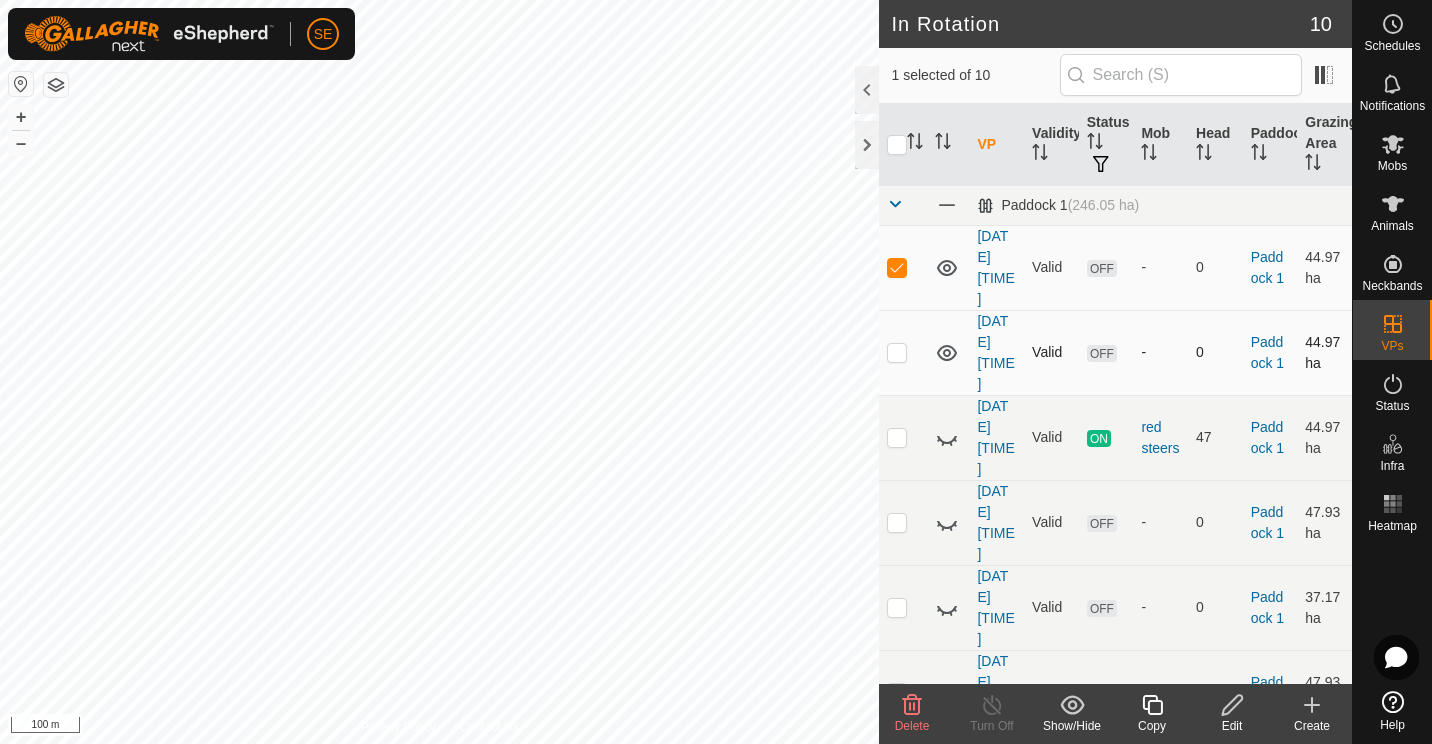 click at bounding box center (897, 352) 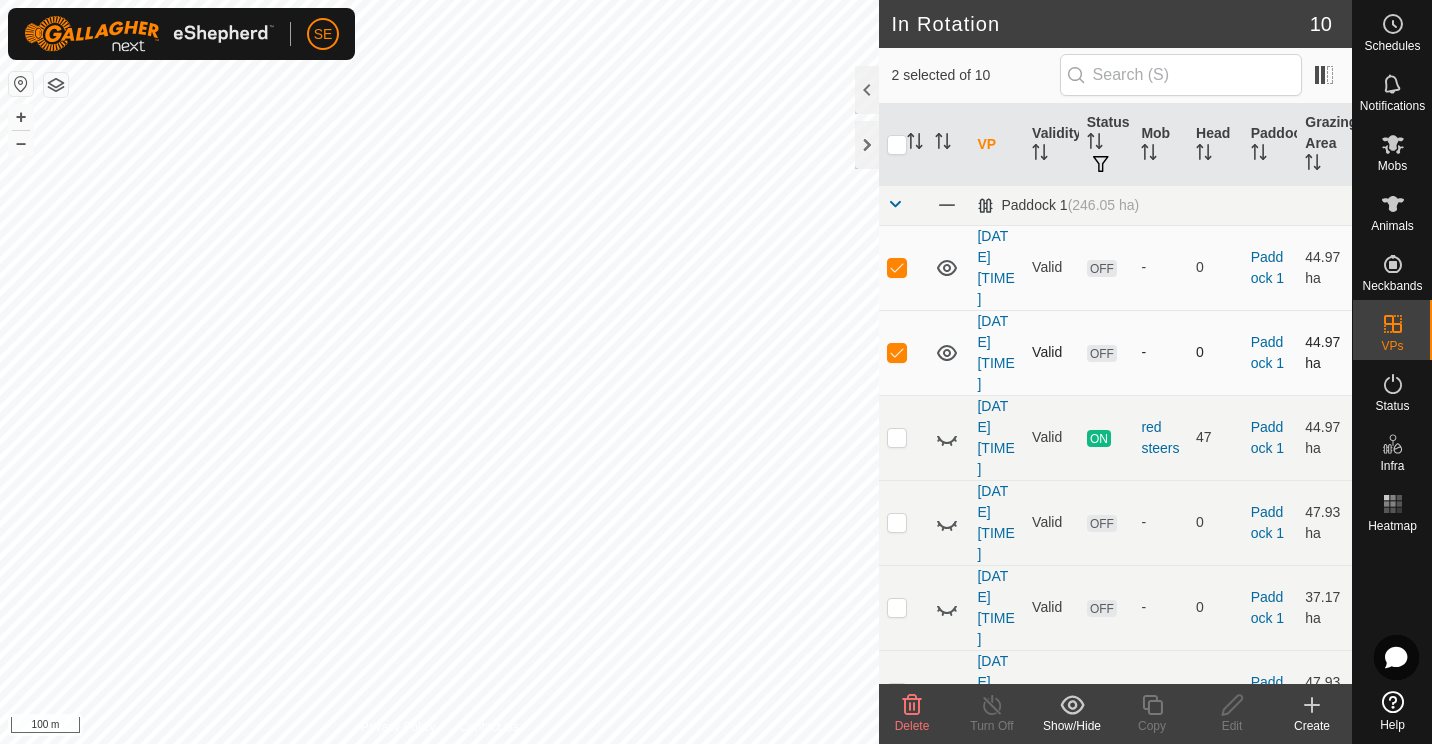 click at bounding box center (897, 352) 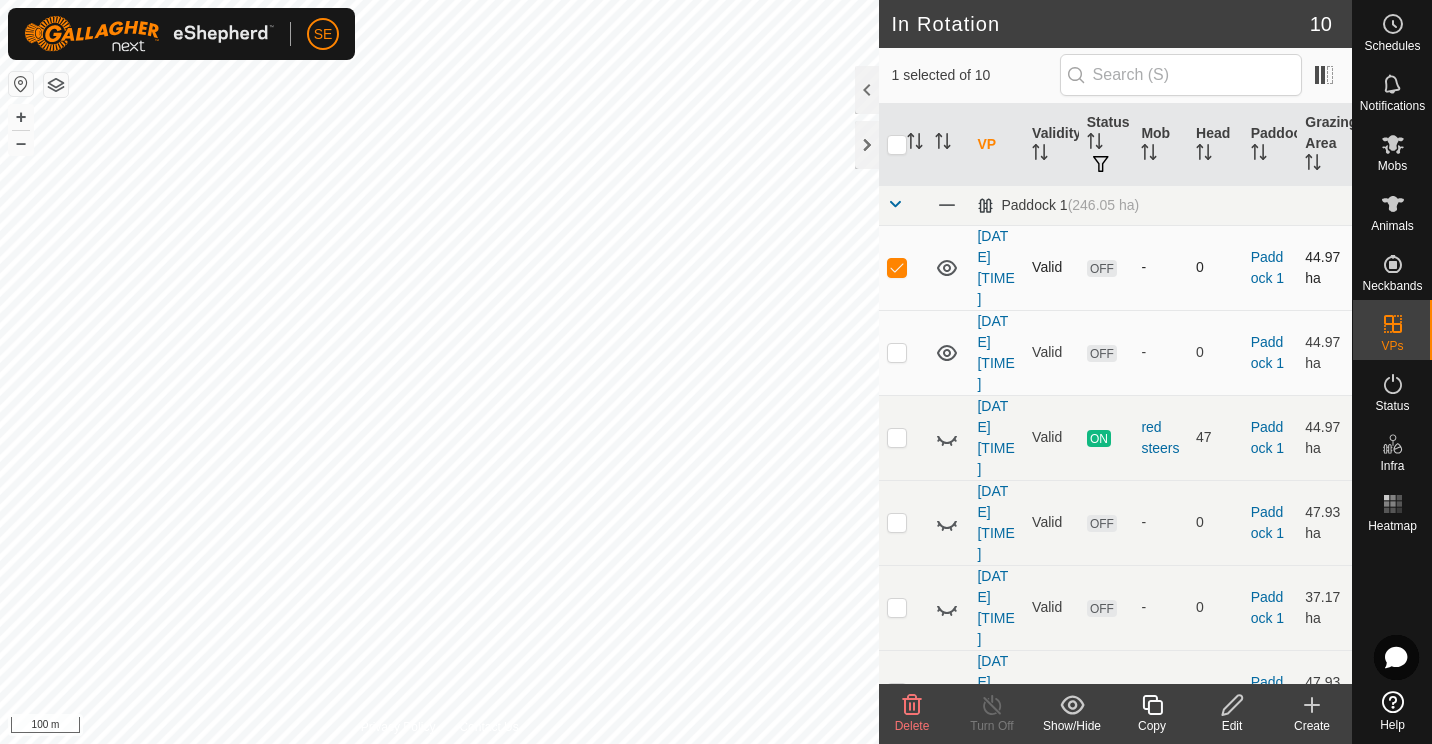 click at bounding box center [897, 267] 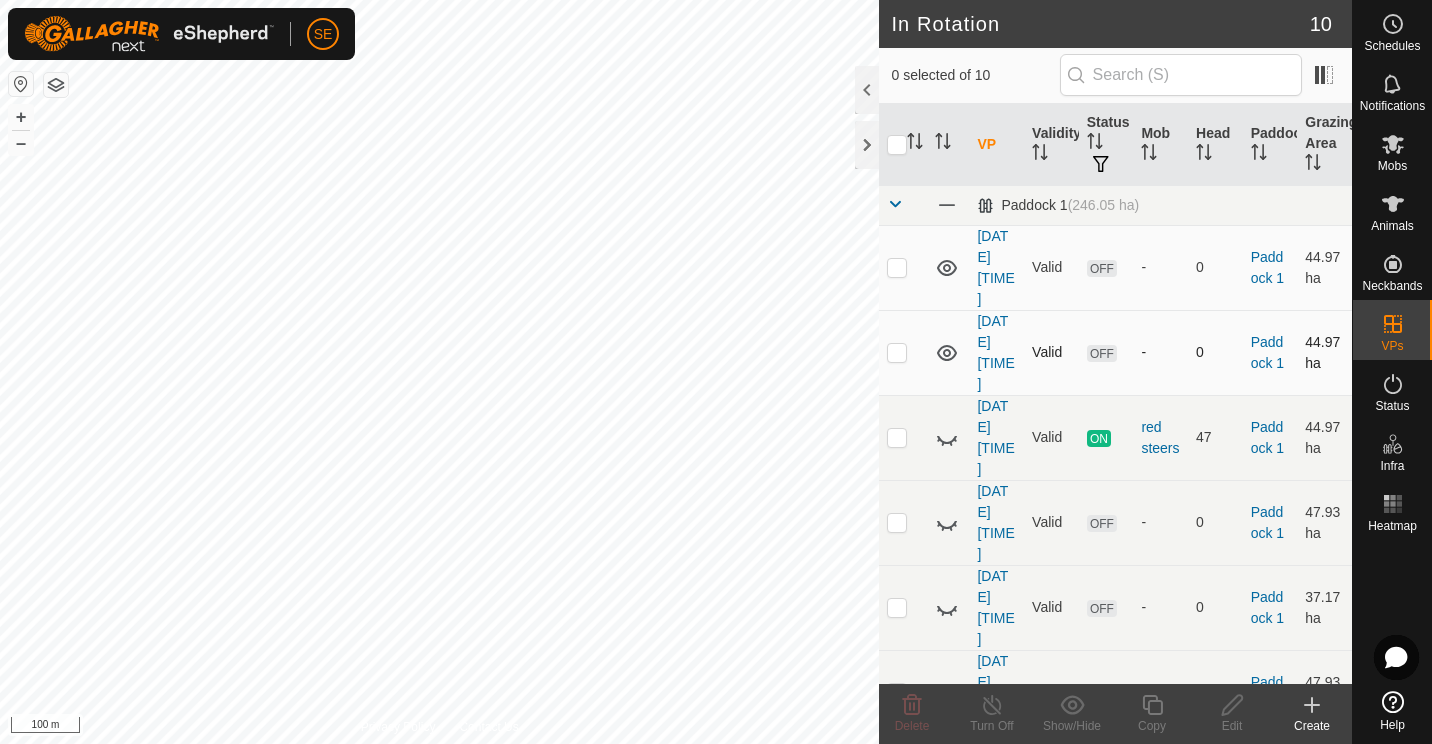 click at bounding box center (897, 352) 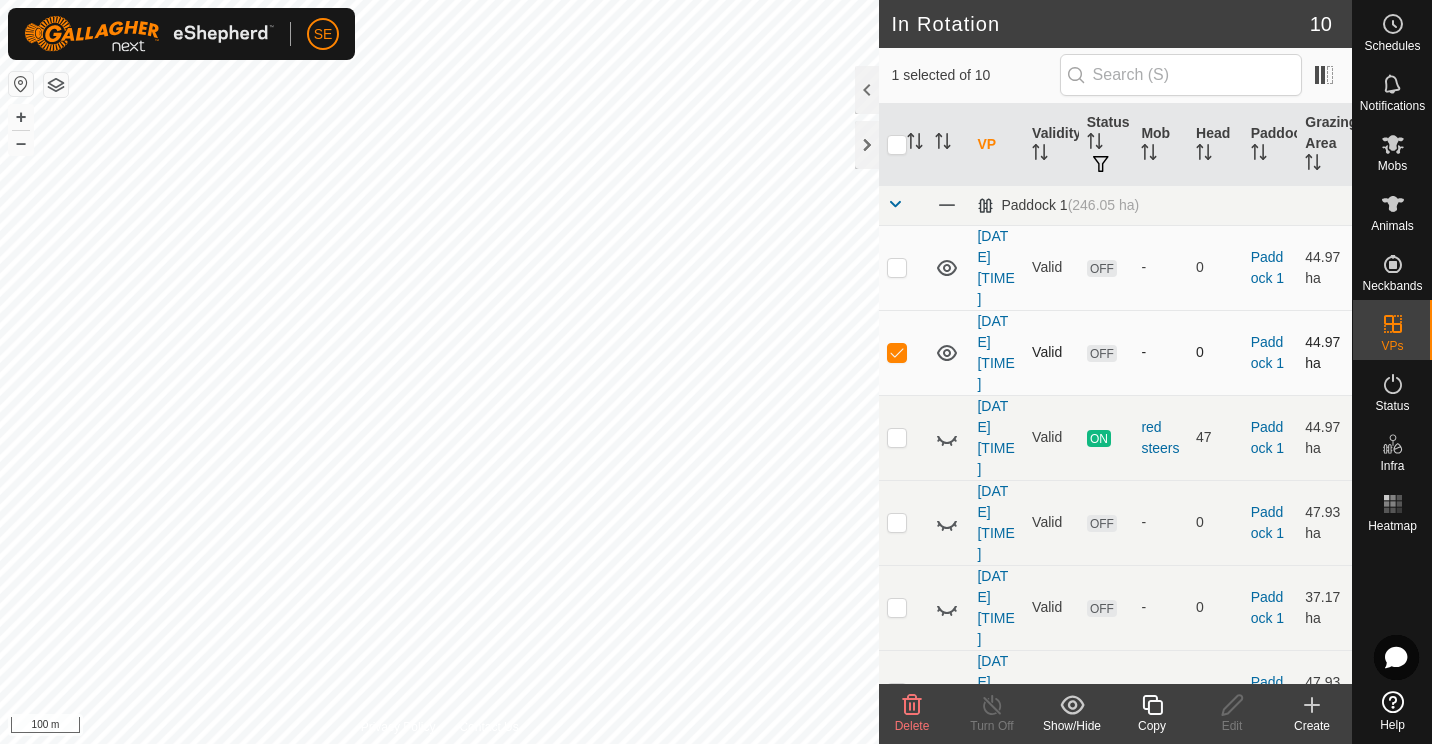 click at bounding box center [897, 352] 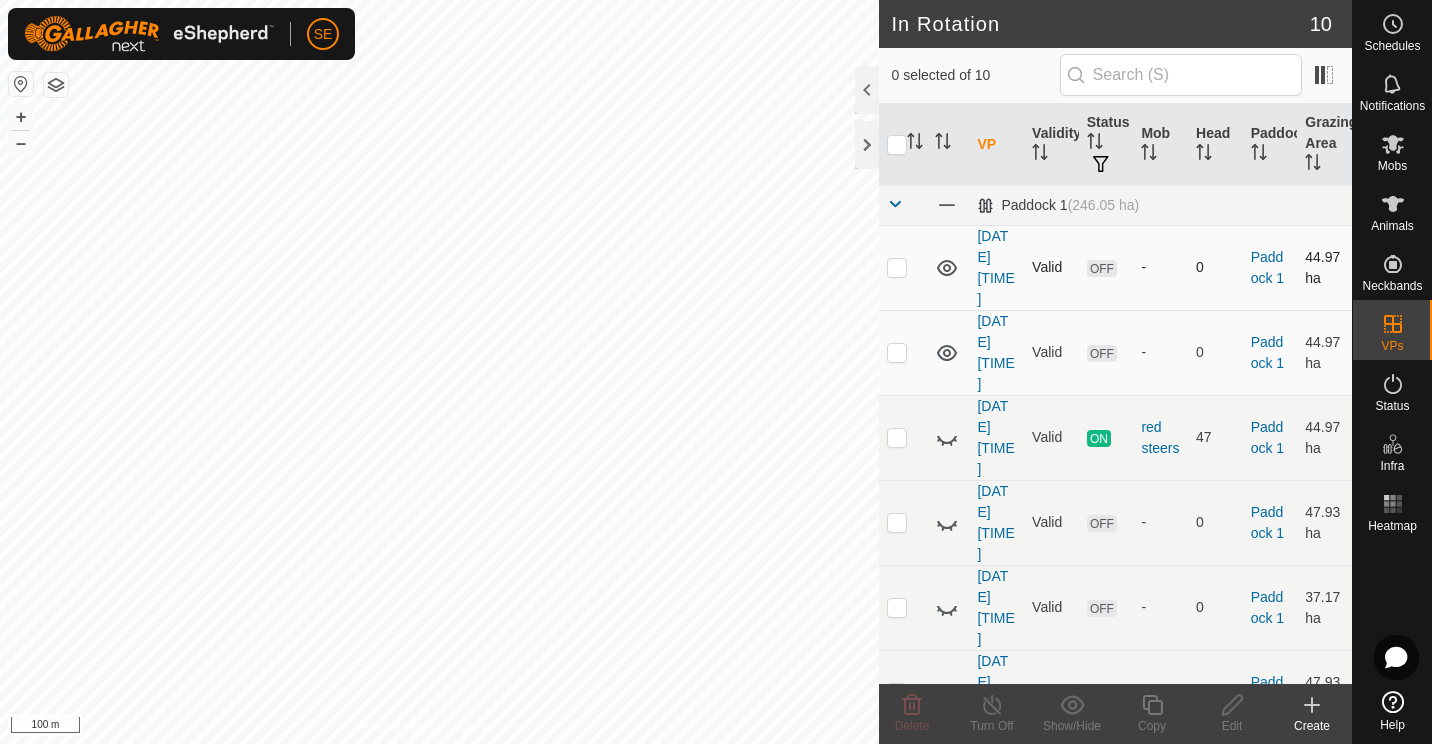 click at bounding box center [897, 267] 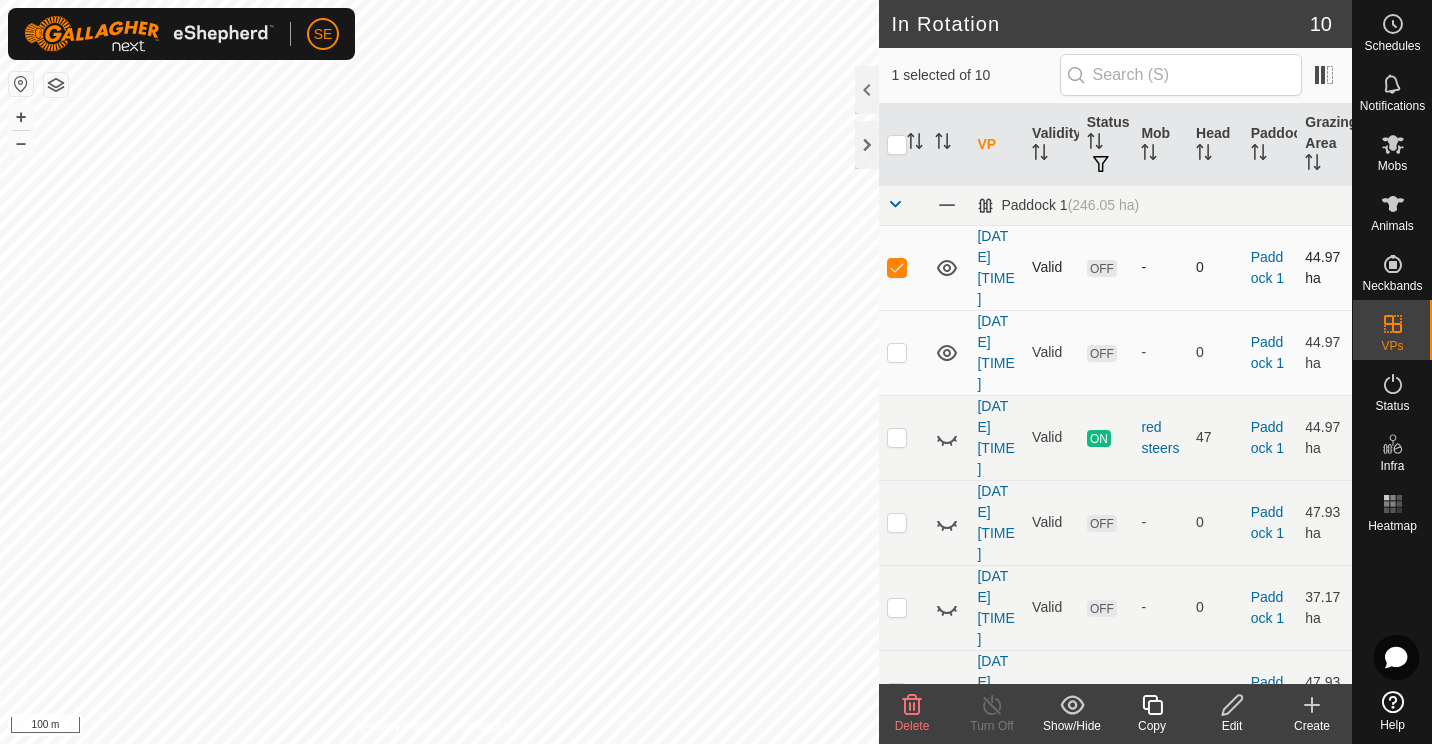 click on "OFF" at bounding box center [1102, 268] 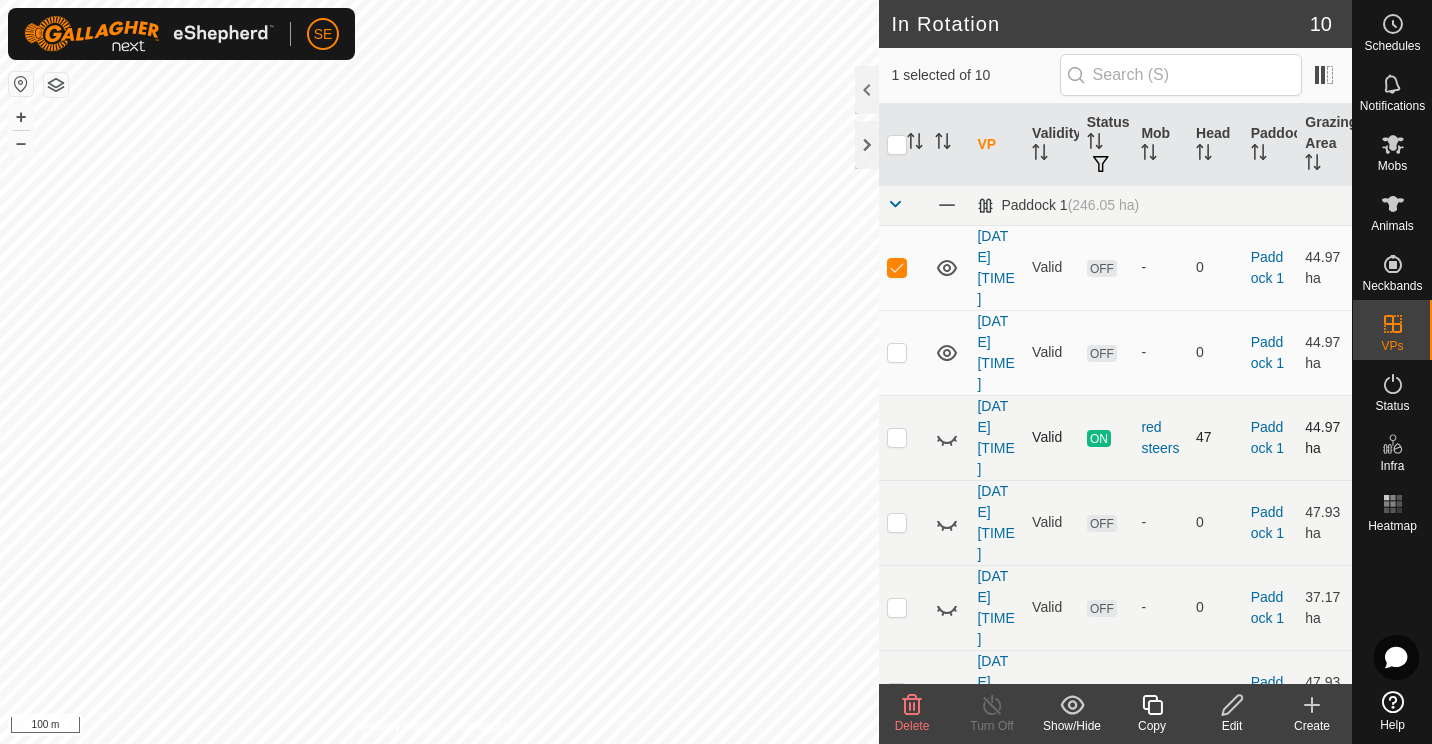 click at bounding box center [897, 437] 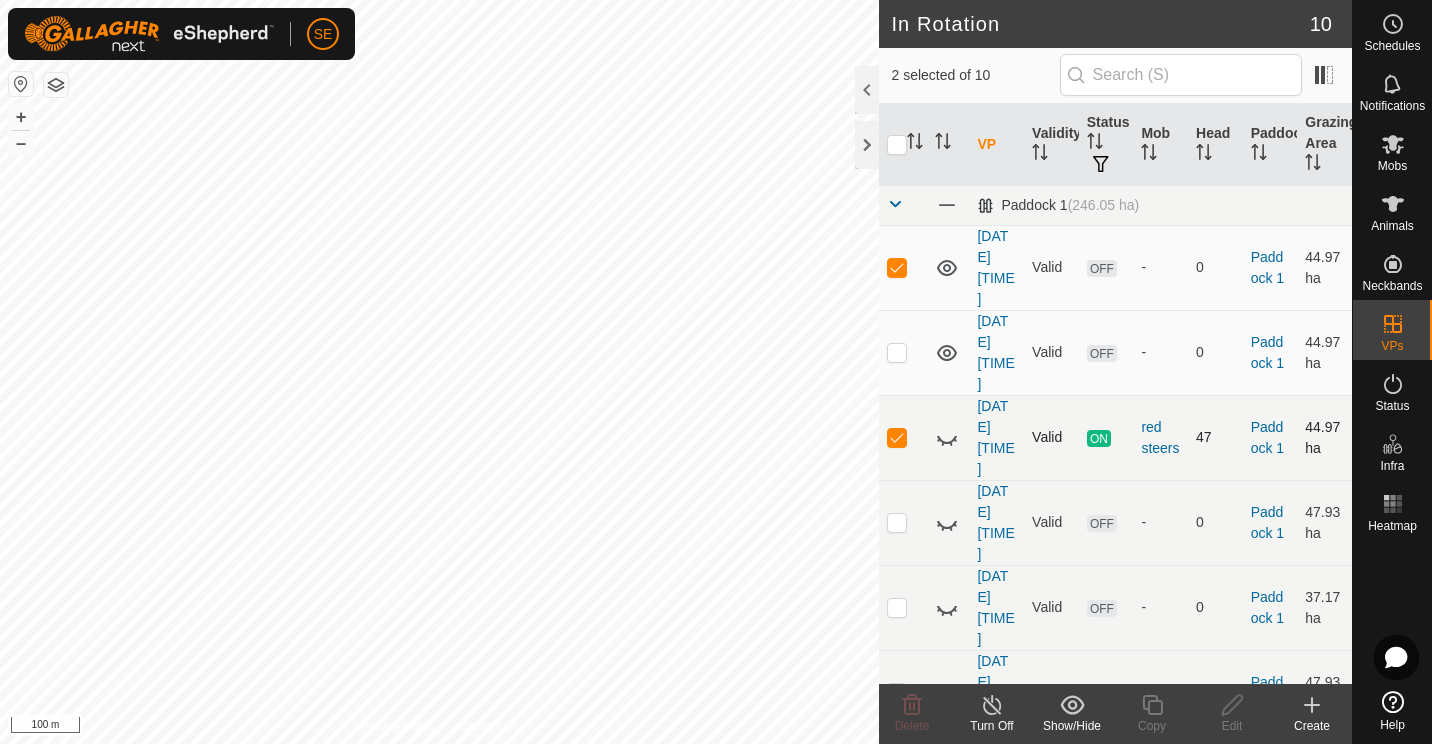 click at bounding box center [897, 437] 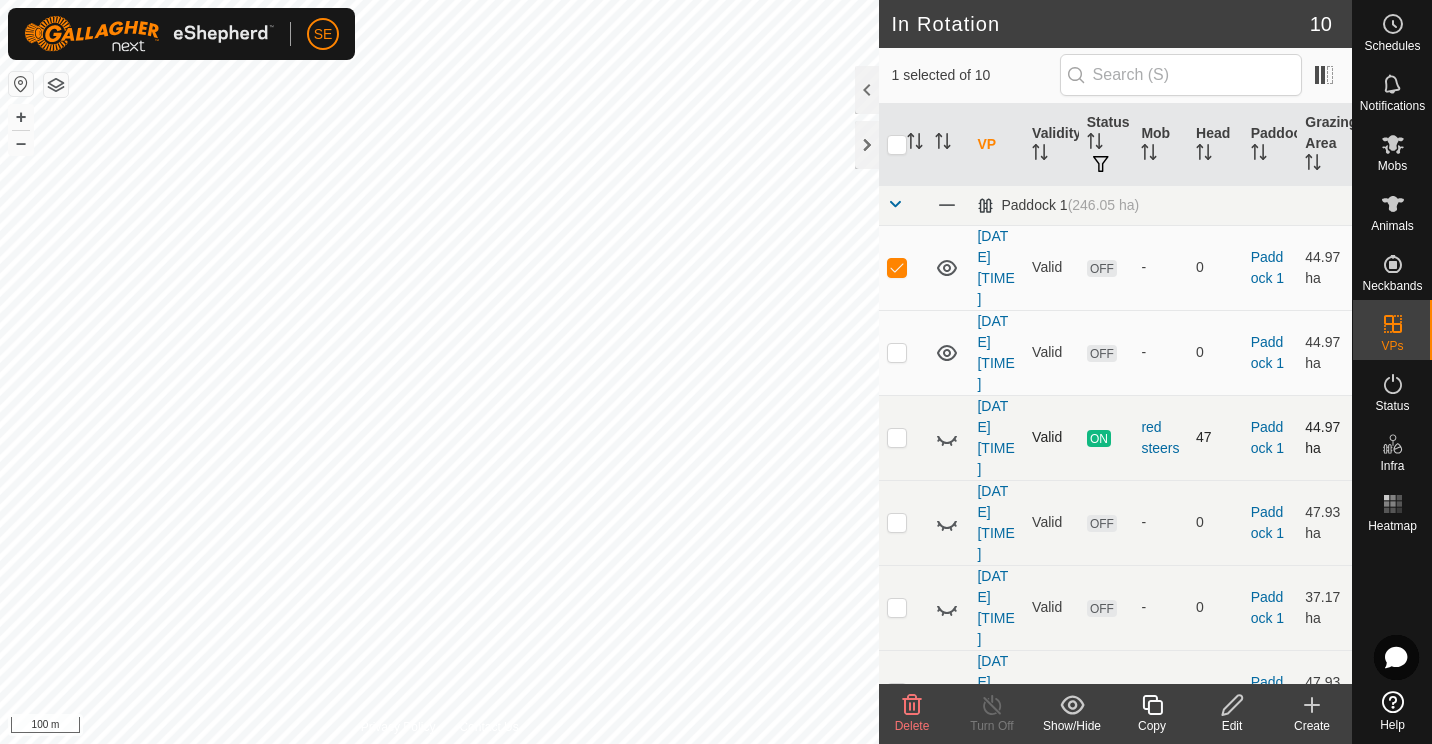 click at bounding box center [897, 437] 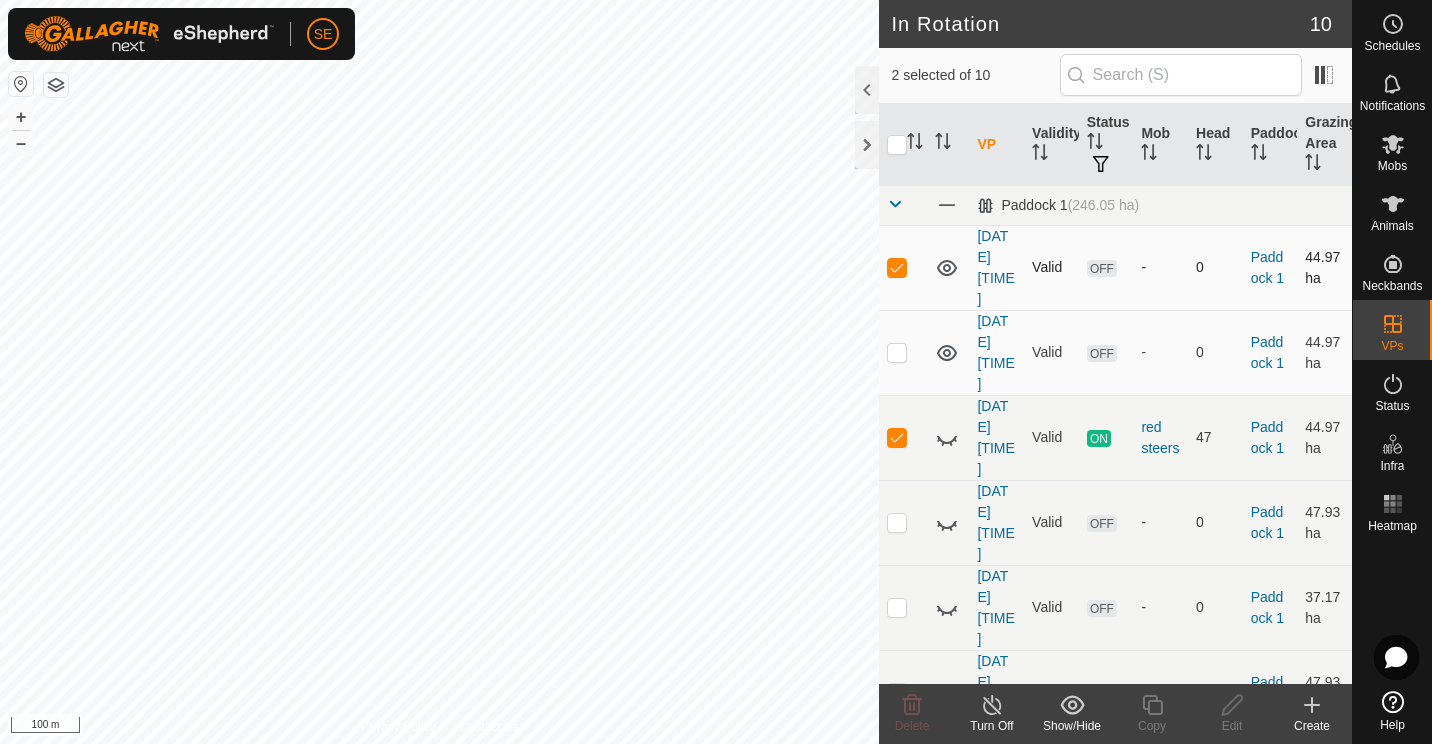 click at bounding box center (903, 267) 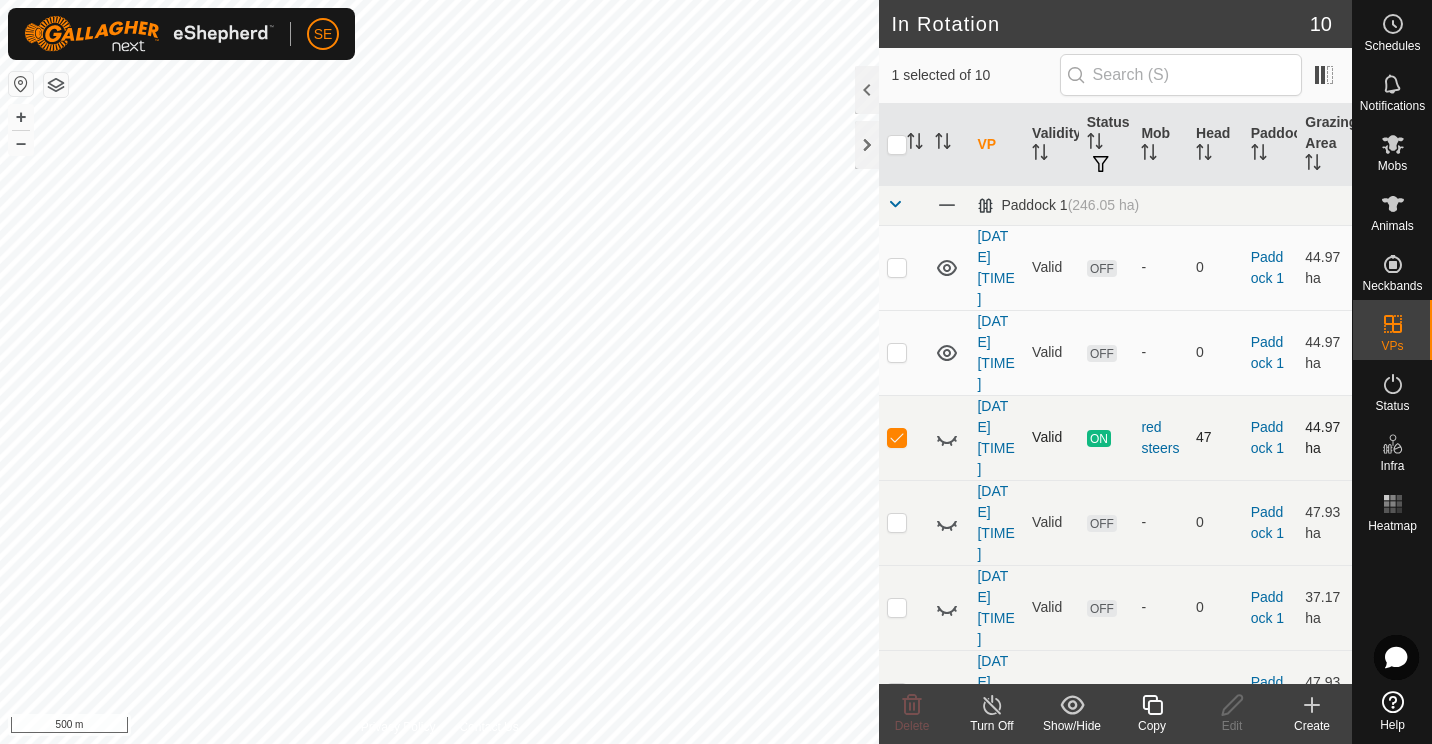 click at bounding box center (897, 437) 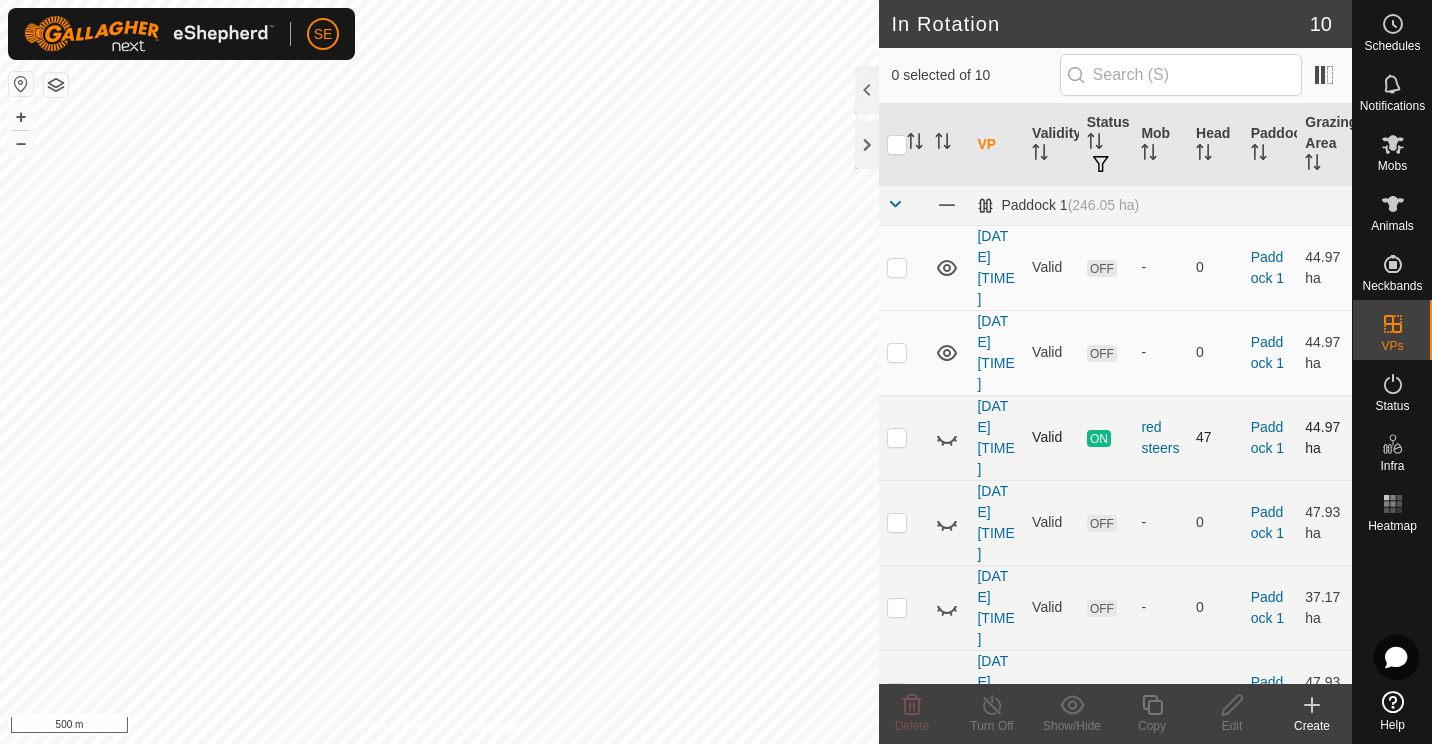 click at bounding box center [897, 437] 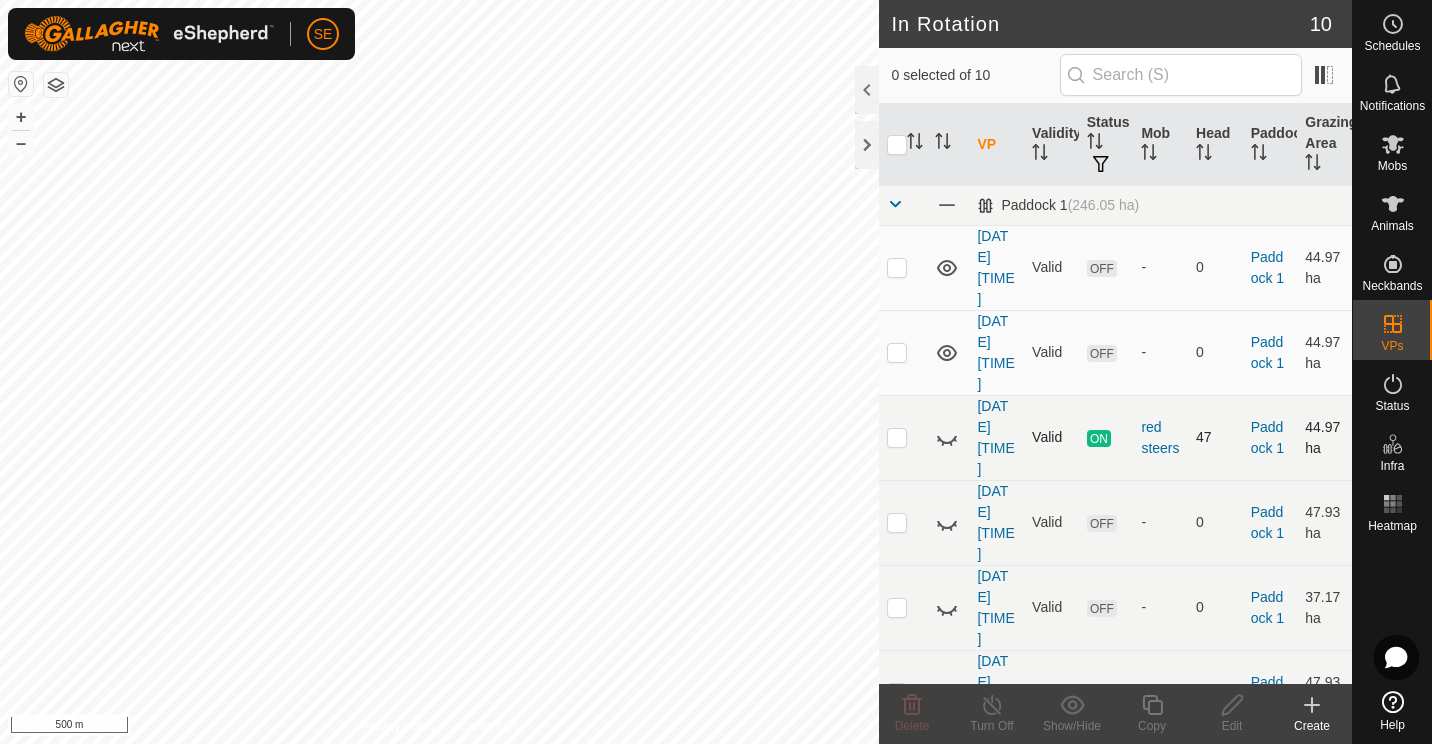 checkbox on "true" 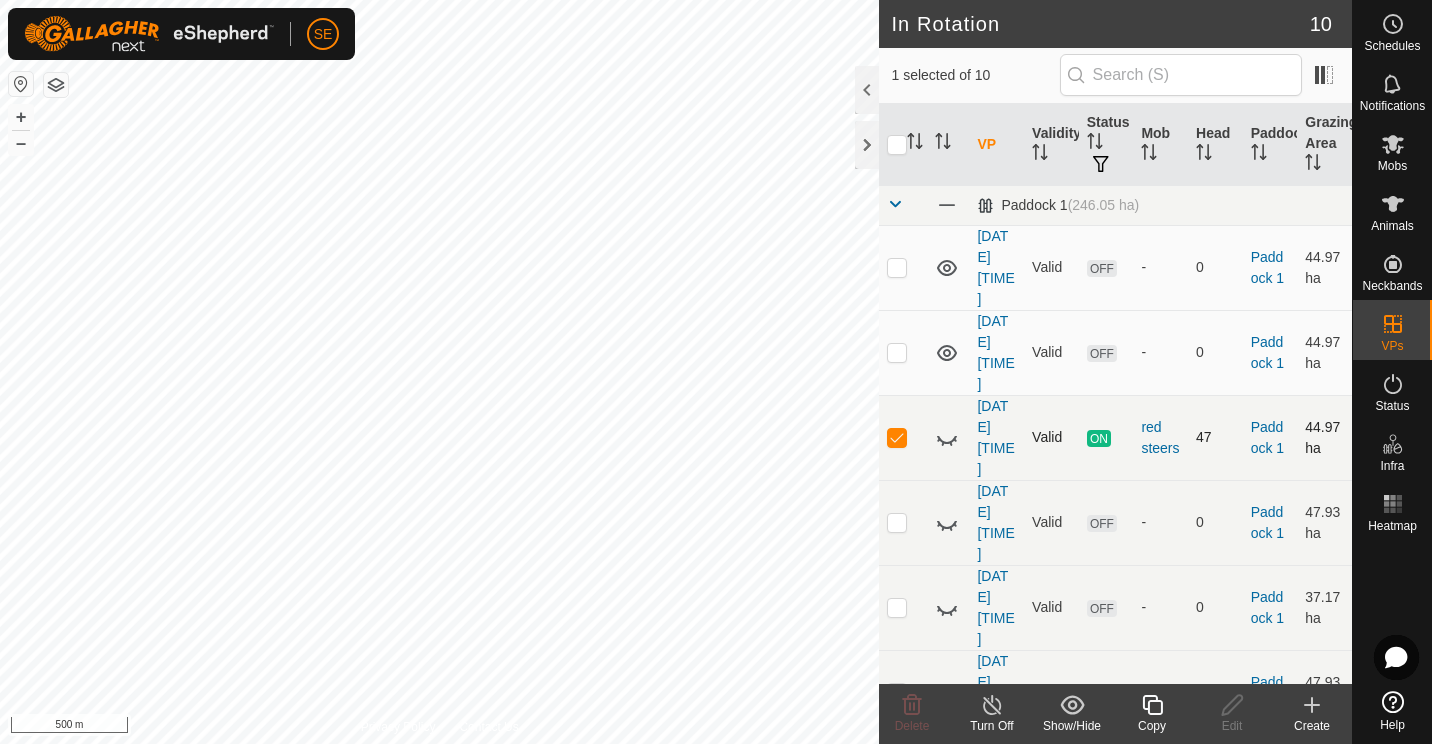 click on "ON" at bounding box center [1099, 438] 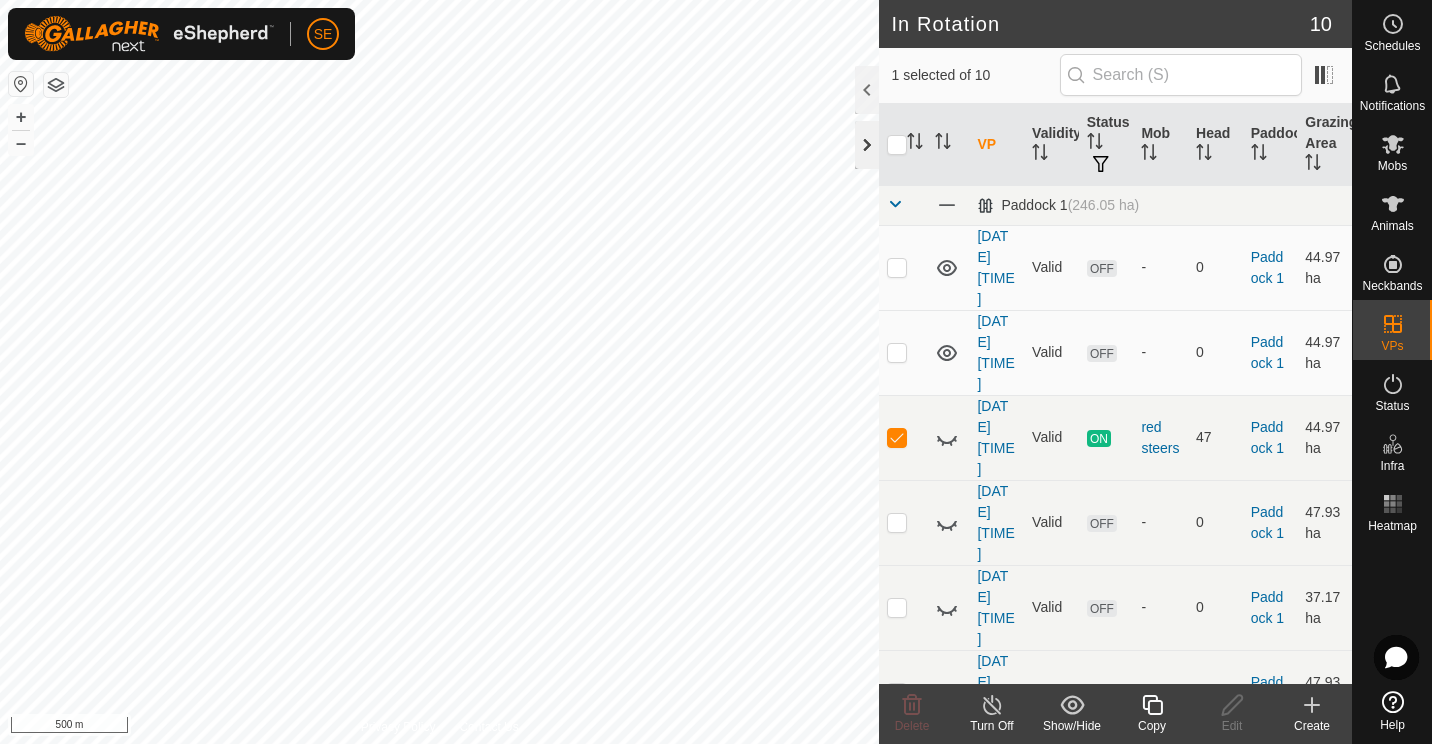 click 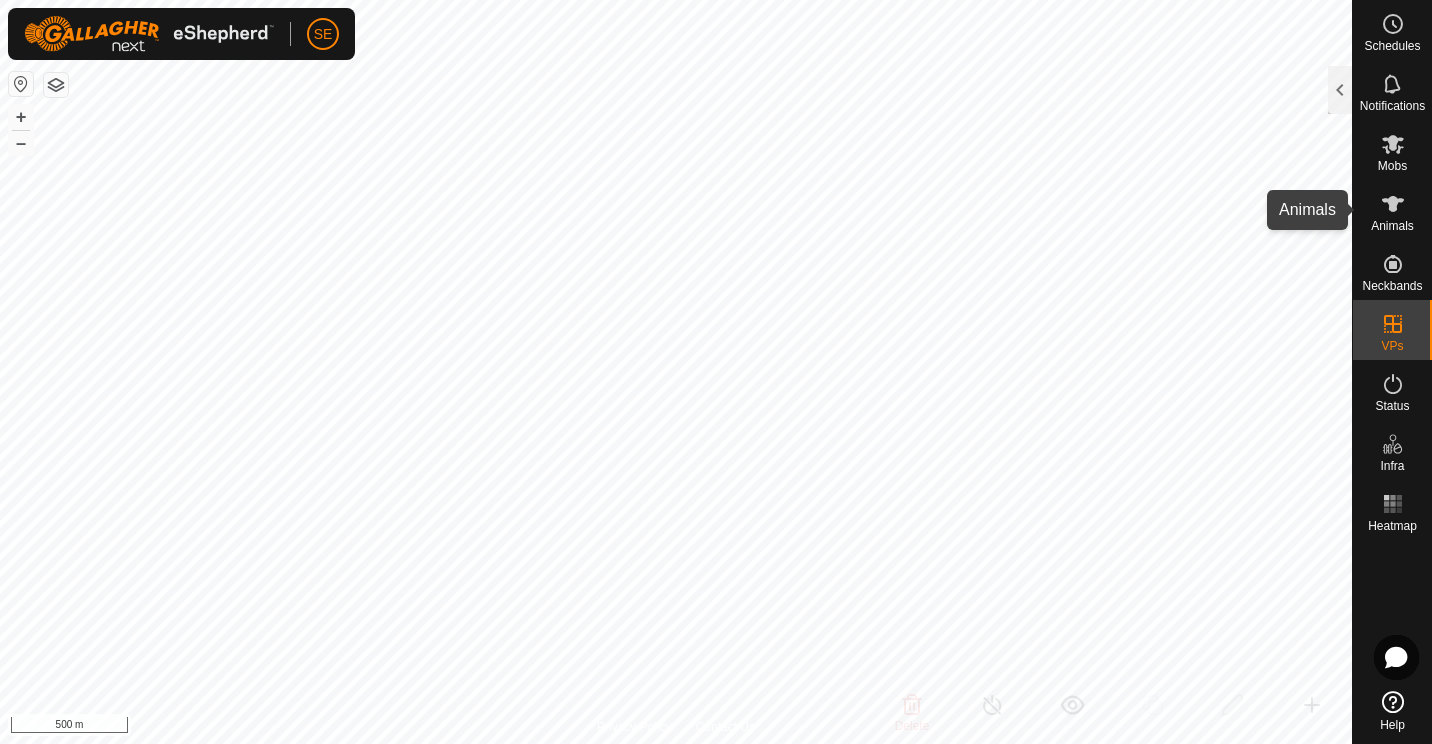 click 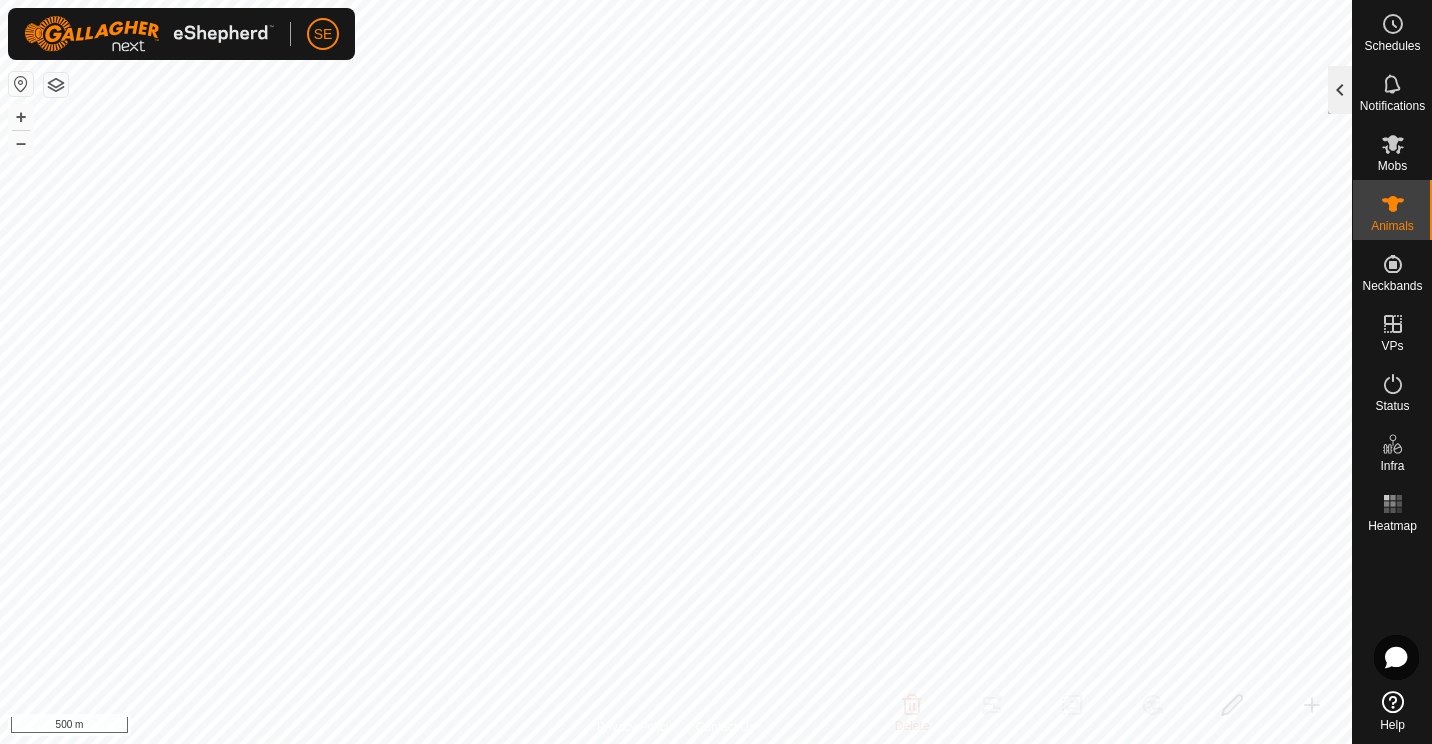 click 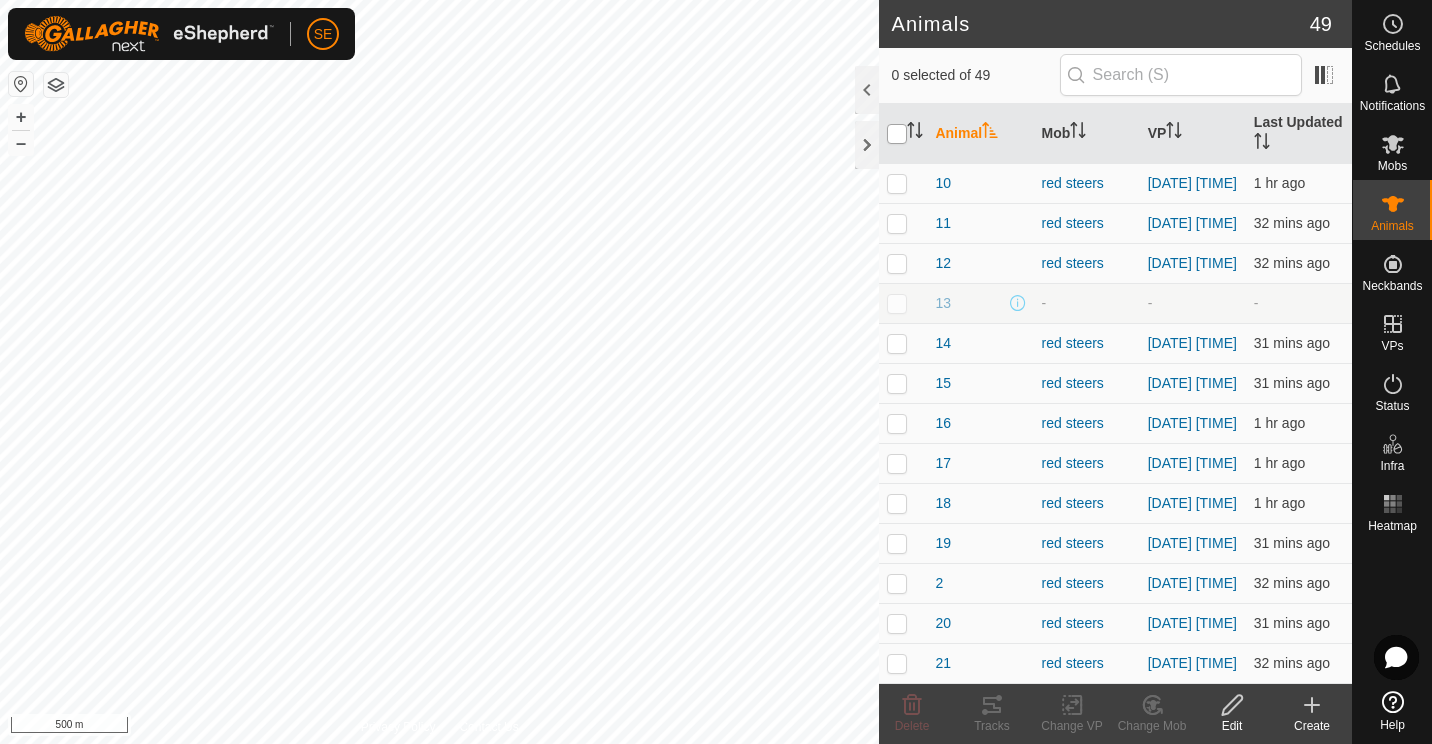 click at bounding box center [897, 134] 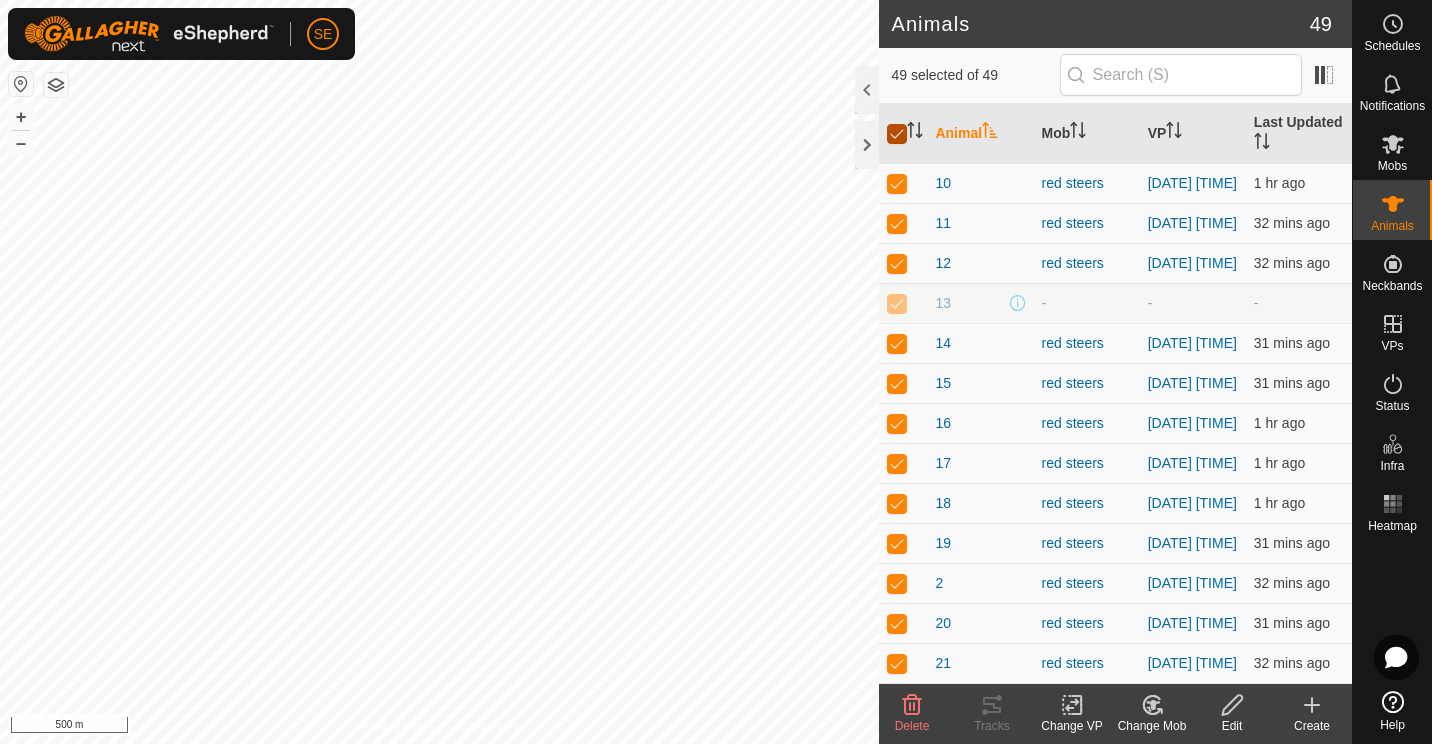 click at bounding box center [897, 134] 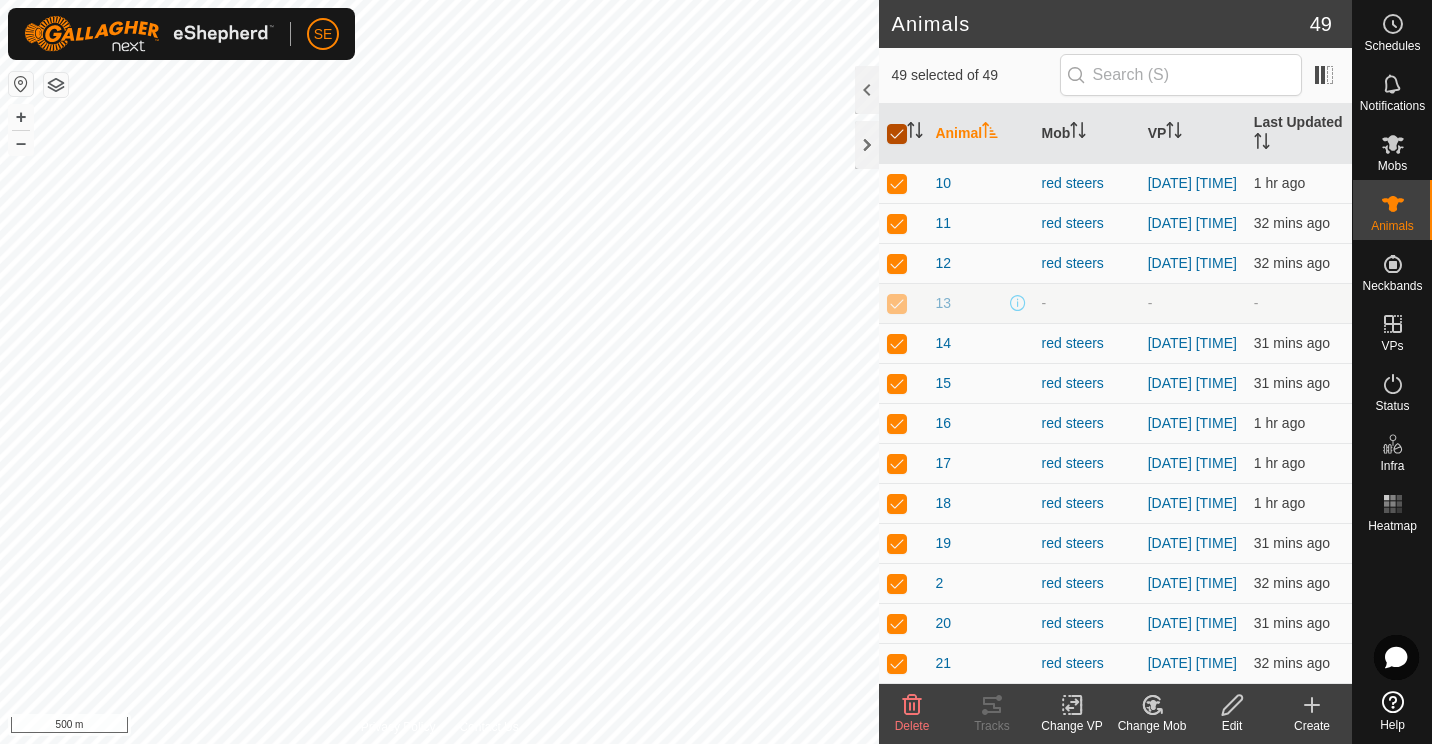 checkbox on "false" 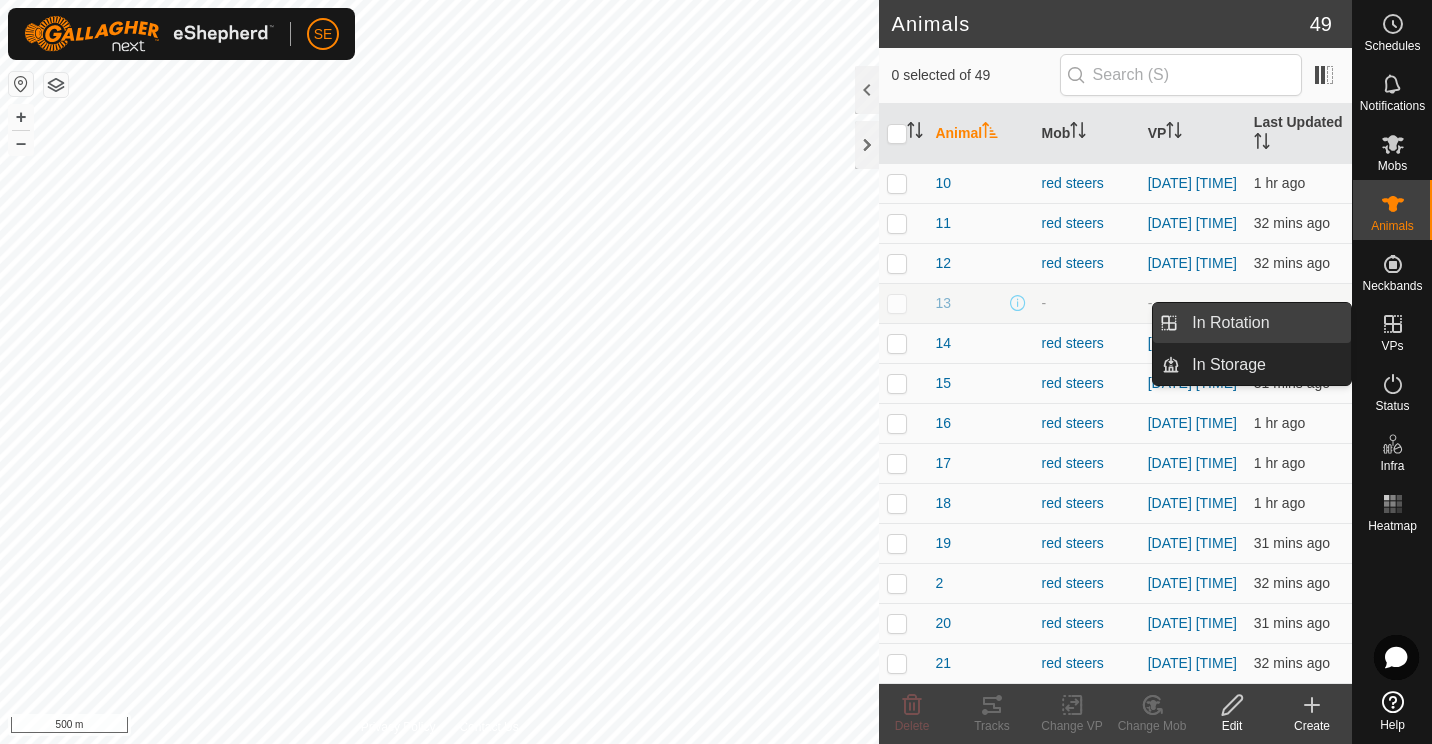 click on "In Rotation" at bounding box center [1265, 323] 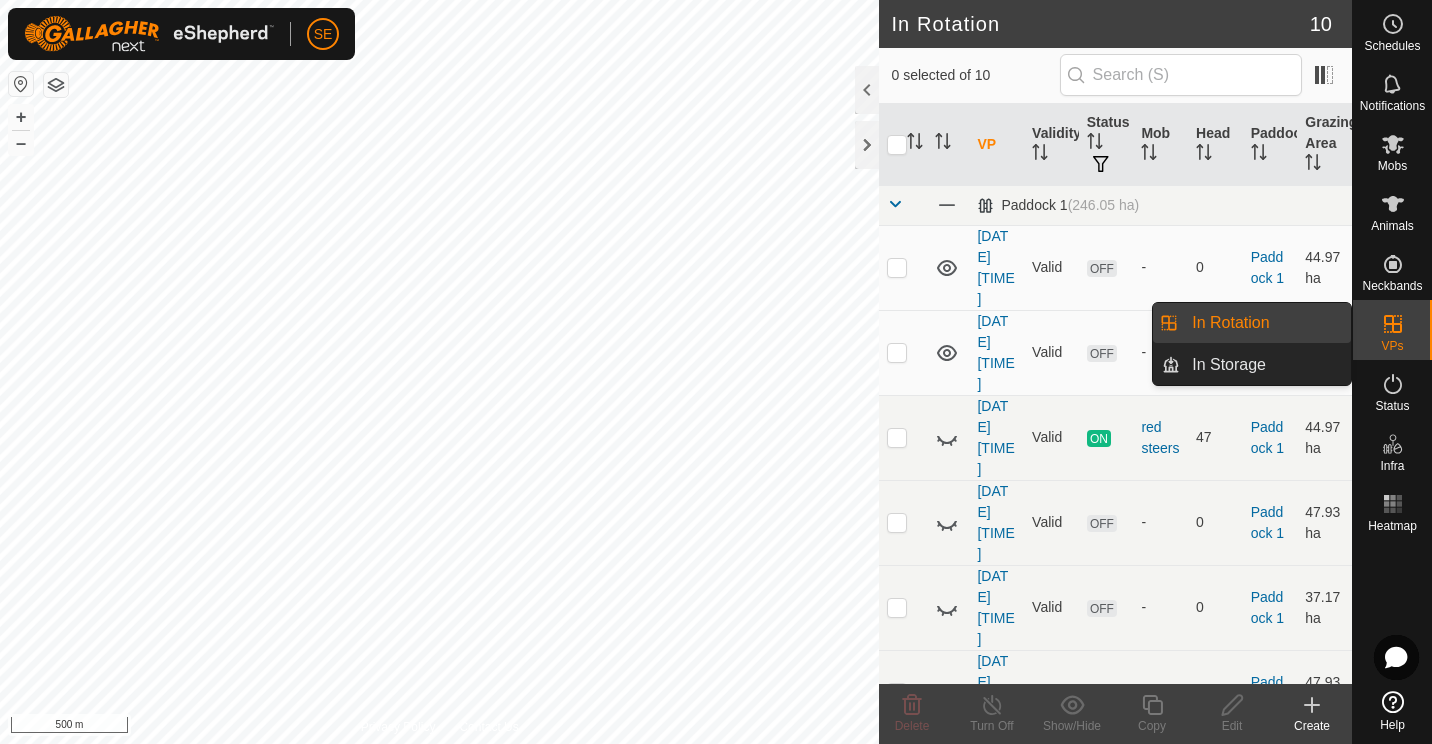 click on "In Rotation" at bounding box center [1265, 323] 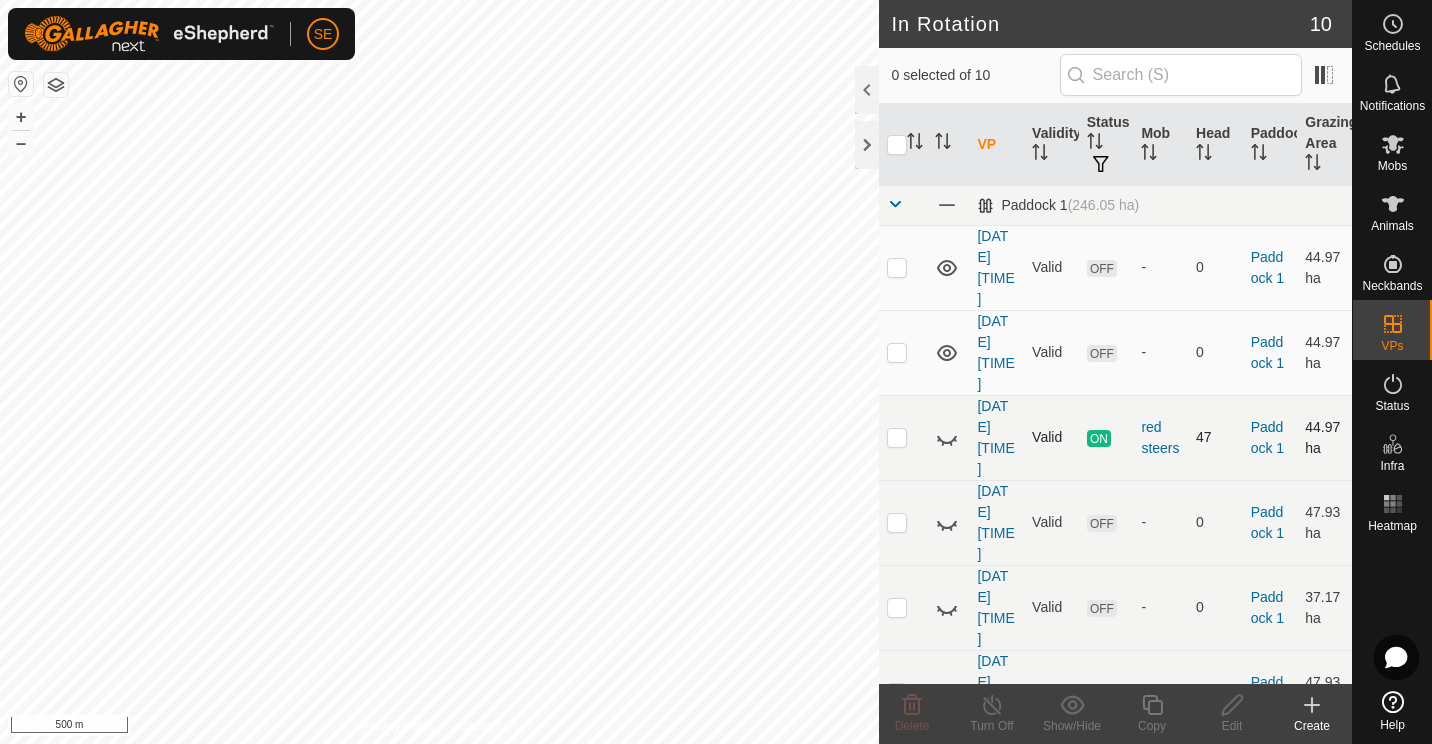 click on "Schedules Notifications Mobs Animals Neckbands VPs Status Infra Heatmap Help In Rotation In Storage In Rotation 10 0 selected of 10     VP   Validity   Status   Mob   Head   Paddock   Grazing Area   Paddock 1   ([NUMBER] ha) [DATE] [TIME]  Valid  OFF  -   0   Paddock 1   [NUMBER] ha  [DATE] [TIME]  Valid  OFF  -   0   Paddock 1   [NUMBER] ha  [DATE] [TIME]  Valid  ON  red steers   47   Paddock 1   [NUMBER] ha  [DATE] [TIME]  Valid  OFF  -   0   Paddock 1   [NUMBER] ha  [DATE] [TIME]  Valid  OFF  -   0   Paddock 1   [NUMBER] ha  [DATE] [TIME]  Valid  OFF  -   0   Paddock 1   [NUMBER] ha  [DATE] [TIME]  Valid  OFF  -   0   Paddock 1   [NUMBER] ha   Paddock 11   ([NUMBER] ha) [DATE] [TIME]  Valid  OFF  -   0   Paddock 11   [NUMBER] ha   Paddock 5   ([NUMBER] ha) [DATE] [TIME]  Not valid for Activations  OFF  -   0   Paddock 5   [NUMBER] ha  [DATE] [TIME]  Valid  ON  red steers   1   Paddock 5   [NUMBER] ha  Delete  Turn Off   Show/Hide   Copy   Edit   Create  Privacy Policy Contact Us + – ⇧ i 500 m" 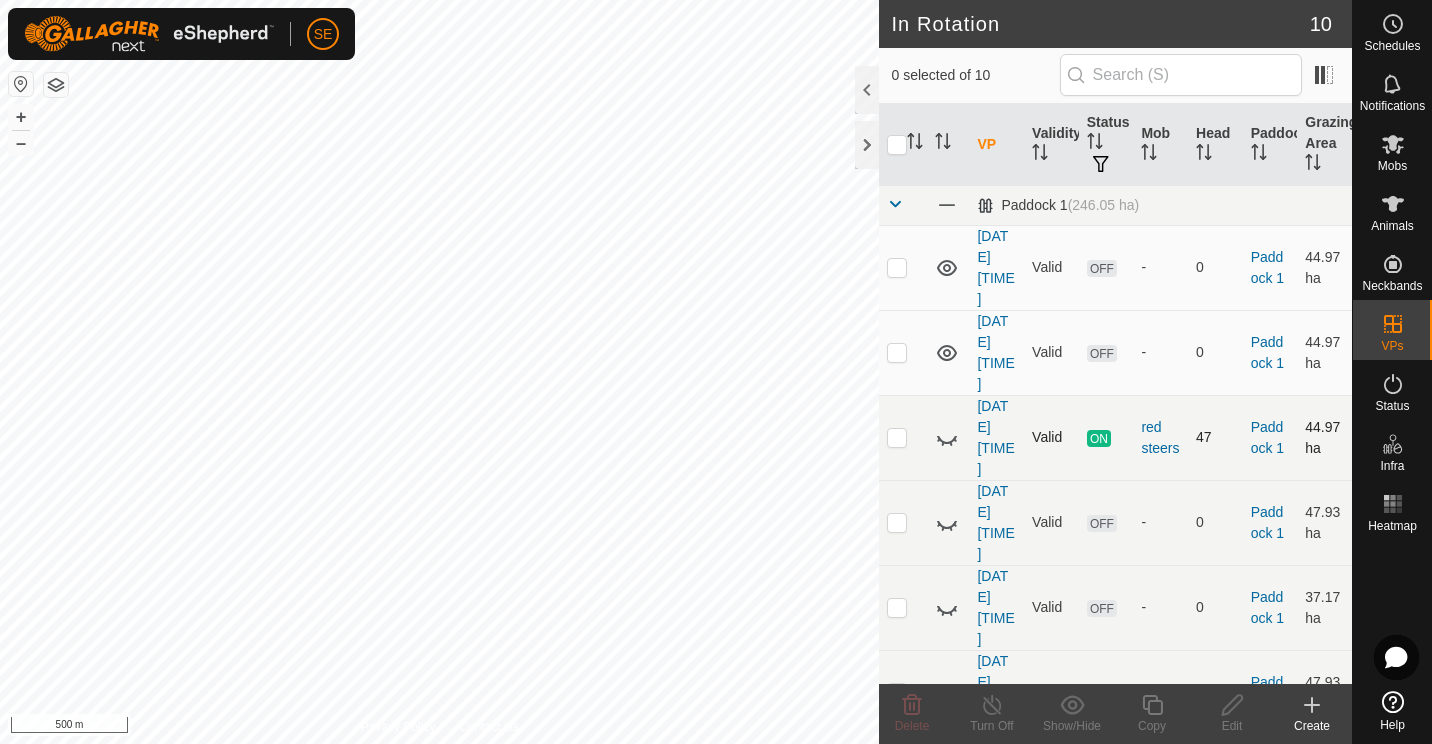 click on "Paddock 1" at bounding box center (1270, 437) 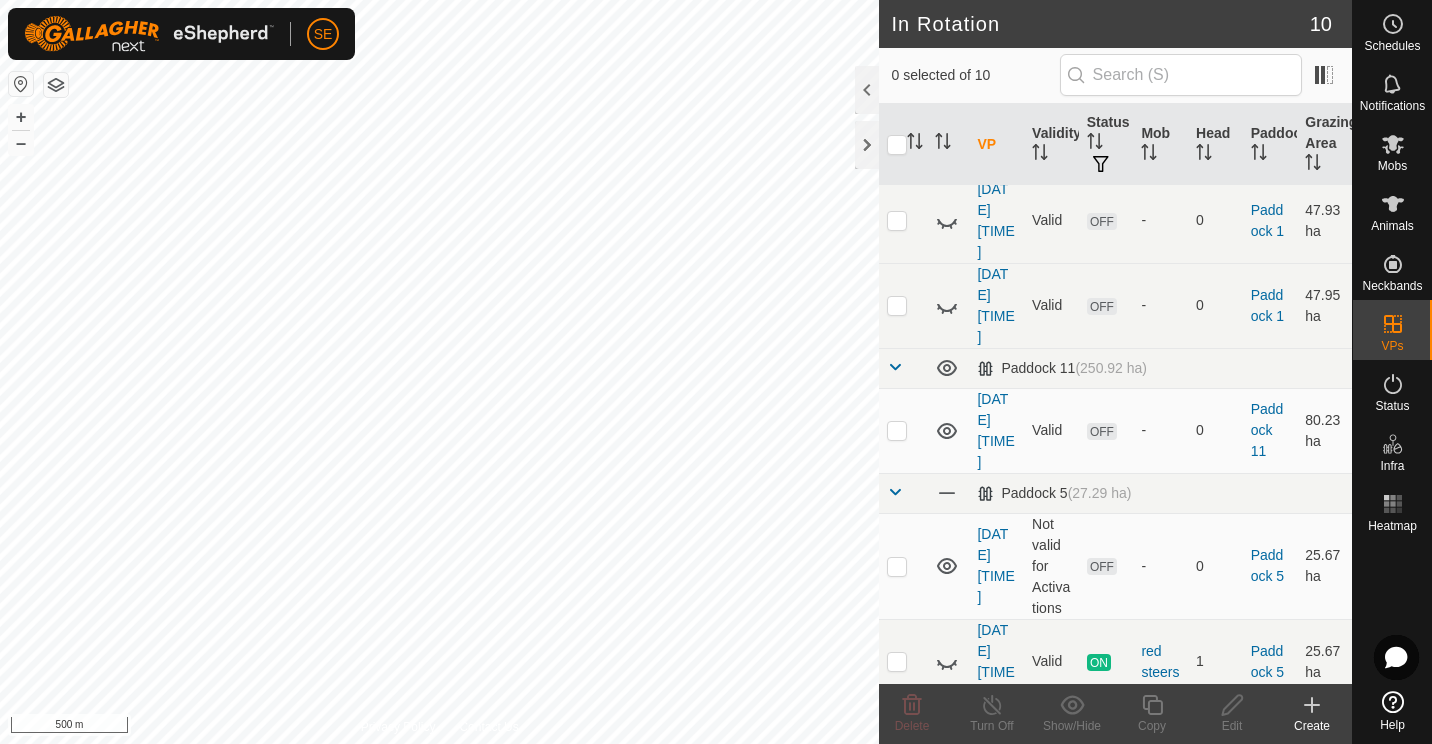 scroll, scrollTop: 513, scrollLeft: 0, axis: vertical 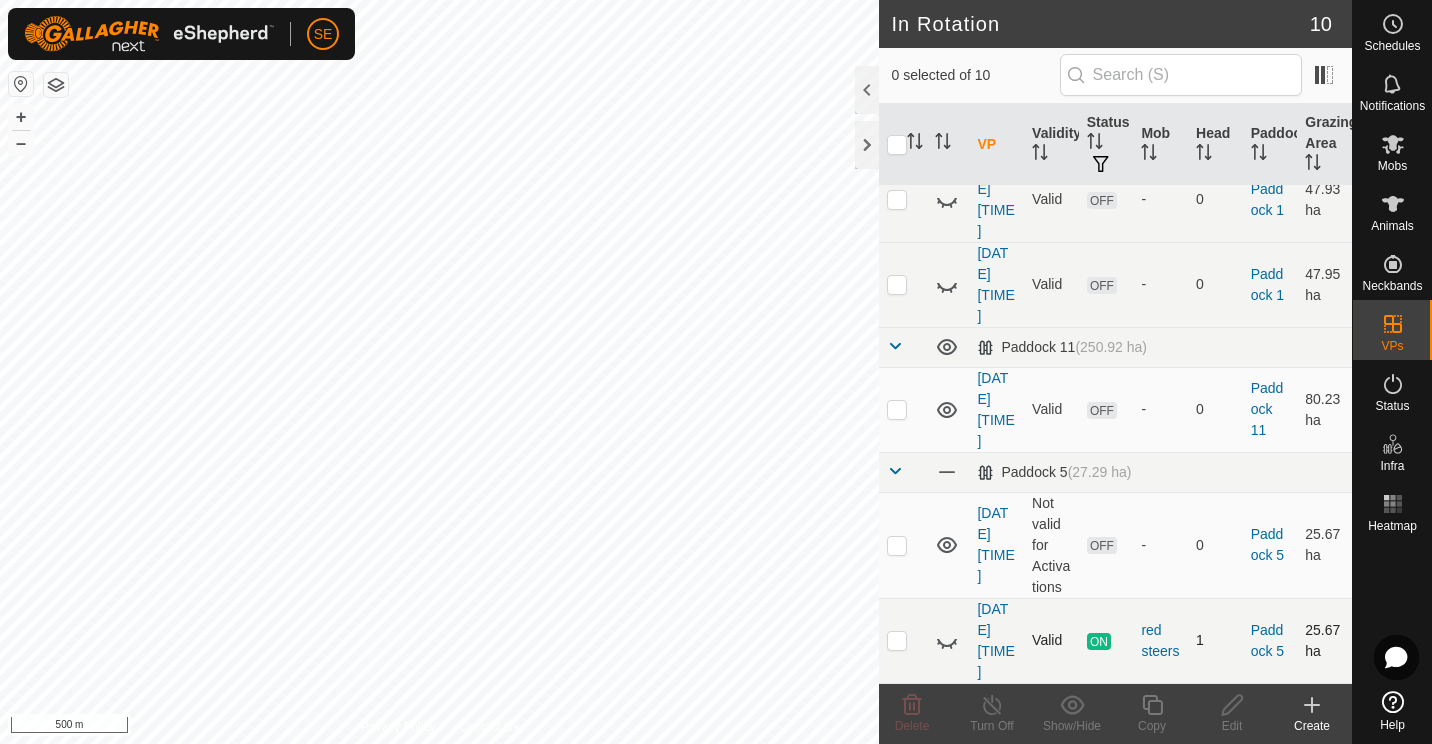 click 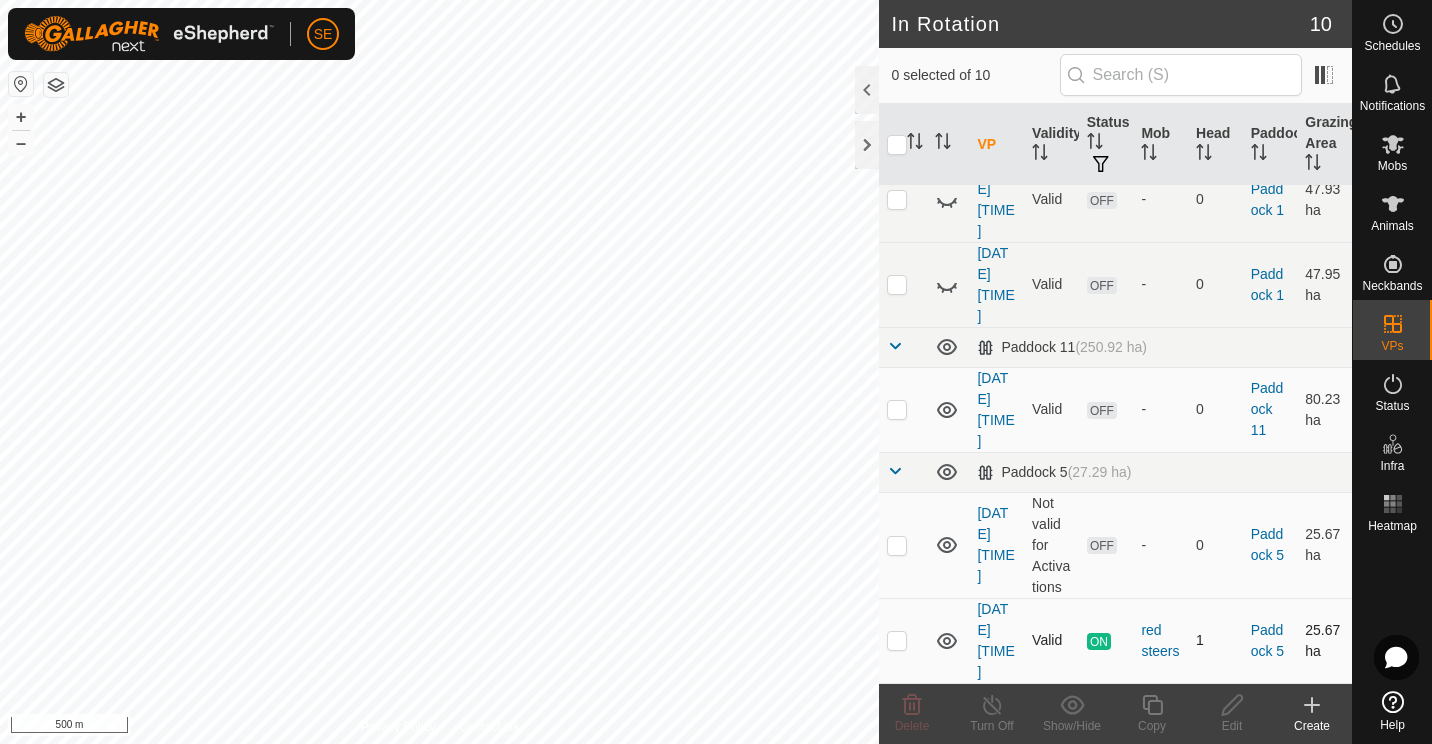 click at bounding box center (897, 640) 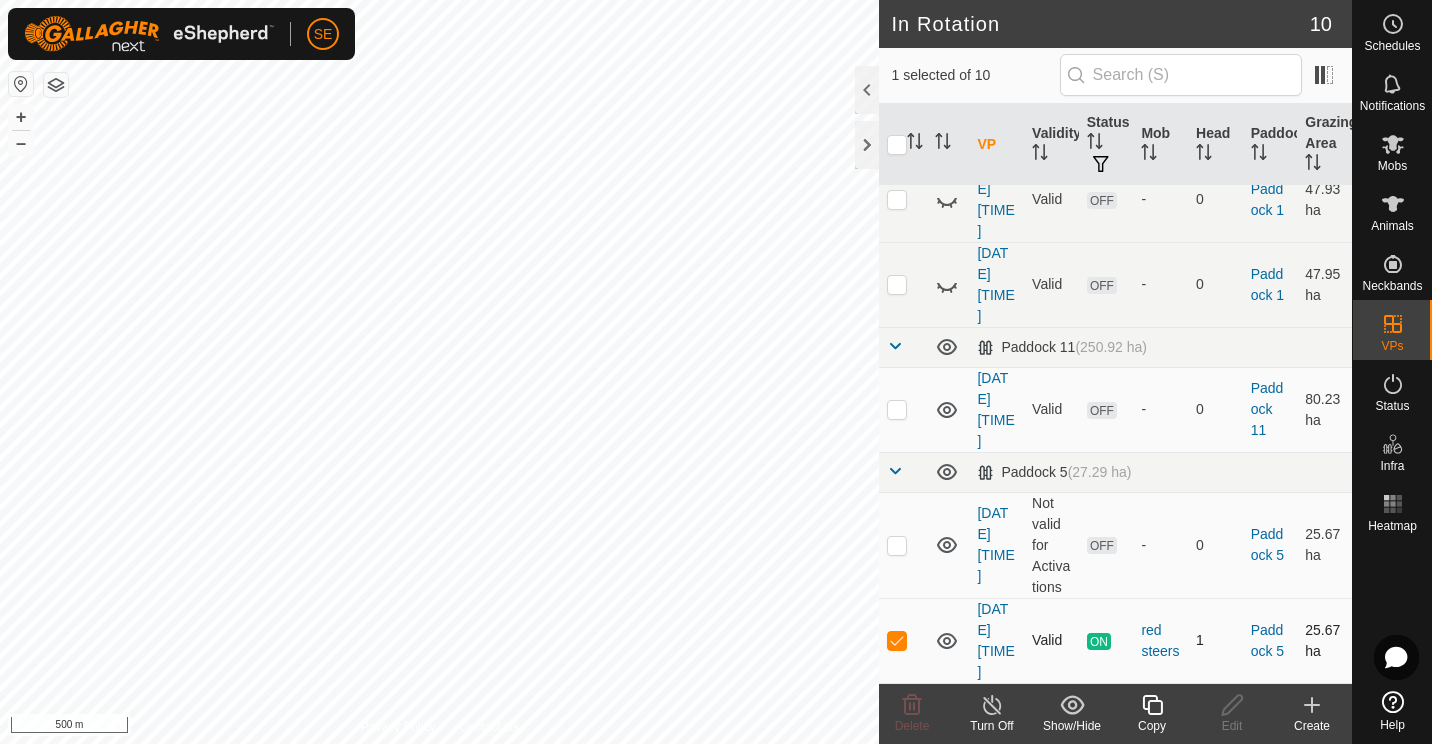 click at bounding box center (897, 640) 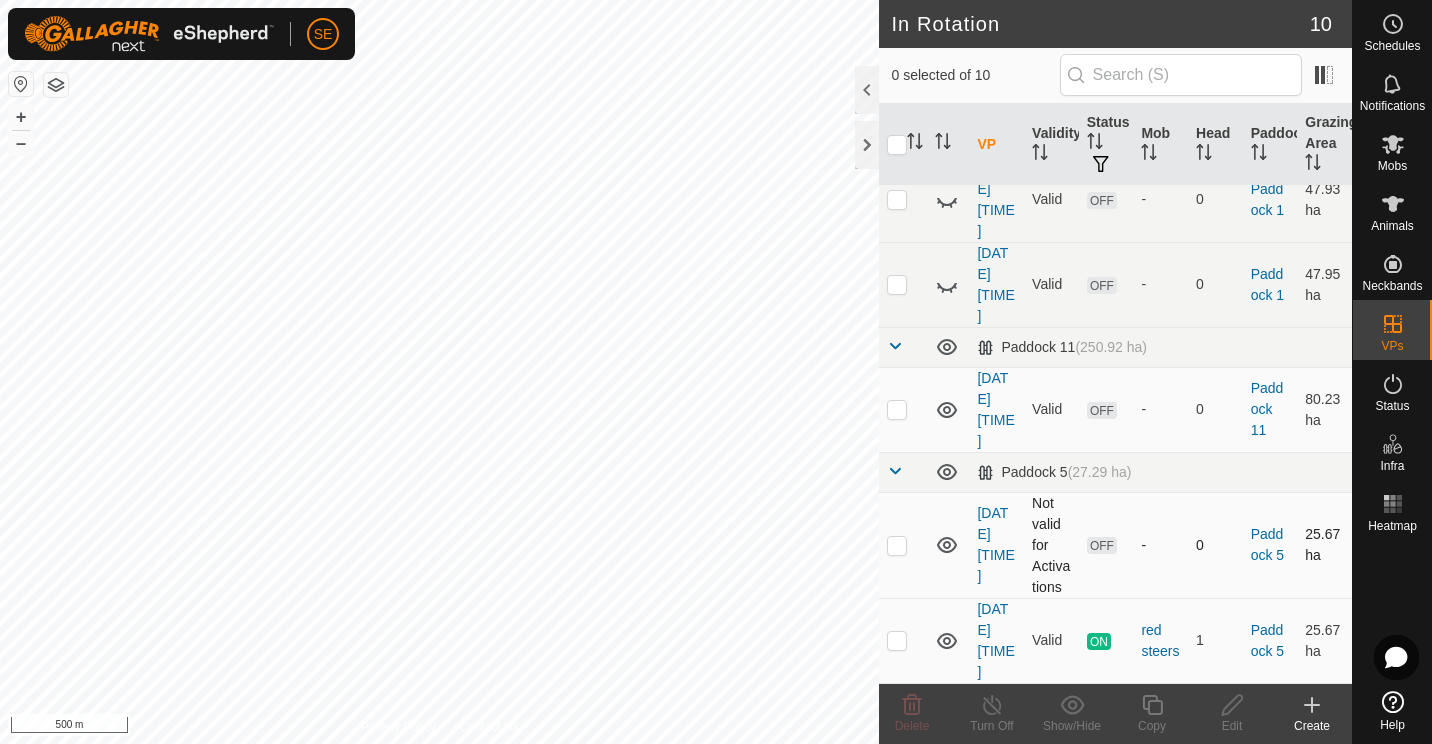 click at bounding box center [897, 545] 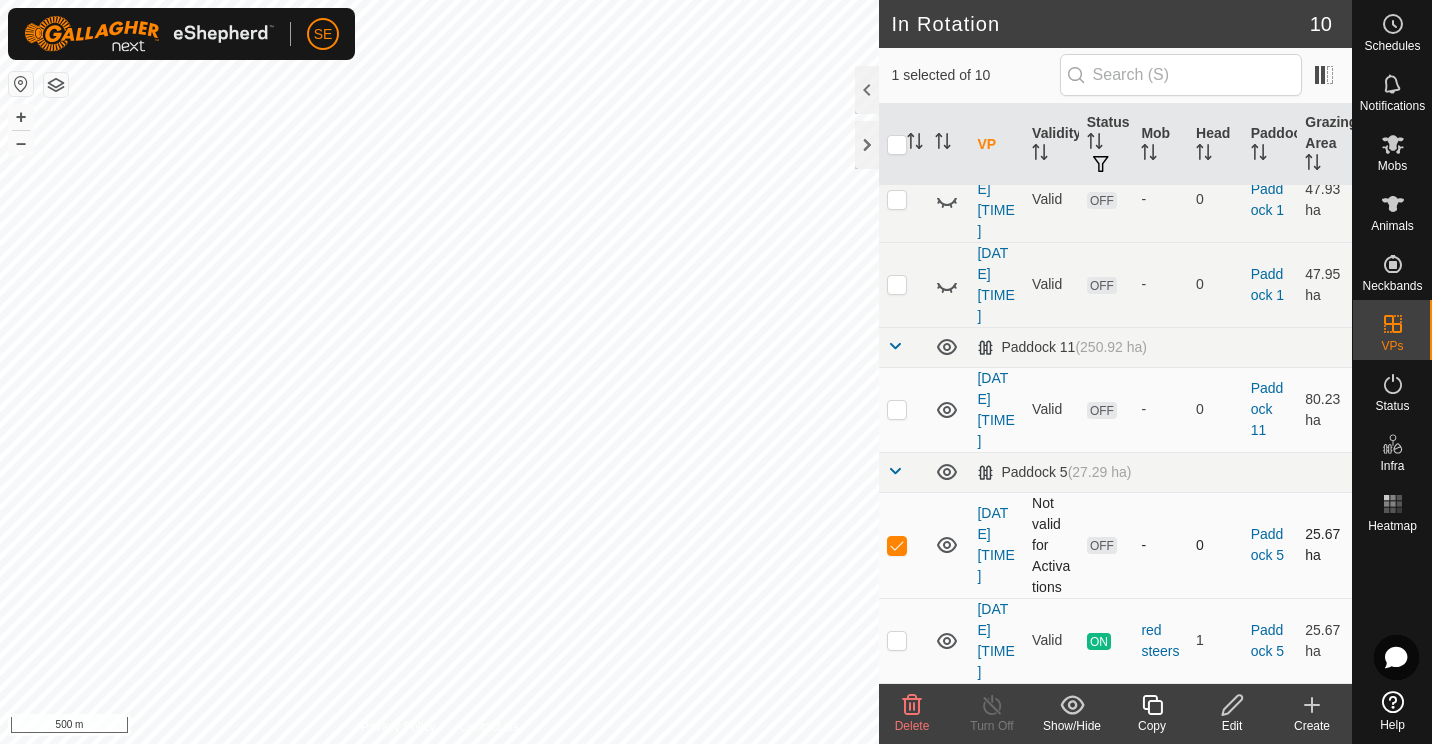 click at bounding box center [897, 545] 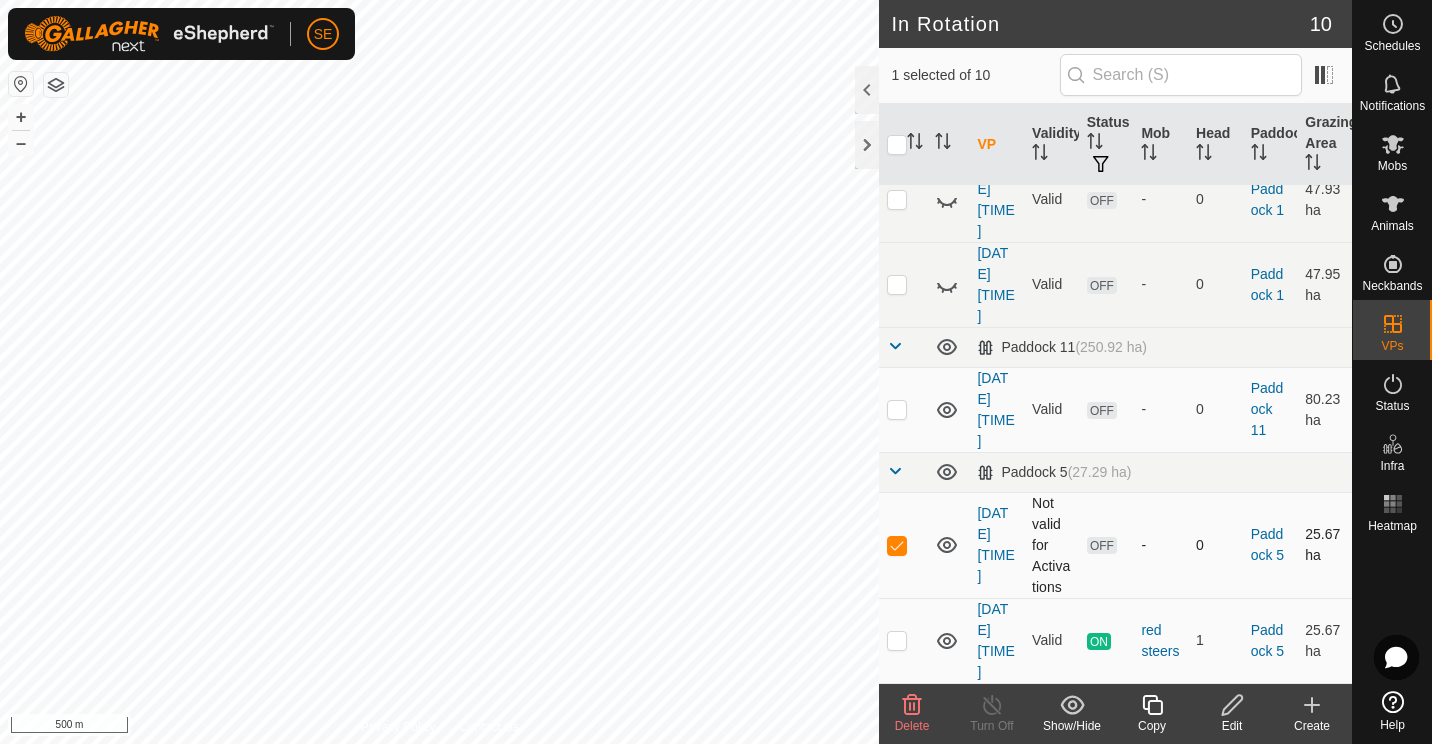 checkbox on "false" 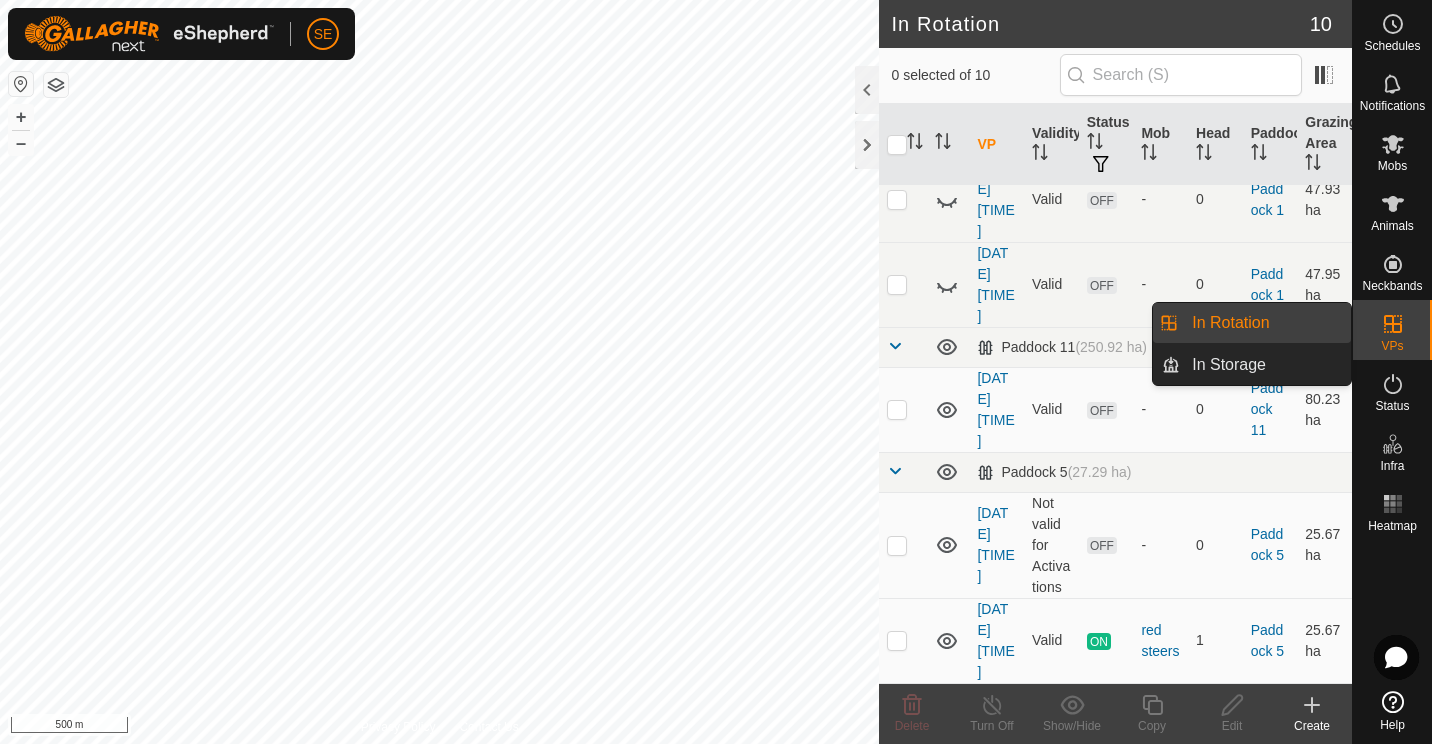 click 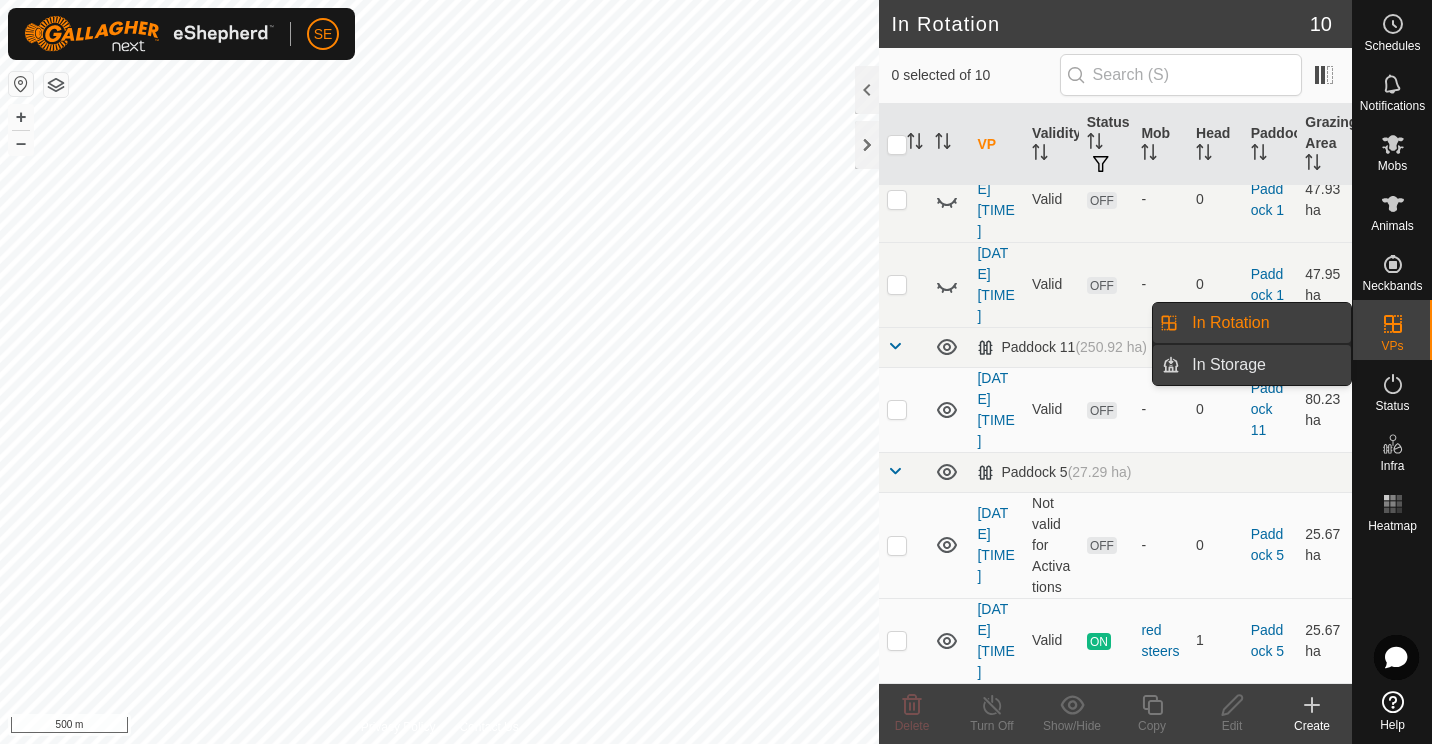 click on "In Storage" at bounding box center [1265, 365] 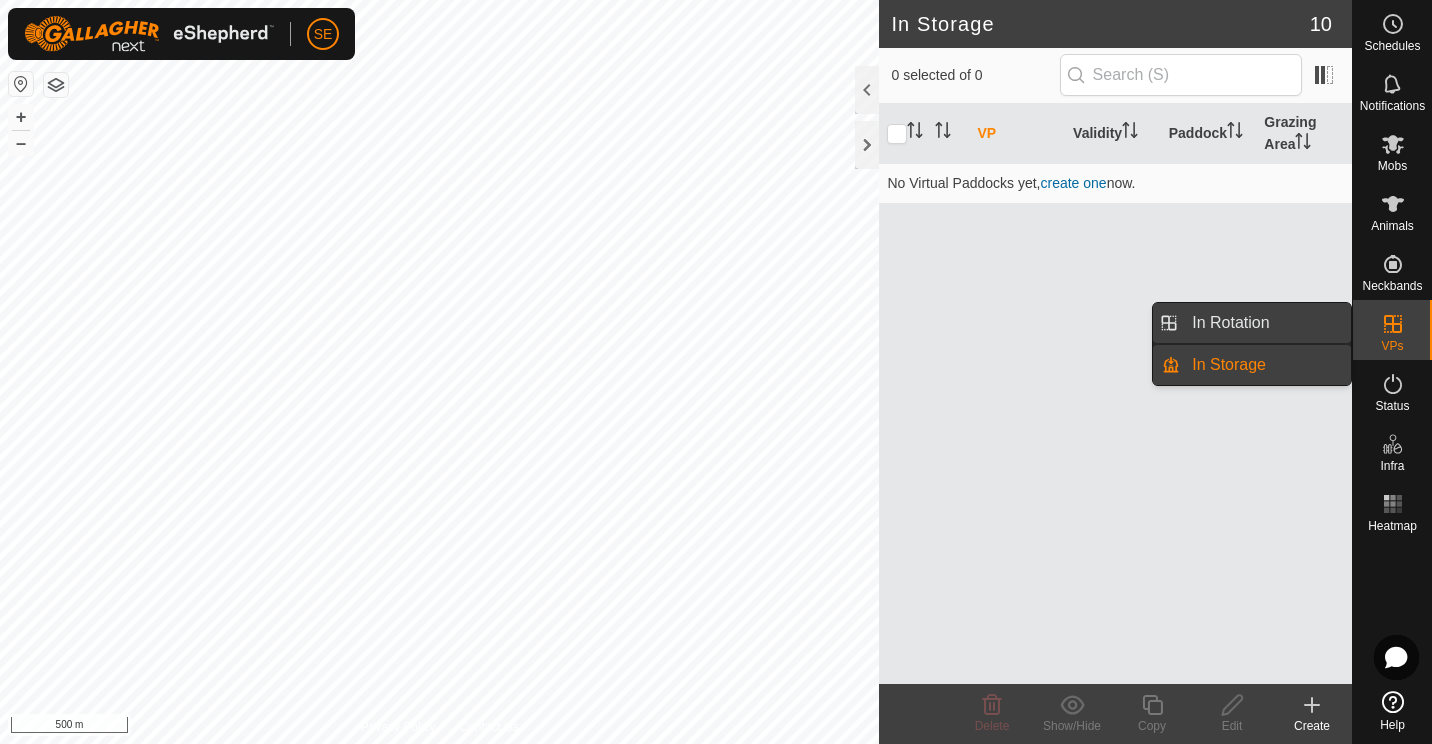 click on "In Rotation" at bounding box center [1265, 323] 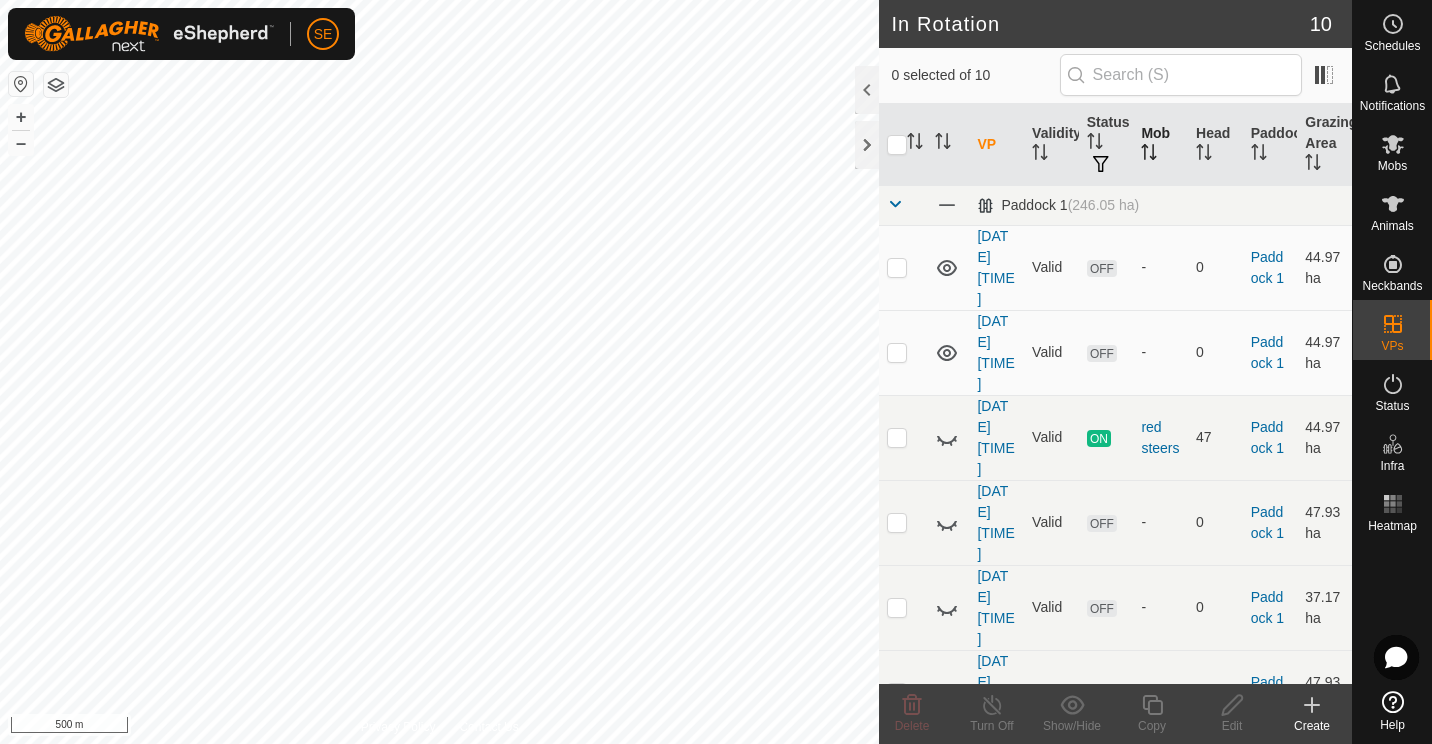 click 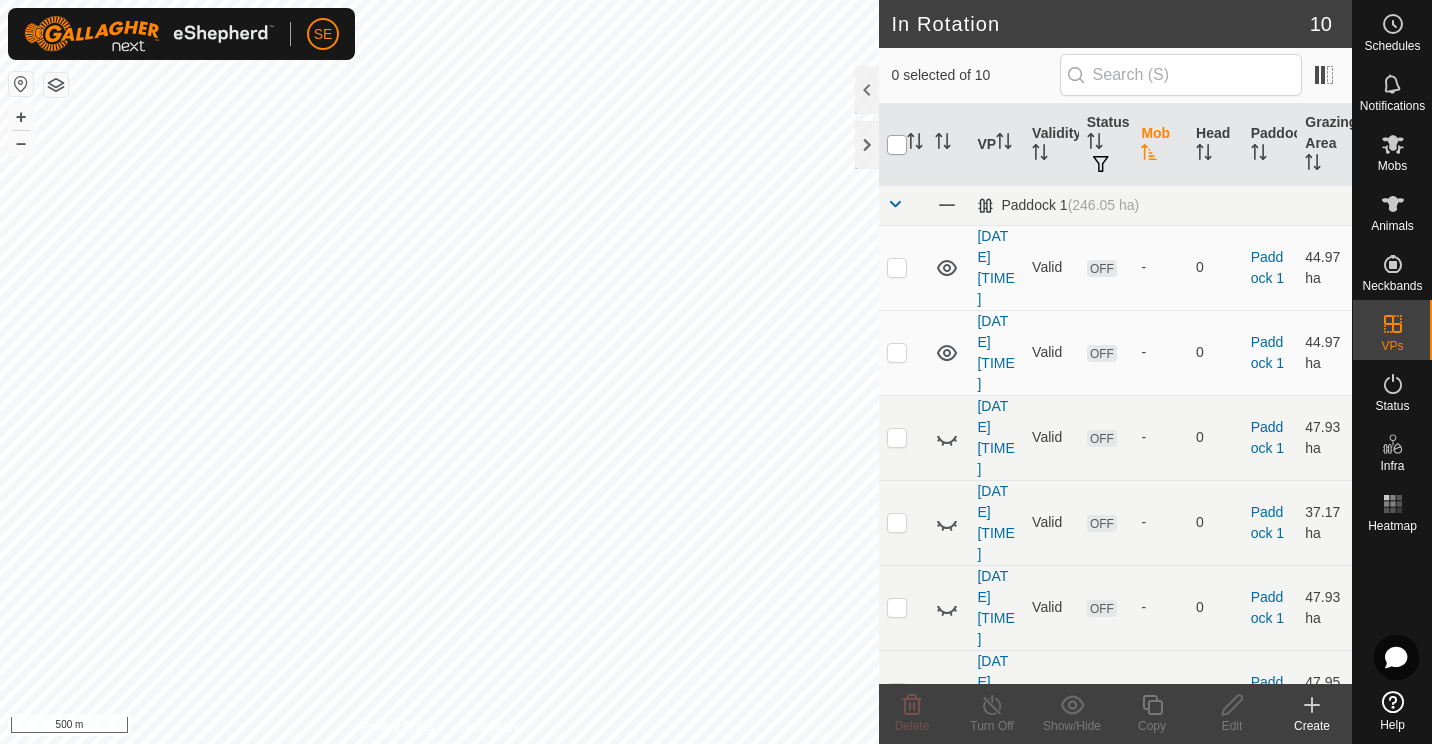 click at bounding box center [897, 145] 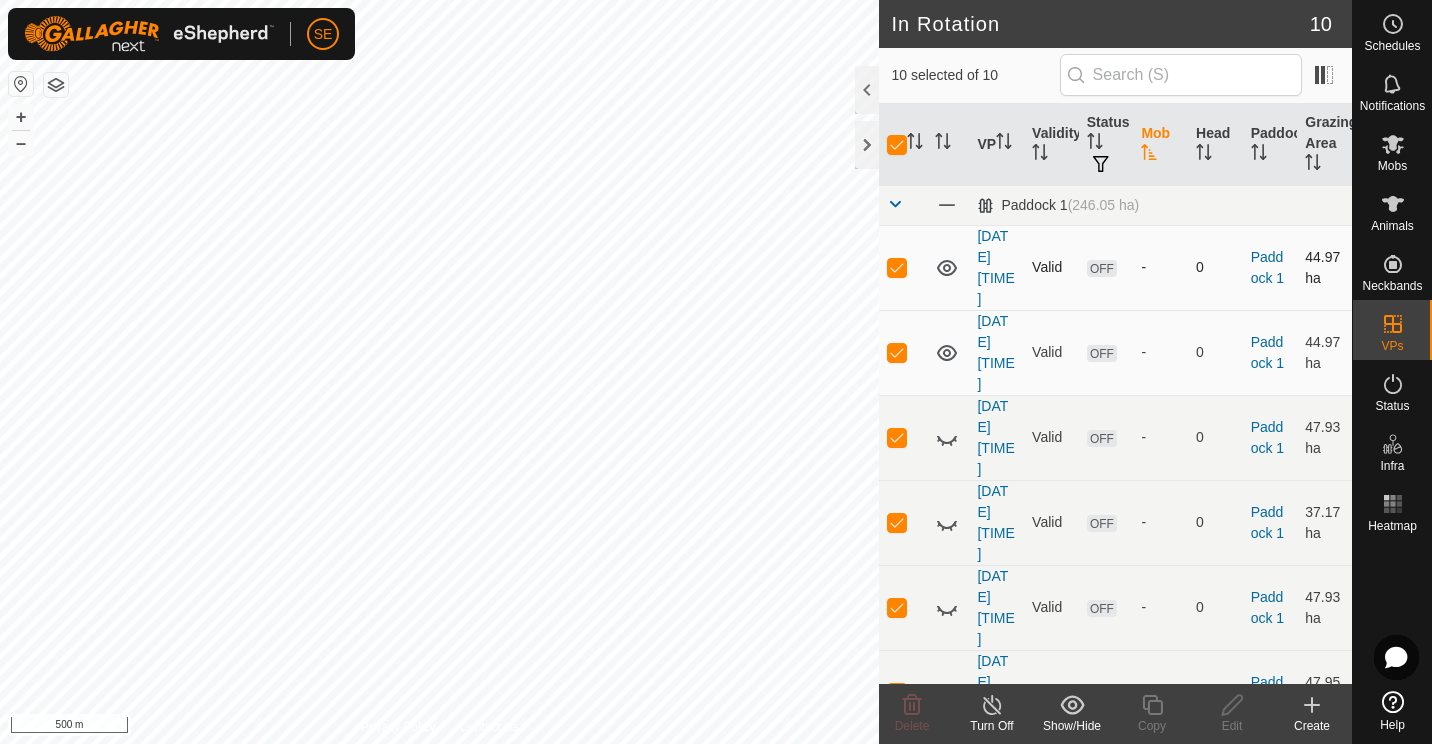 click at bounding box center [897, 267] 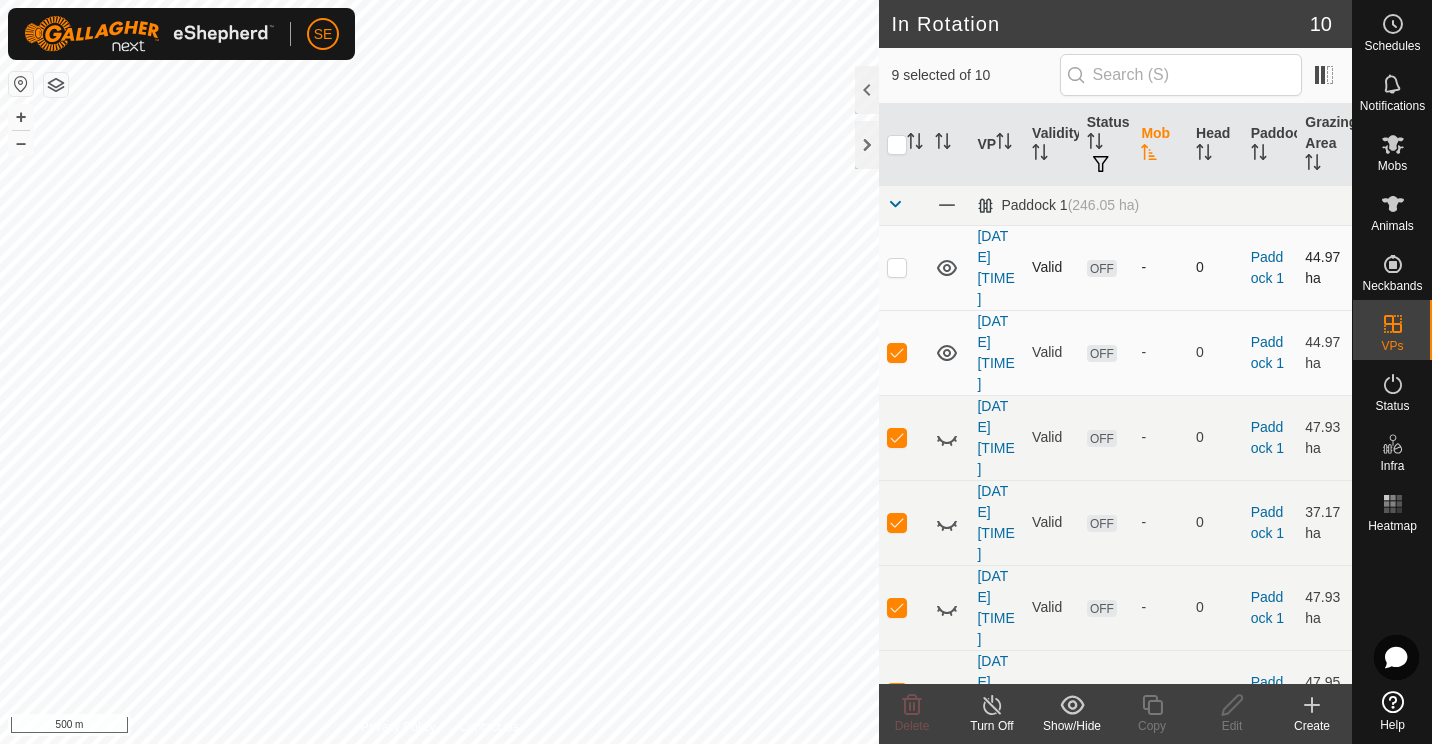 click at bounding box center (897, 267) 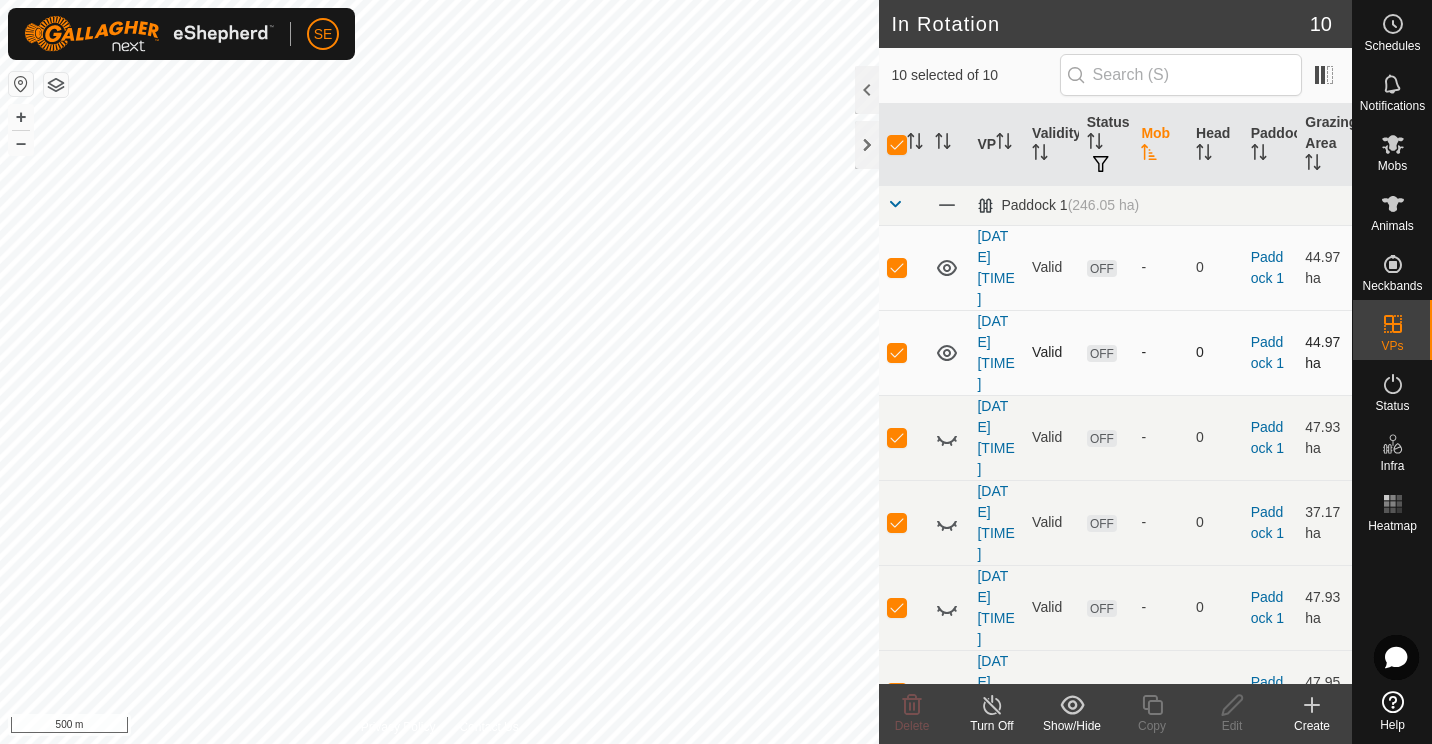 click at bounding box center (897, 352) 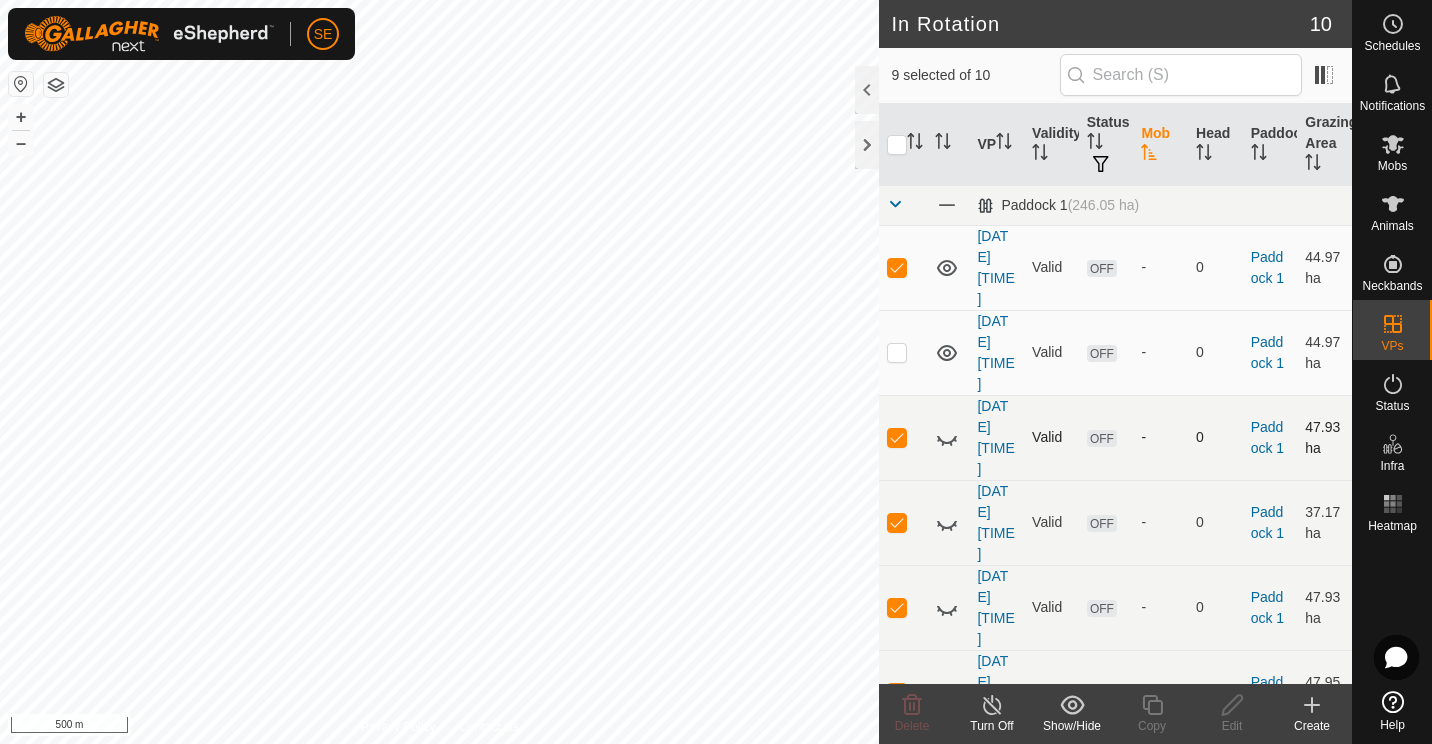 click at bounding box center (897, 437) 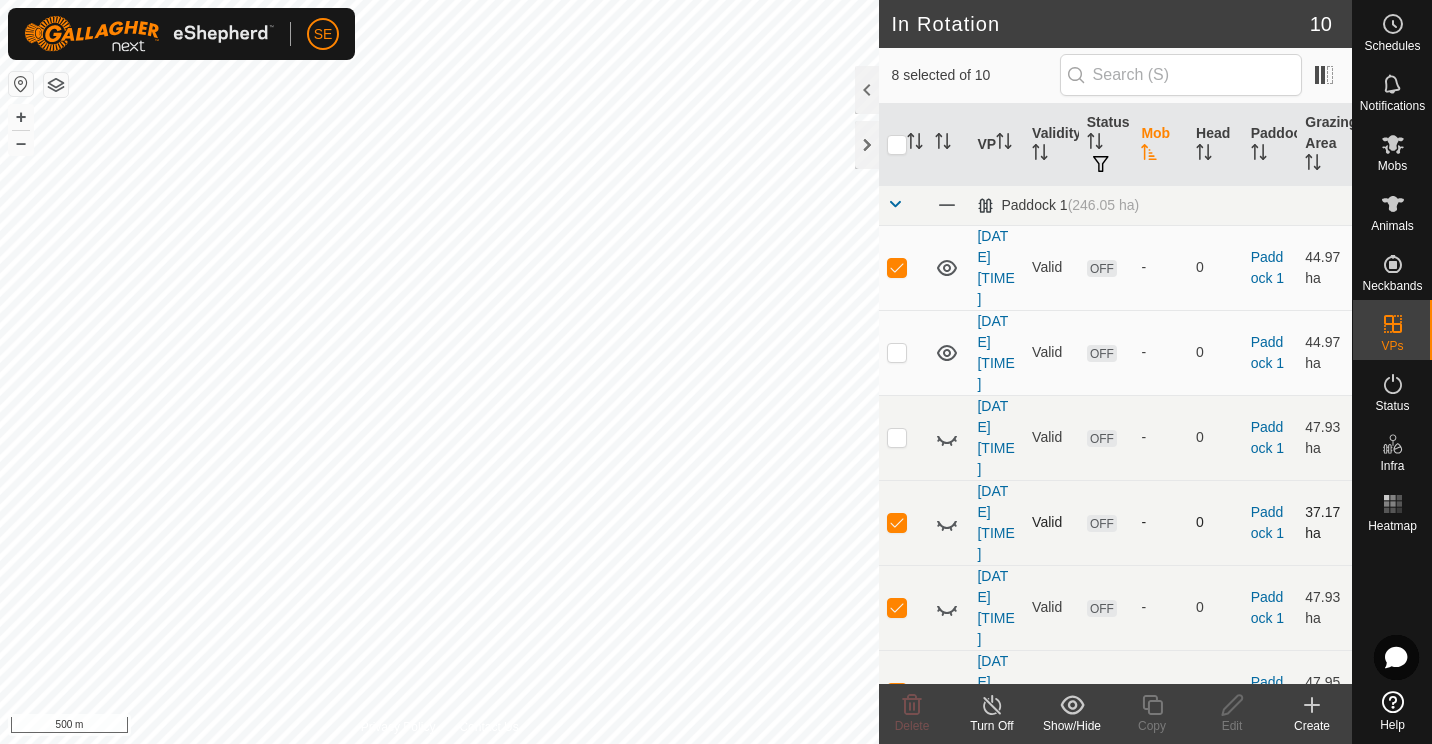 click at bounding box center [897, 522] 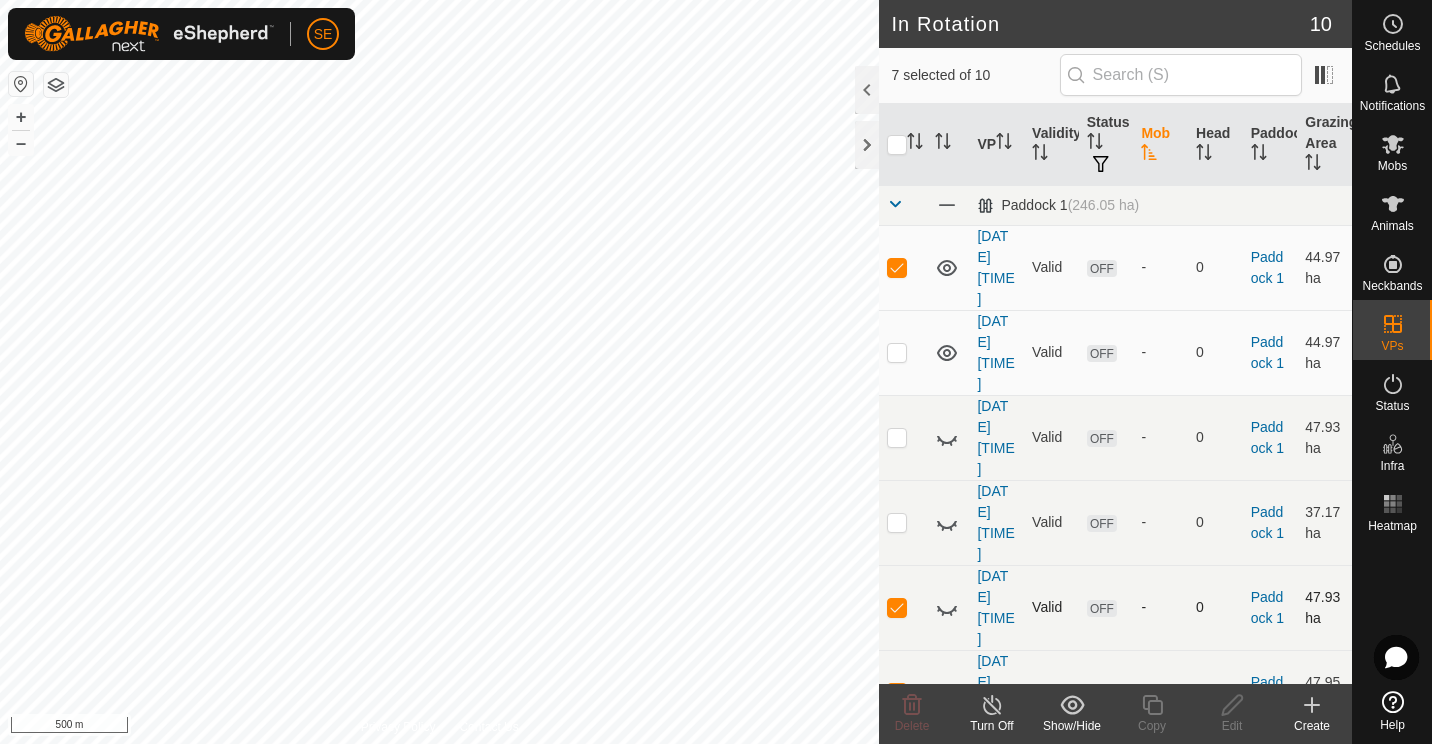 click at bounding box center (897, 607) 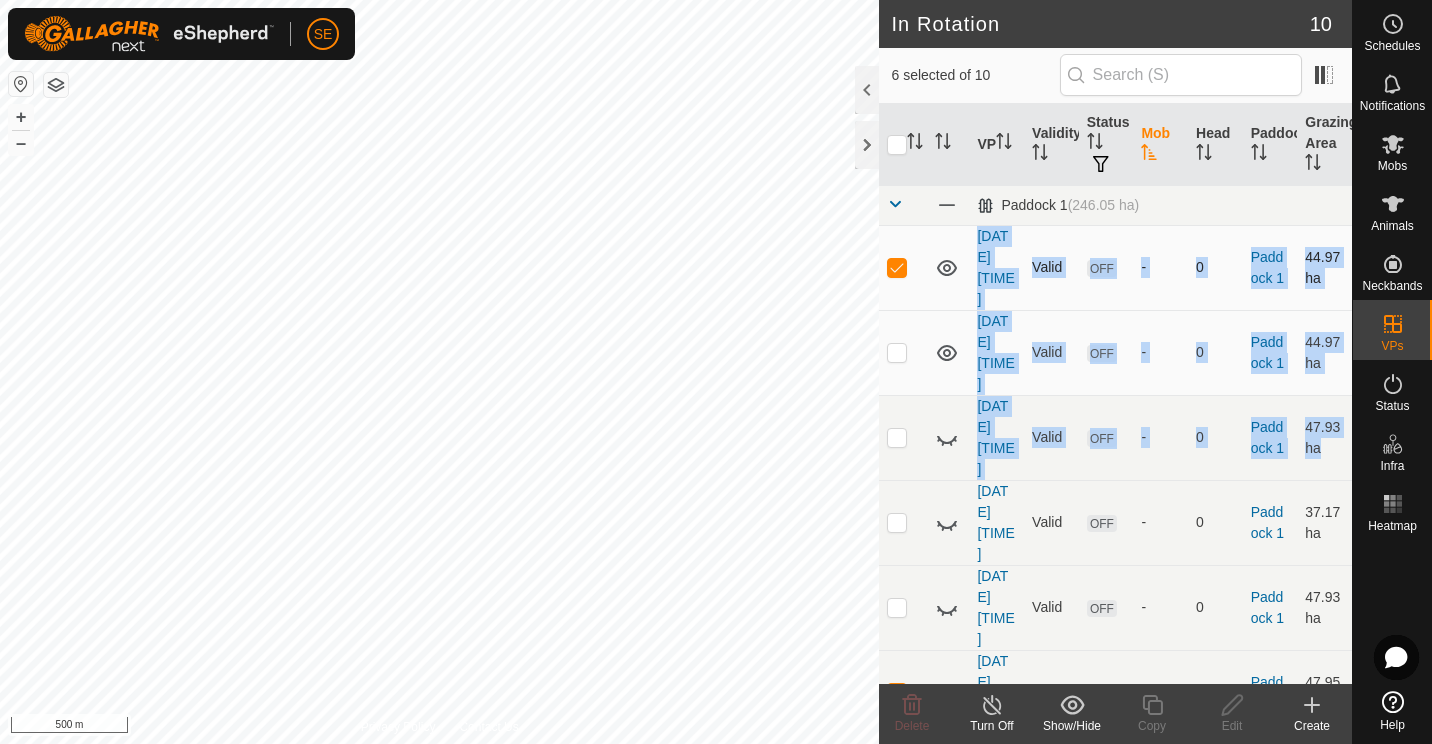 drag, startPoint x: 940, startPoint y: 481, endPoint x: 930, endPoint y: 300, distance: 181.27603 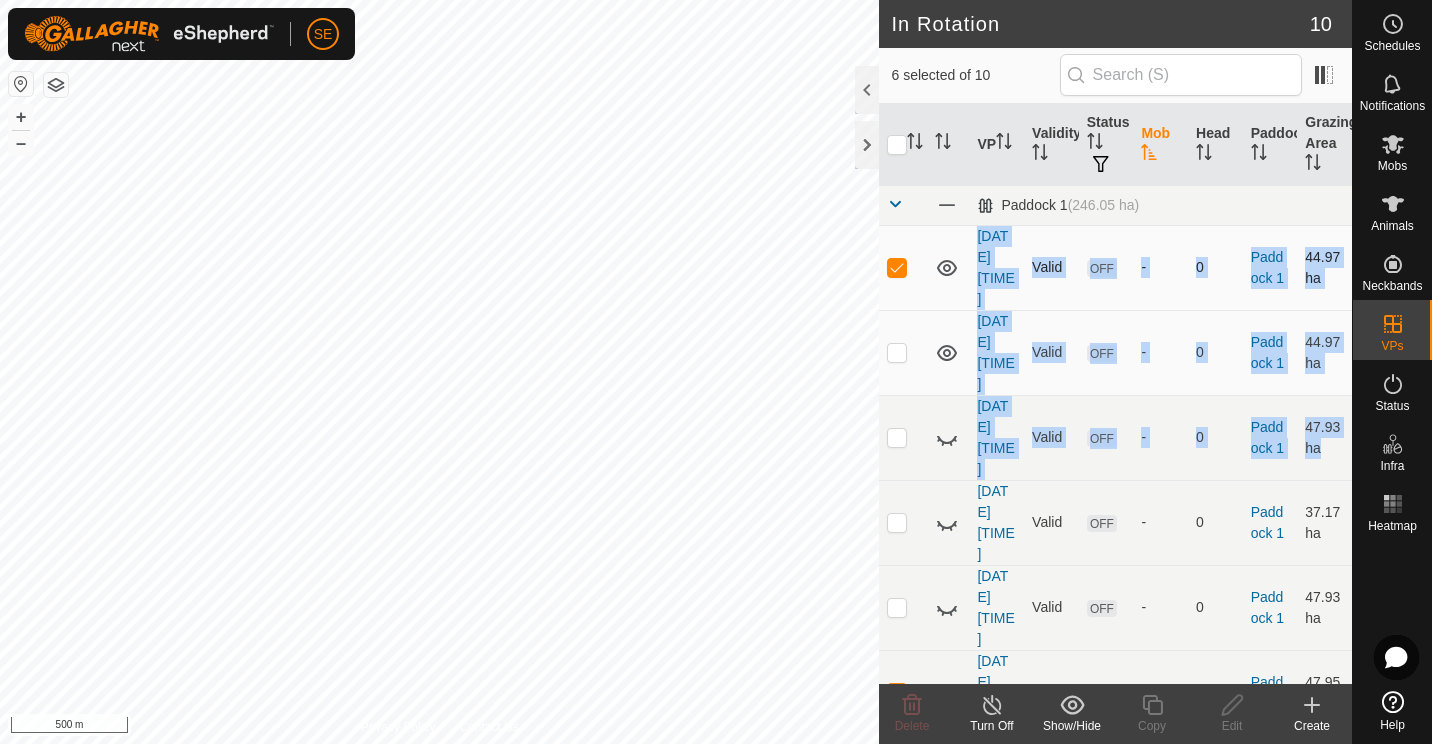 click on "Paddock 1   ([NUMBER] ha) [DATE] [TIME]  Valid  OFF  -   0   Paddock 1   [NUMBER] ha  [DATE] [TIME]  Valid  OFF  -   0   Paddock 1   [NUMBER] ha  [DATE] [TIME]  Valid  OFF  -   0   Paddock 1   [NUMBER] ha  [DATE] [TIME]  Valid  OFF  -   0   Paddock 1   [NUMBER] ha  [DATE] [TIME]  Valid  OFF  -   0   Paddock 1   [NUMBER] ha  [DATE] [TIME]  Valid  OFF  -   0   Paddock 1   [NUMBER] ha  [DATE] [TIME]  Valid  ON  red steers   47   Paddock 1   [NUMBER] ha   Paddock 11   ([NUMBER] ha) [DATE] [TIME]  Valid  OFF  -   0   Paddock 11   [NUMBER] ha   Paddock 5   ([NUMBER] ha) [DATE] [TIME]  Not valid for Activations  OFF  -   0   Paddock 5   [NUMBER] ha  [DATE] [TIME]  Valid  ON  red steers   1   Paddock 5   [NUMBER] ha" at bounding box center (1115, 680) 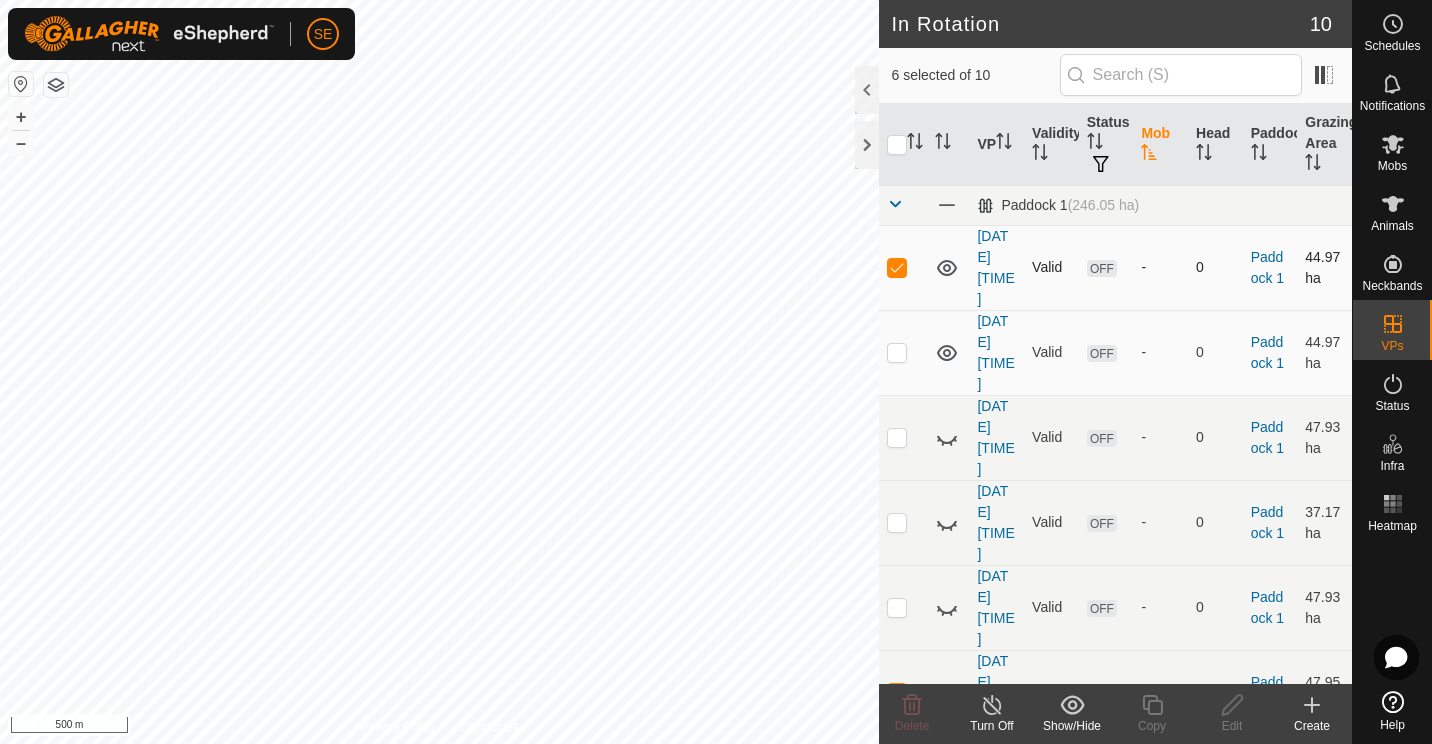 click at bounding box center [948, 267] 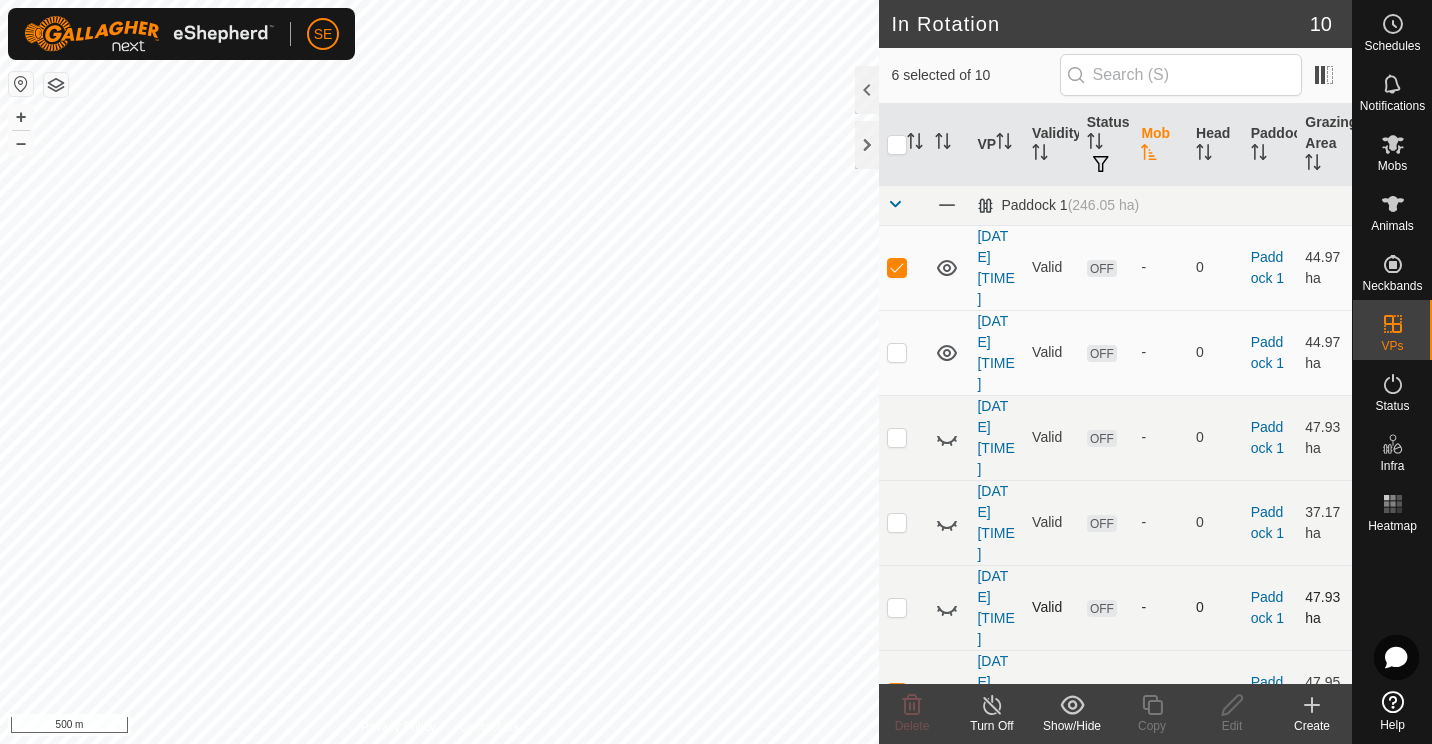 click at bounding box center [903, 607] 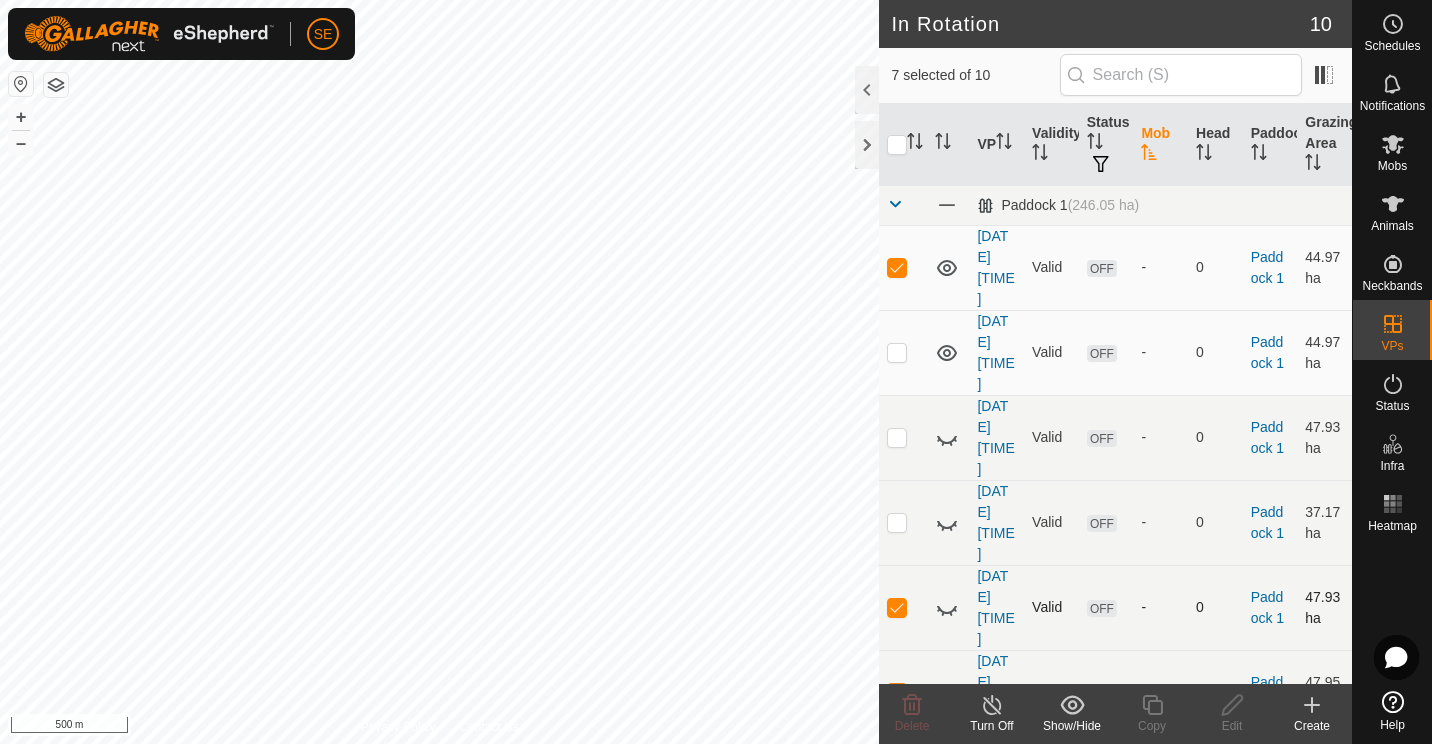 click at bounding box center [897, 607] 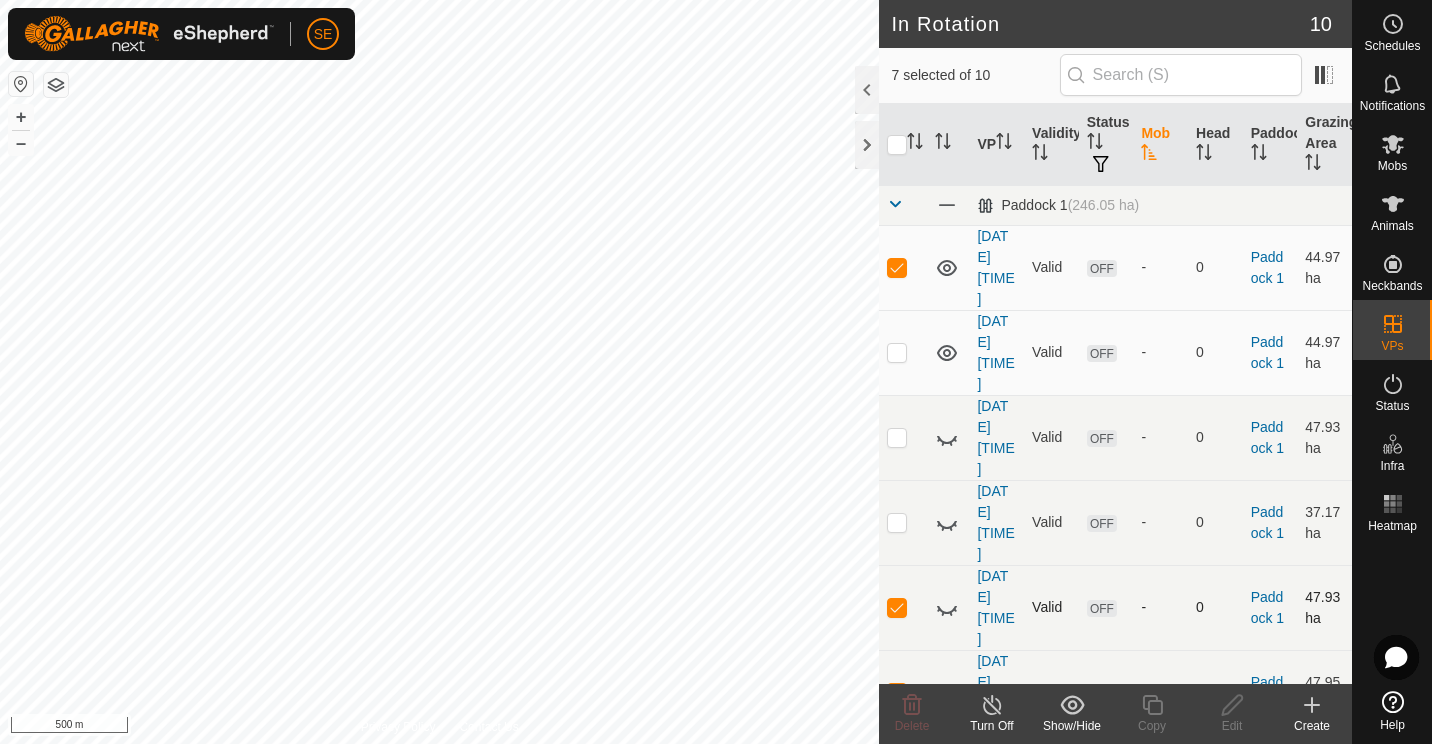 checkbox on "false" 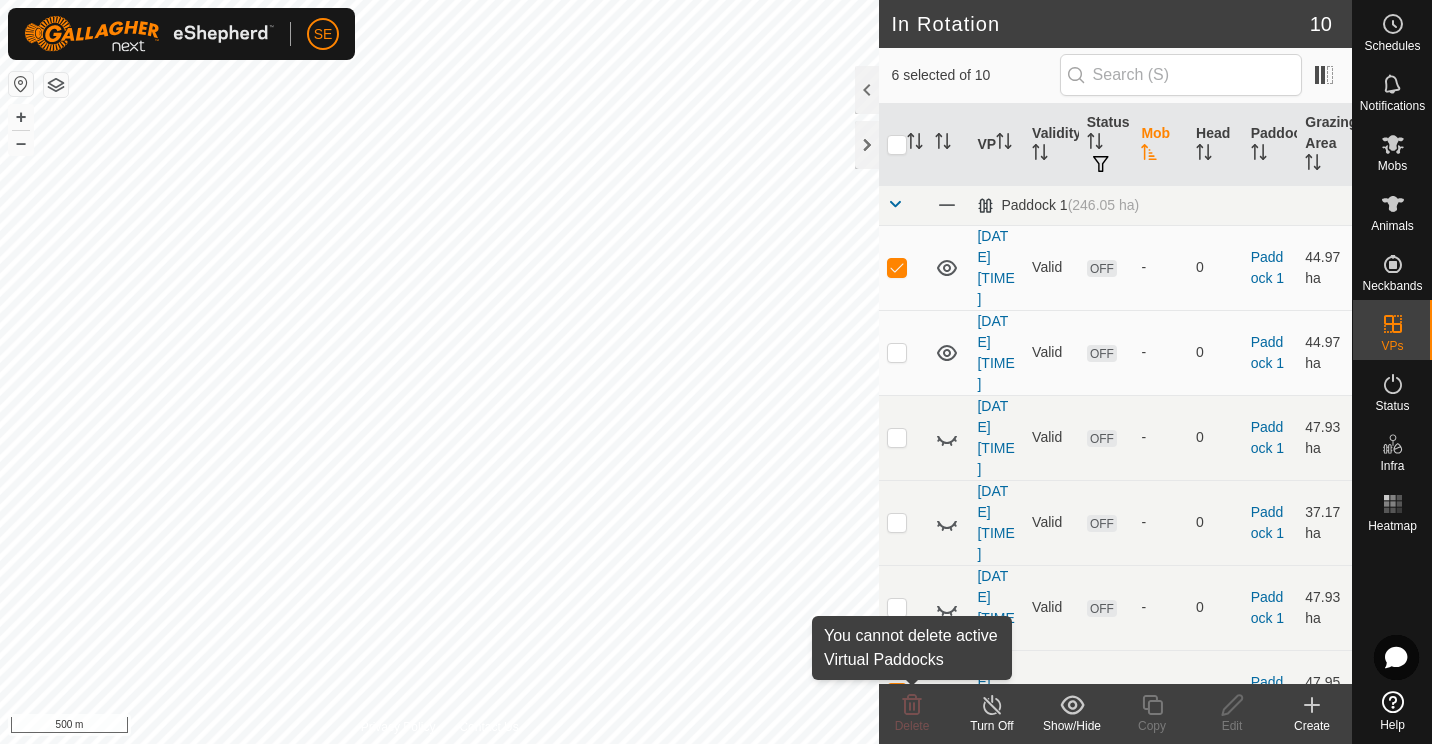 click on "Delete" 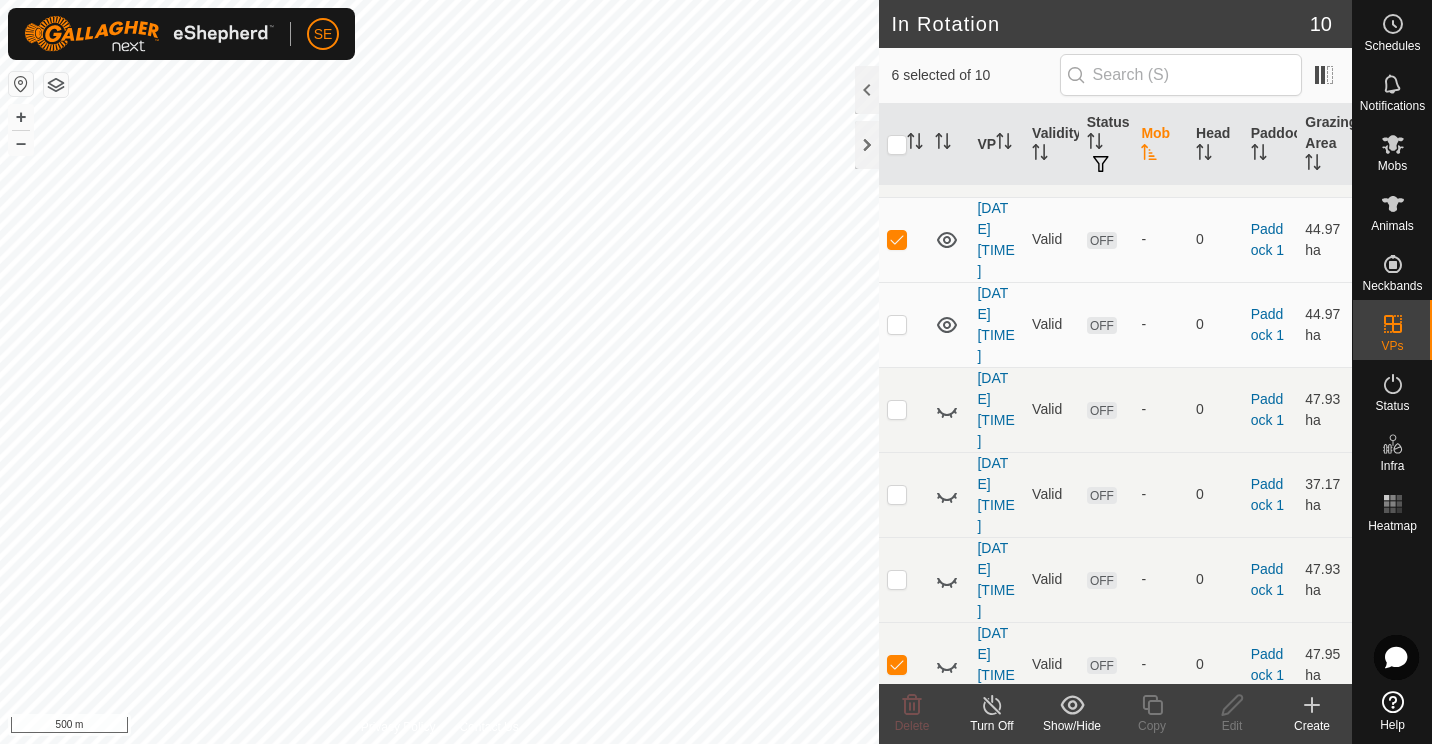 scroll, scrollTop: 40, scrollLeft: 0, axis: vertical 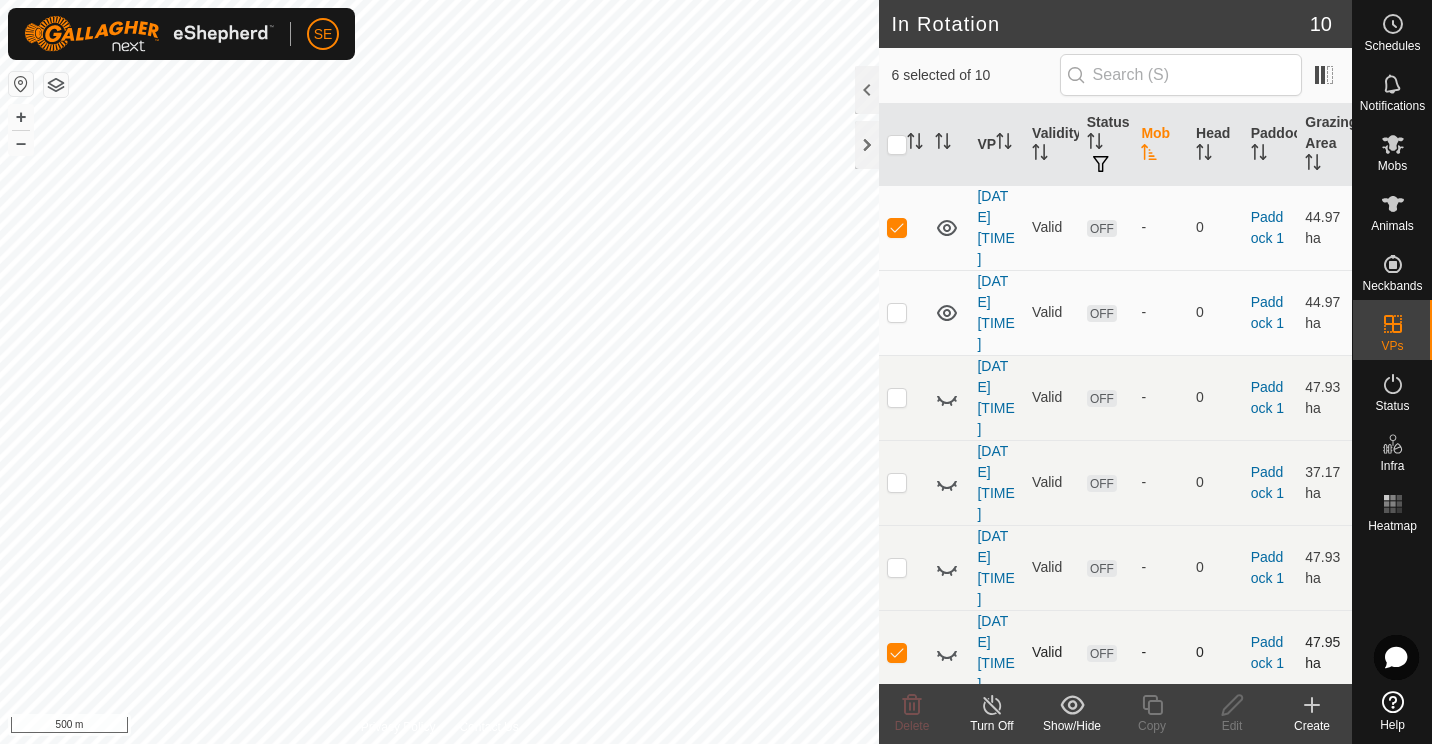 click at bounding box center [897, 652] 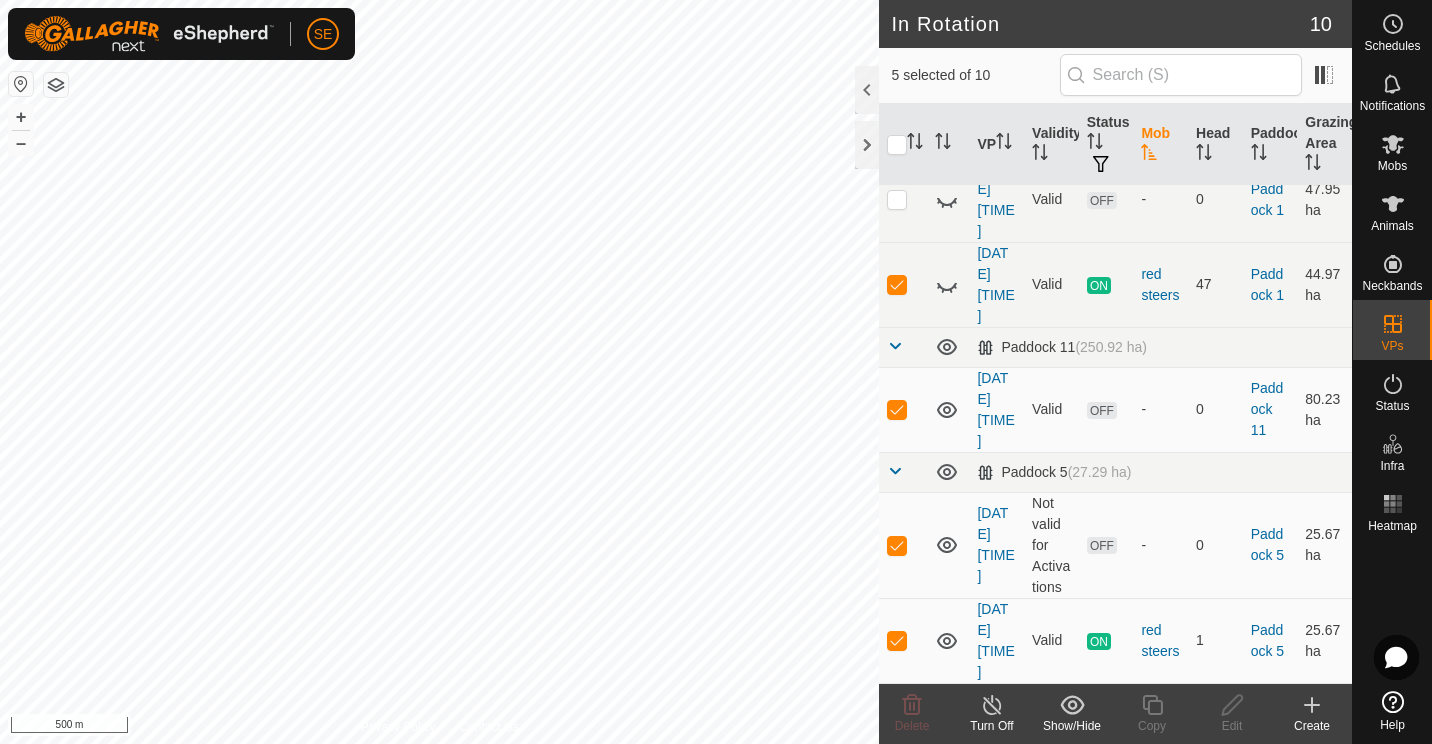 scroll, scrollTop: 513, scrollLeft: 0, axis: vertical 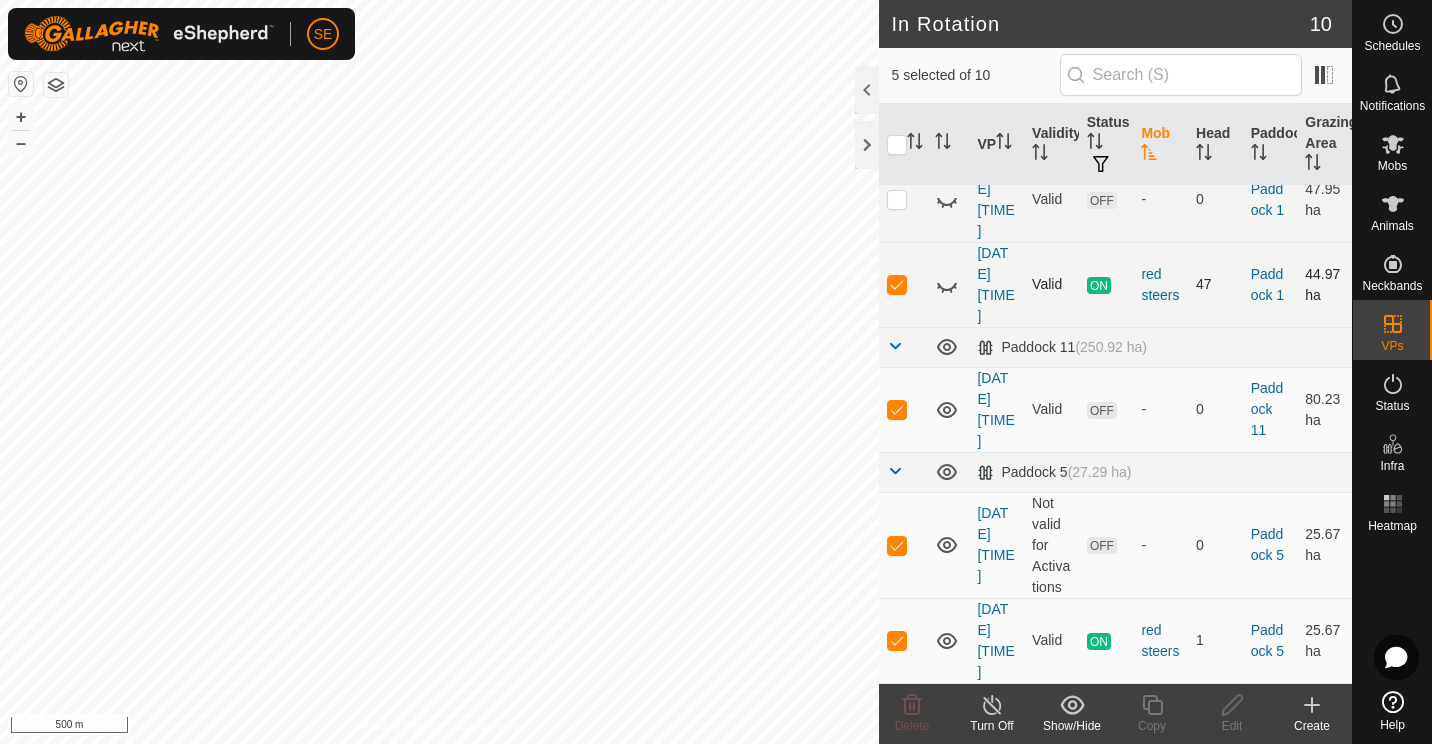 click at bounding box center [897, 284] 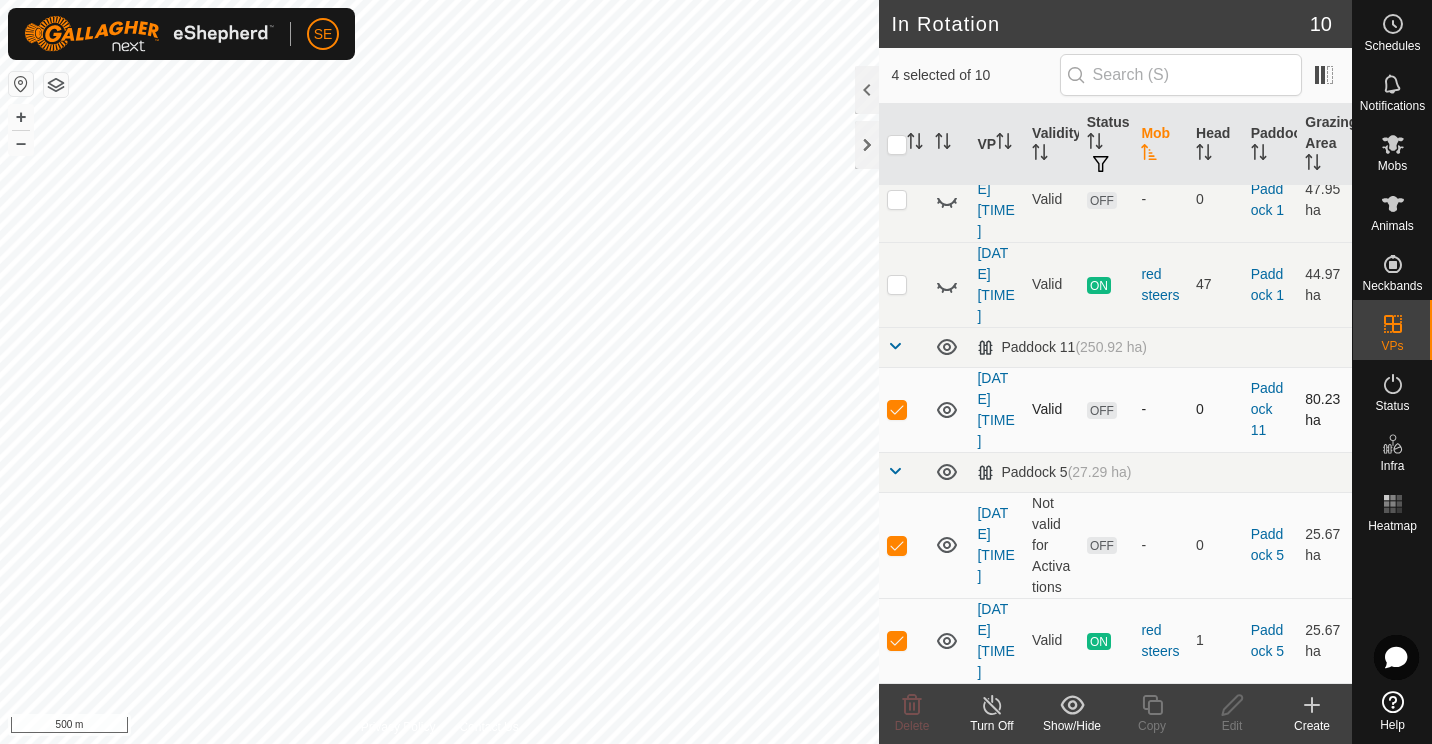 click at bounding box center (897, 409) 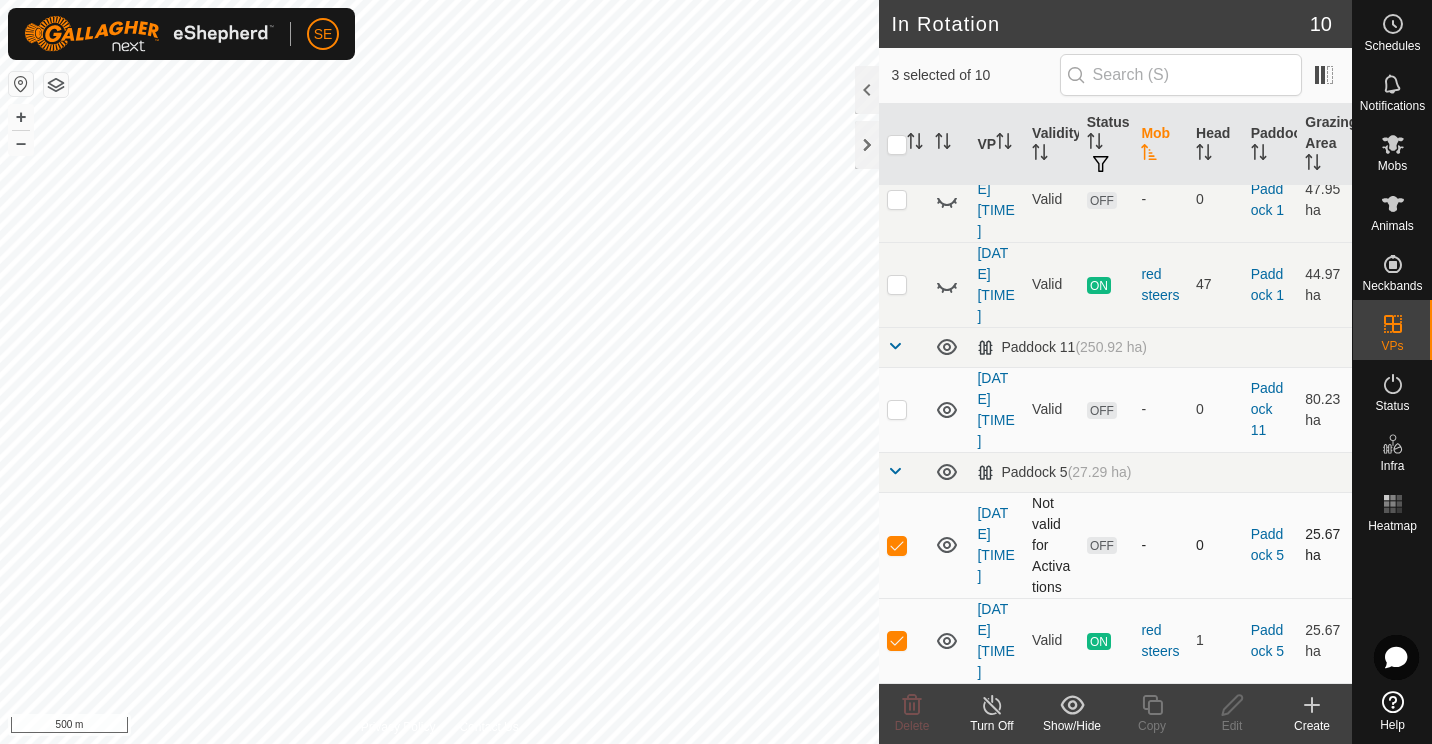 click at bounding box center [897, 545] 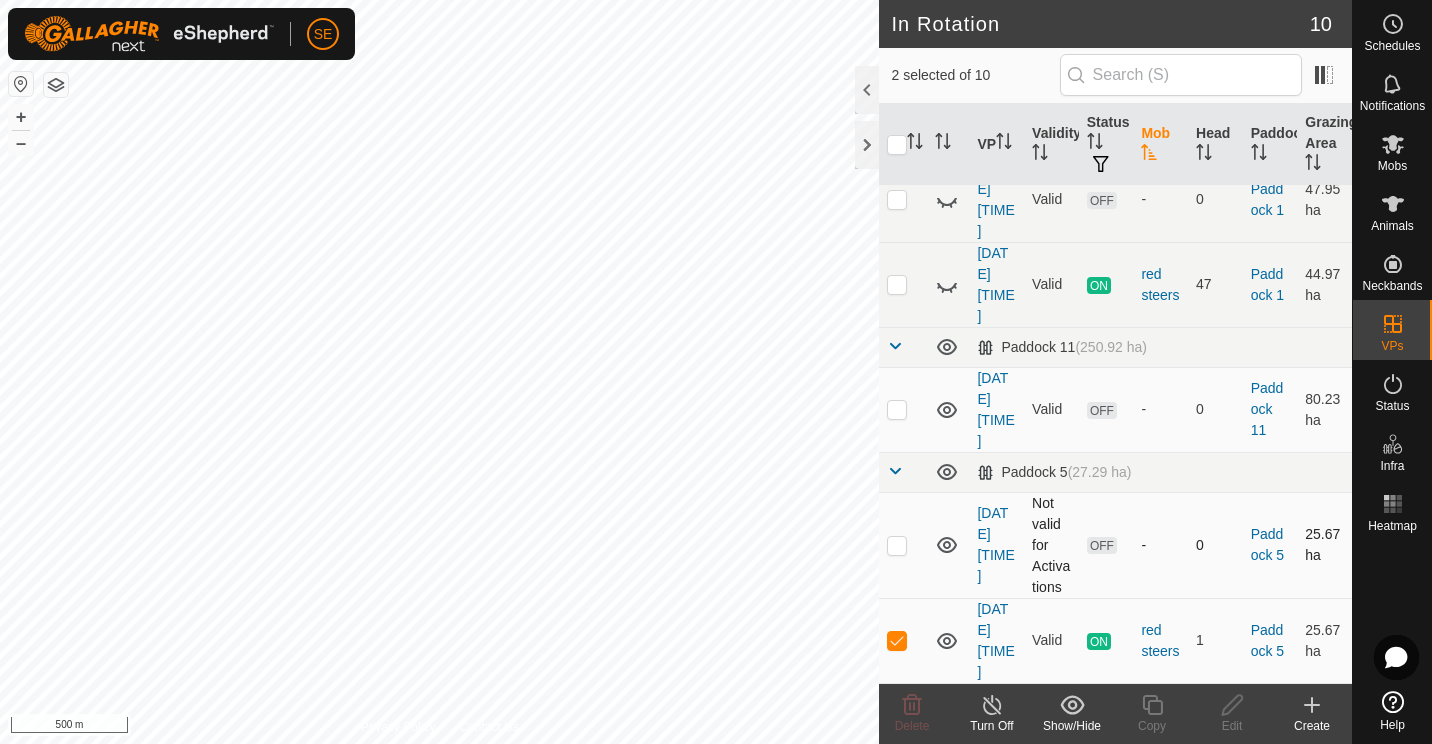 click at bounding box center [897, 545] 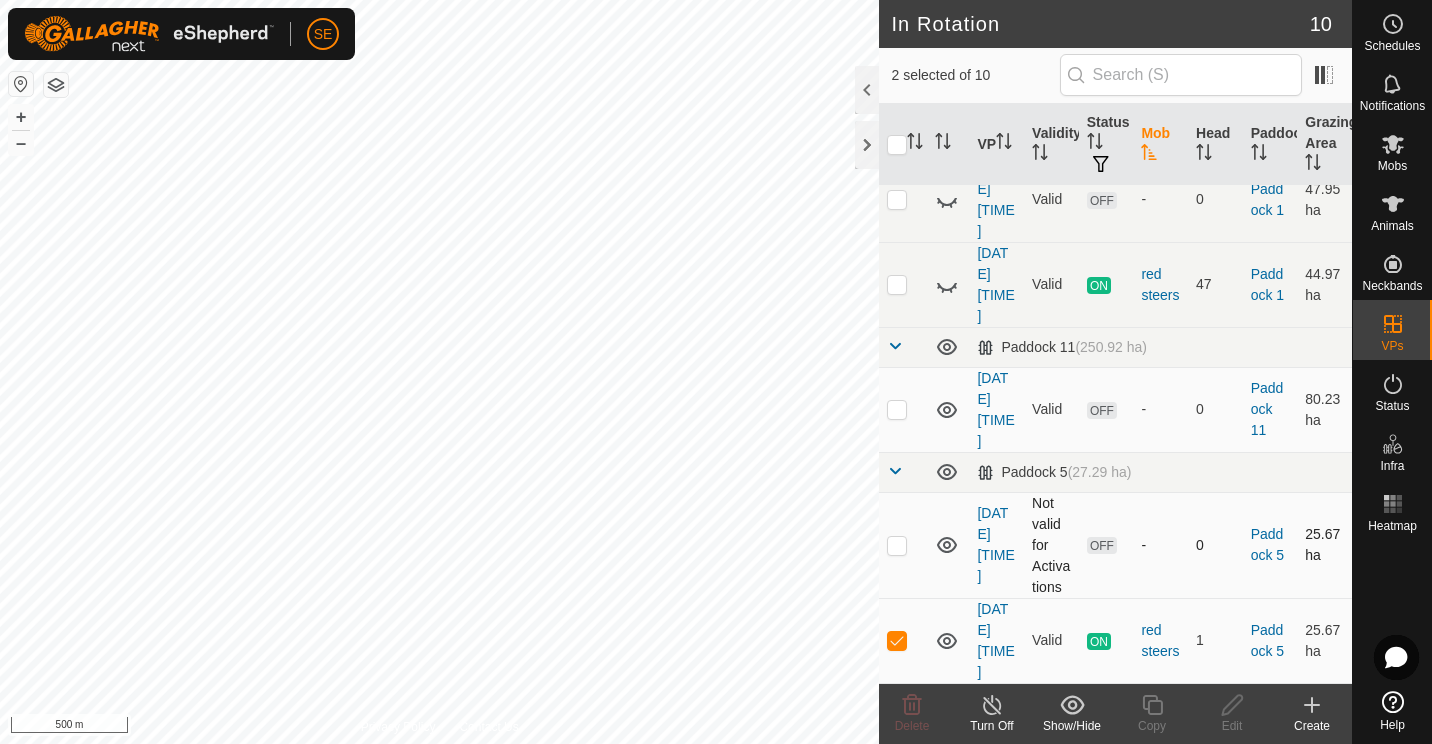 checkbox on "true" 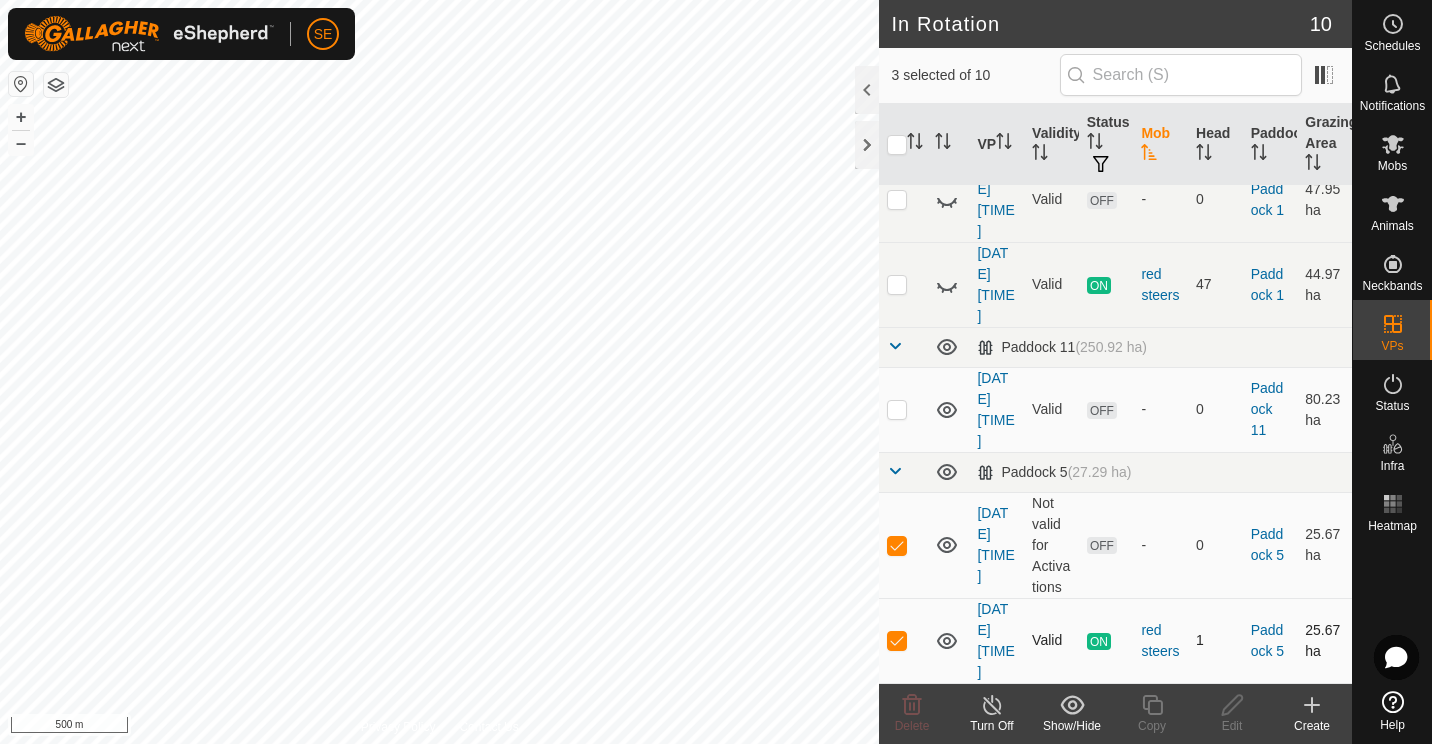 click at bounding box center (897, 640) 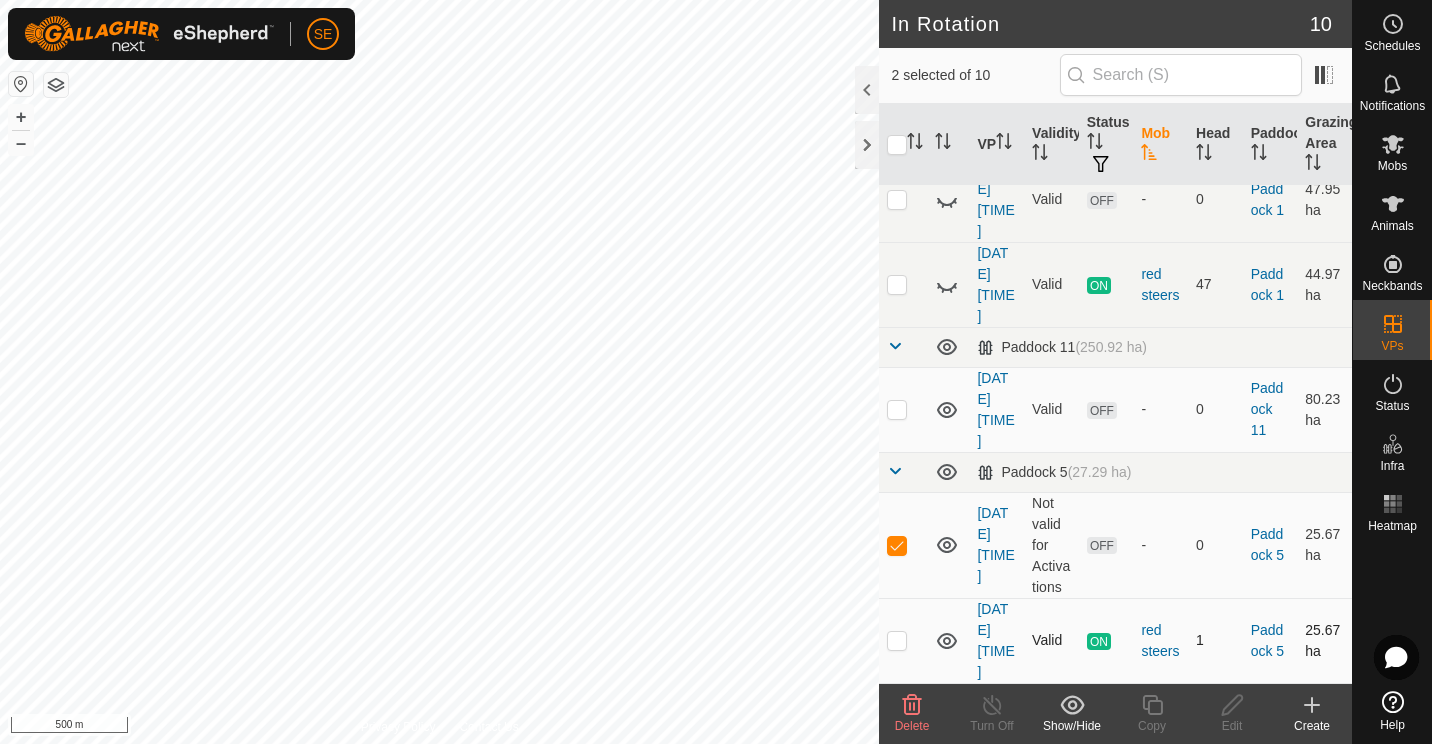 click at bounding box center [897, 640] 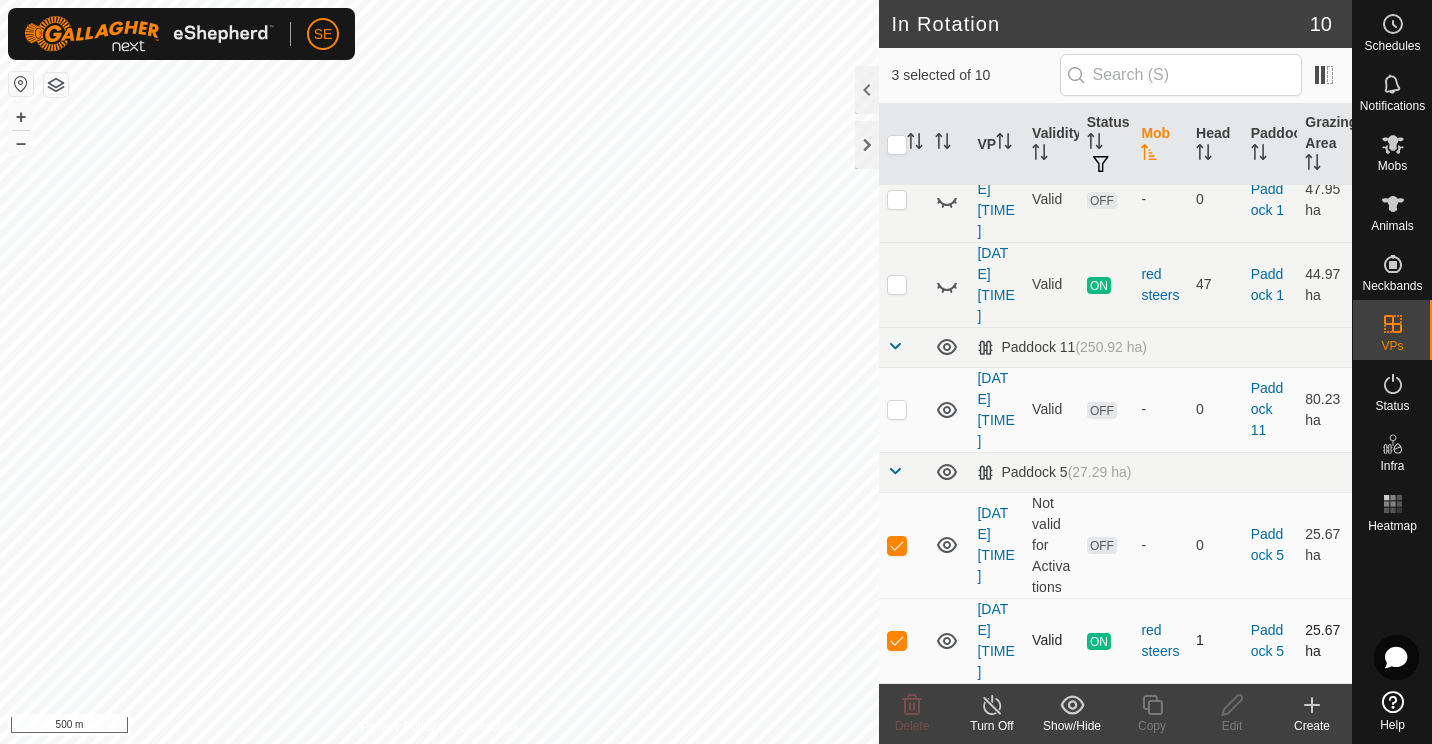 click at bounding box center (897, 640) 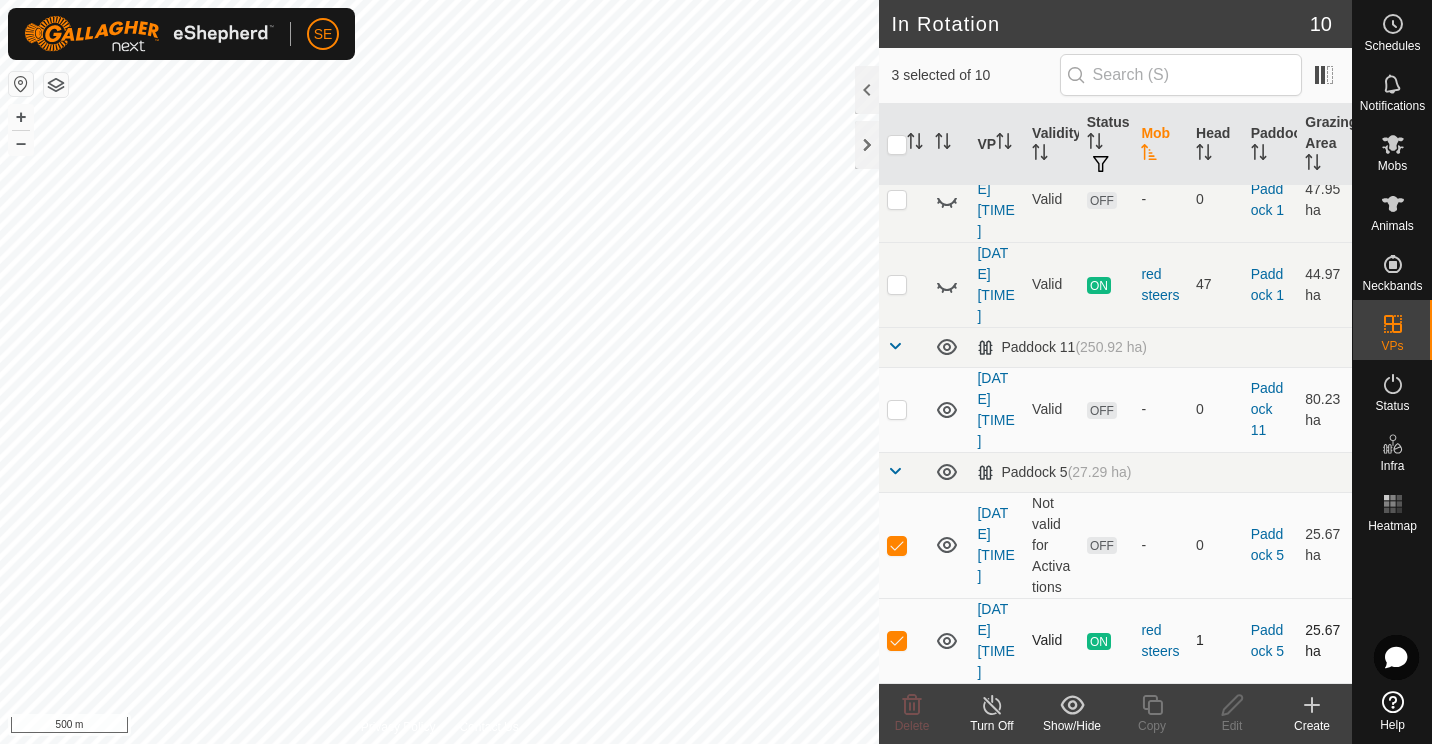 checkbox on "false" 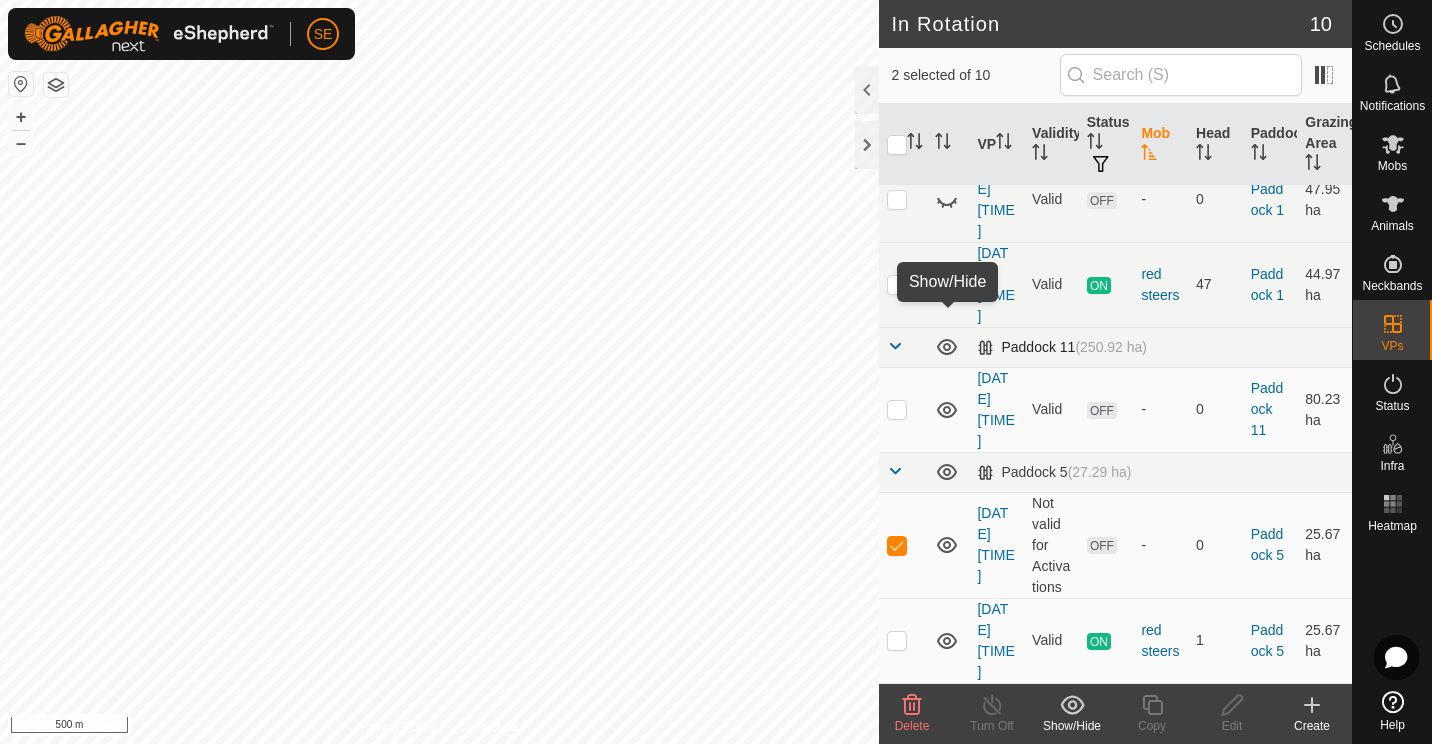 click 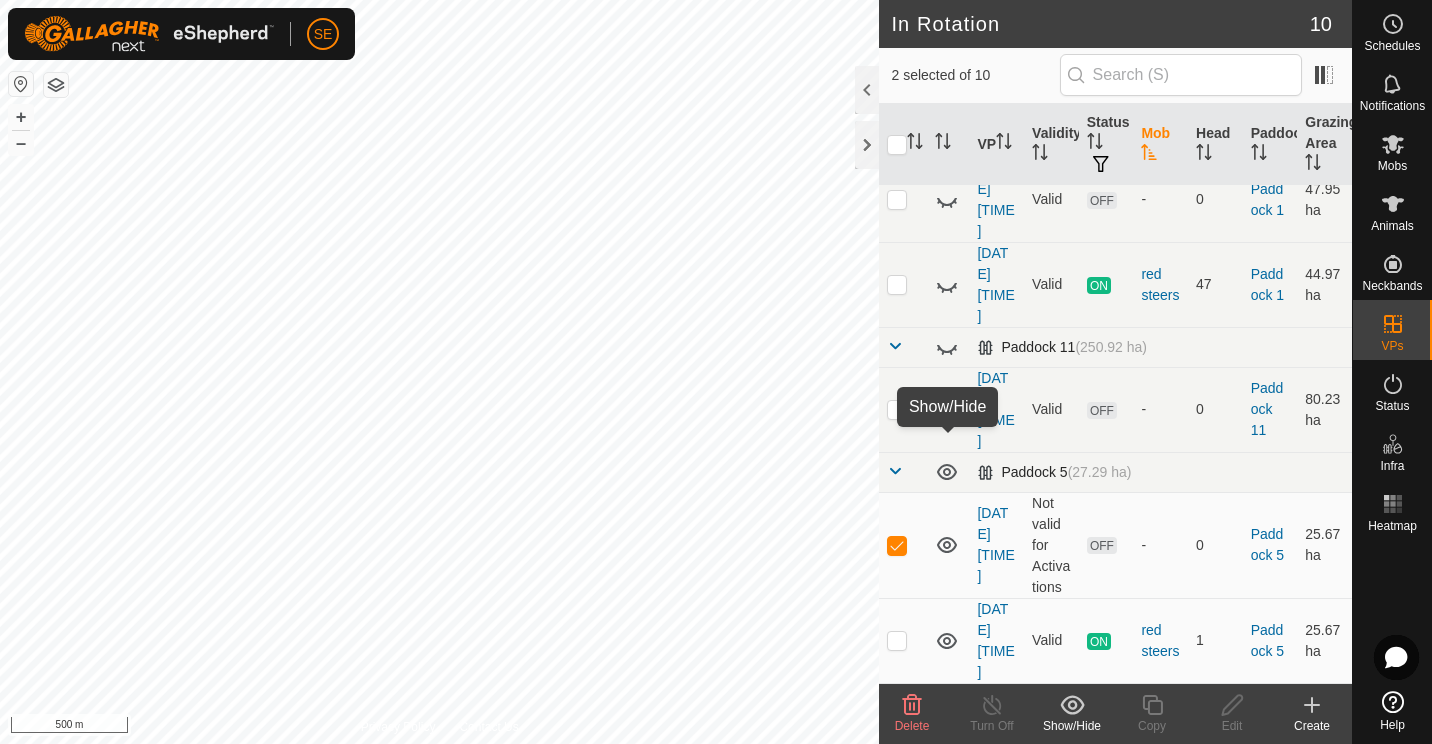 click 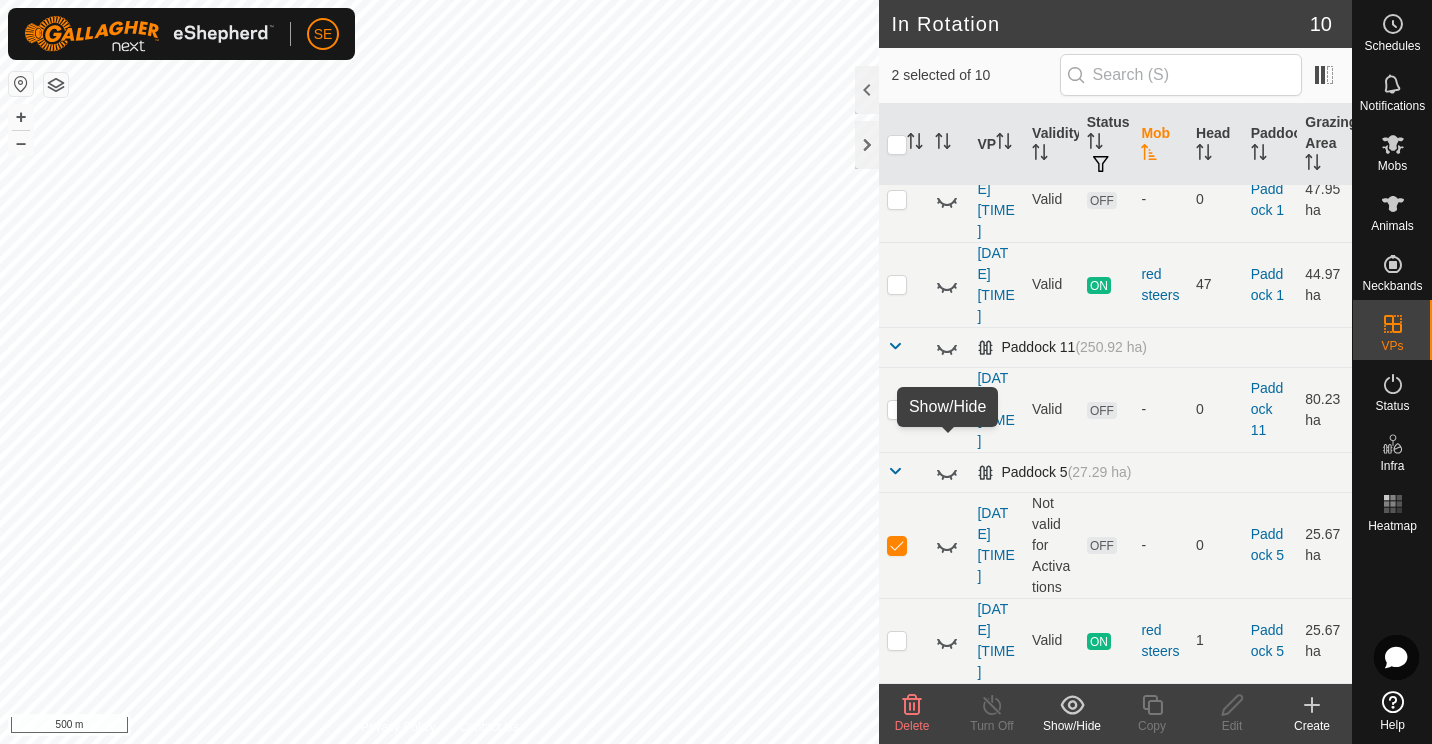 click 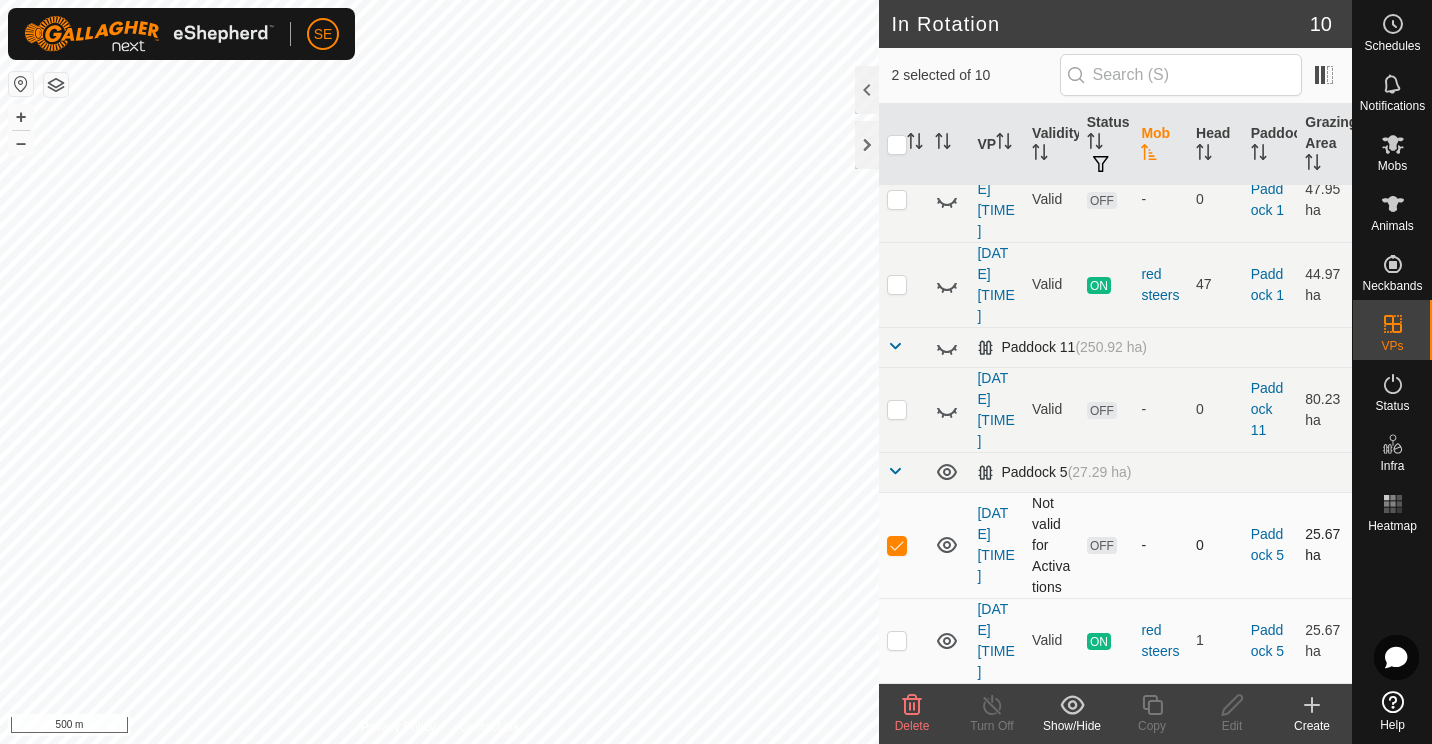 click 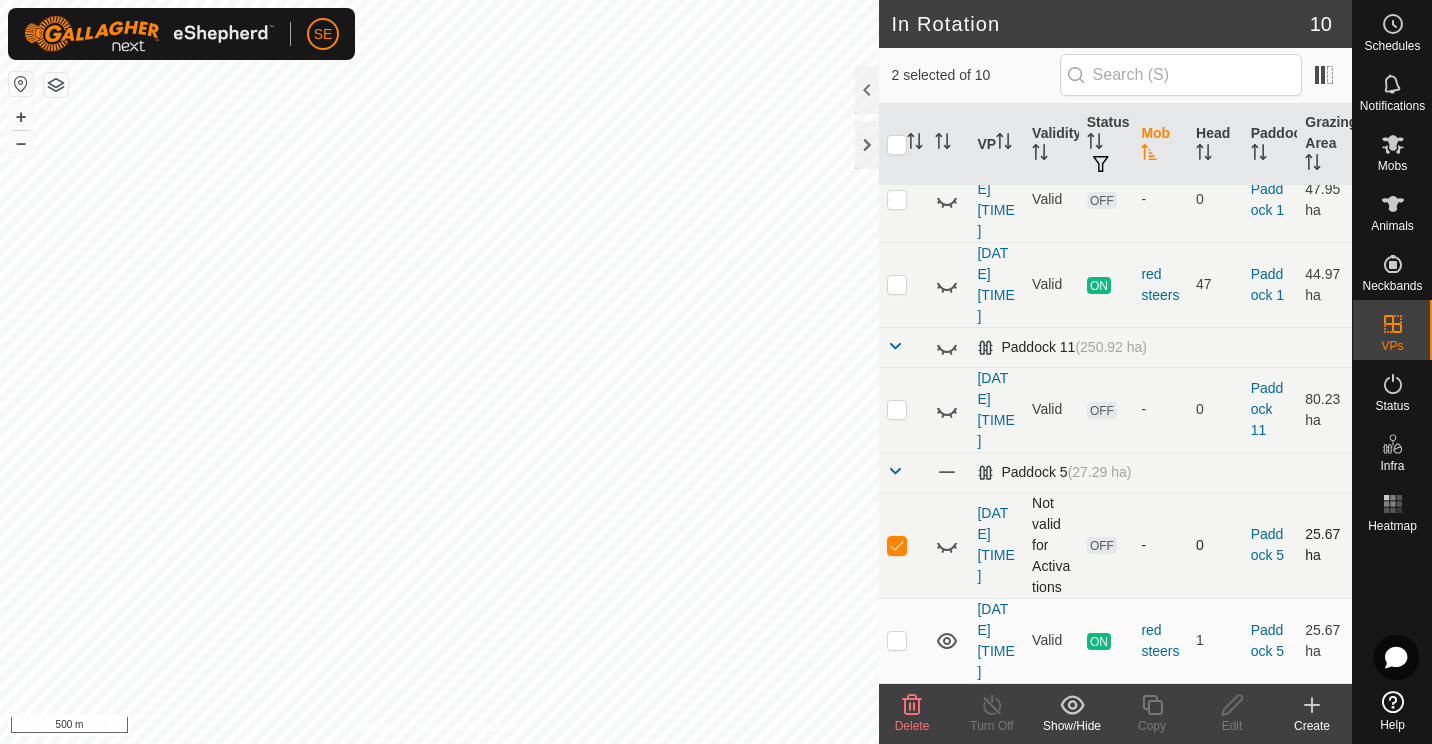 click 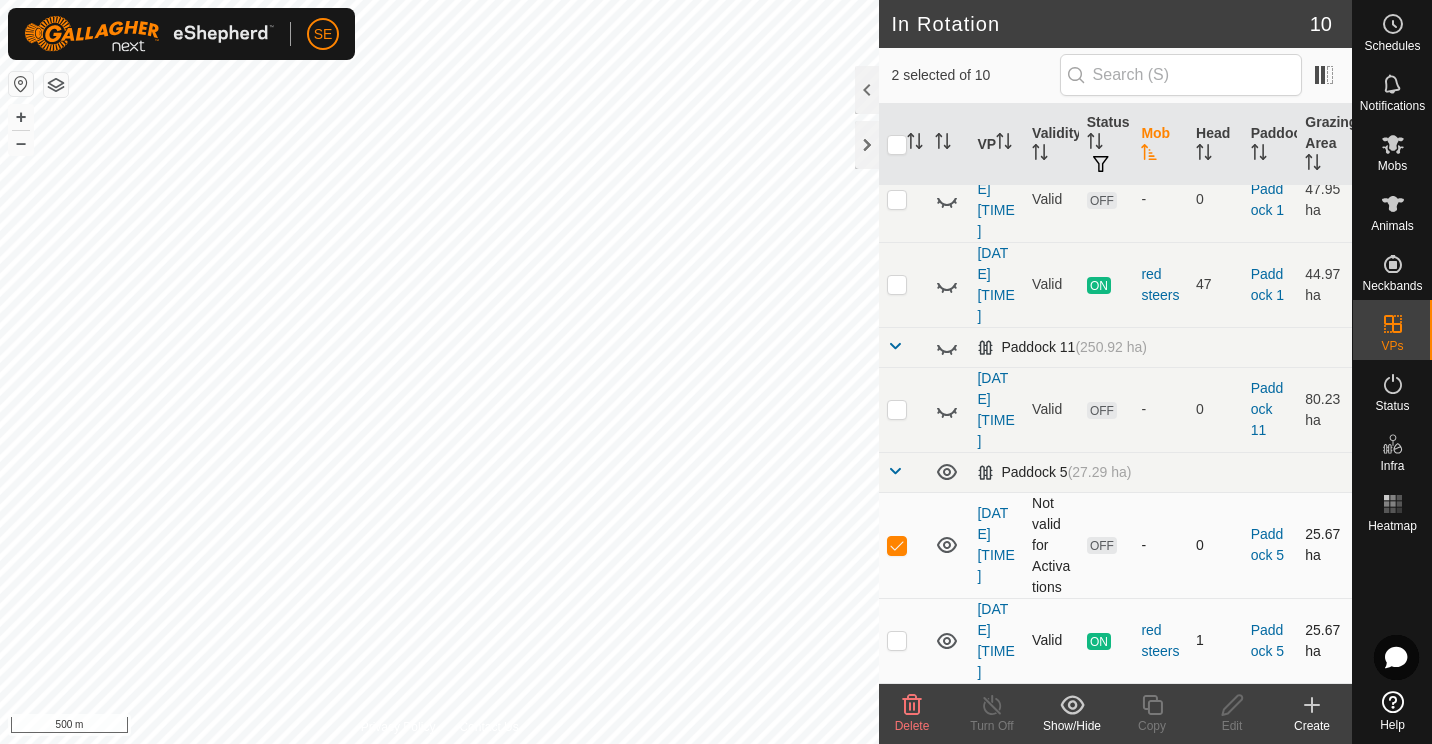 click 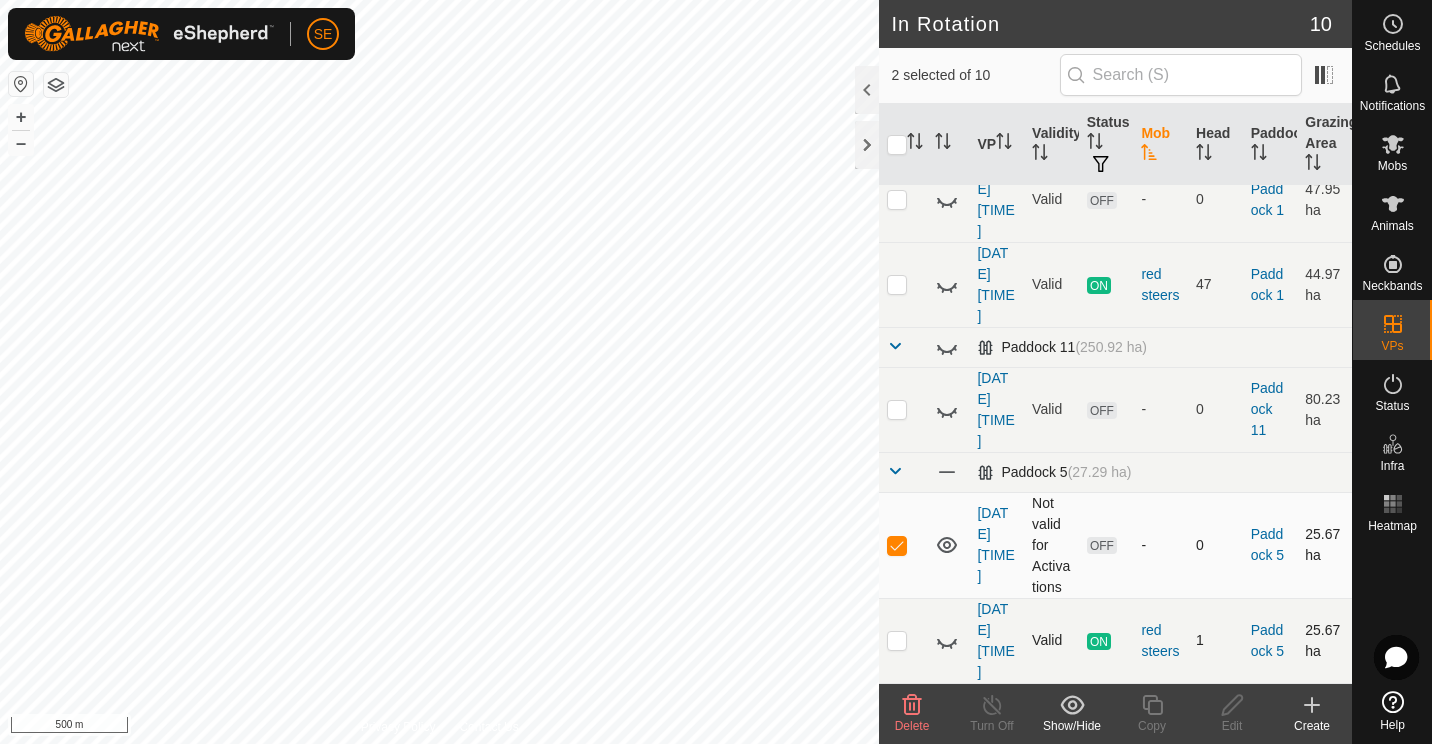 click 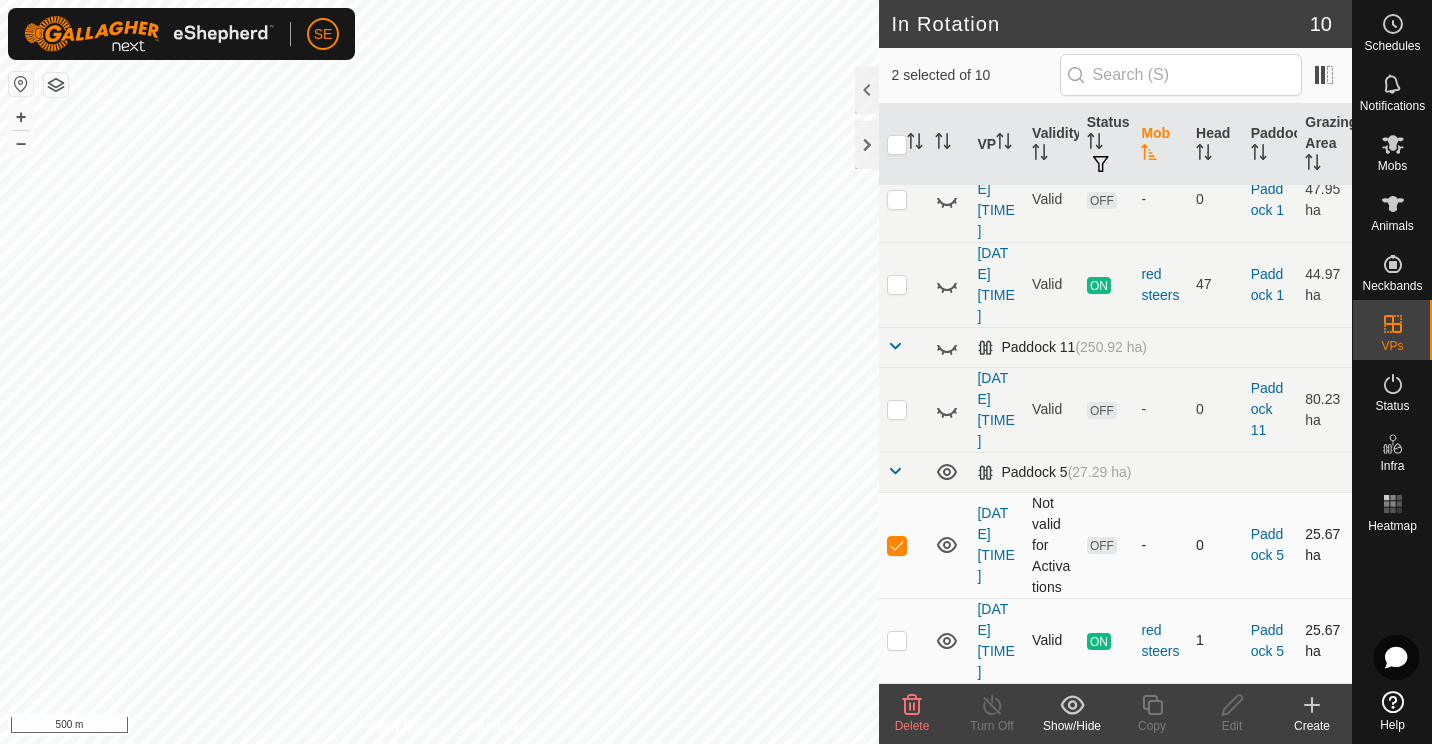 click 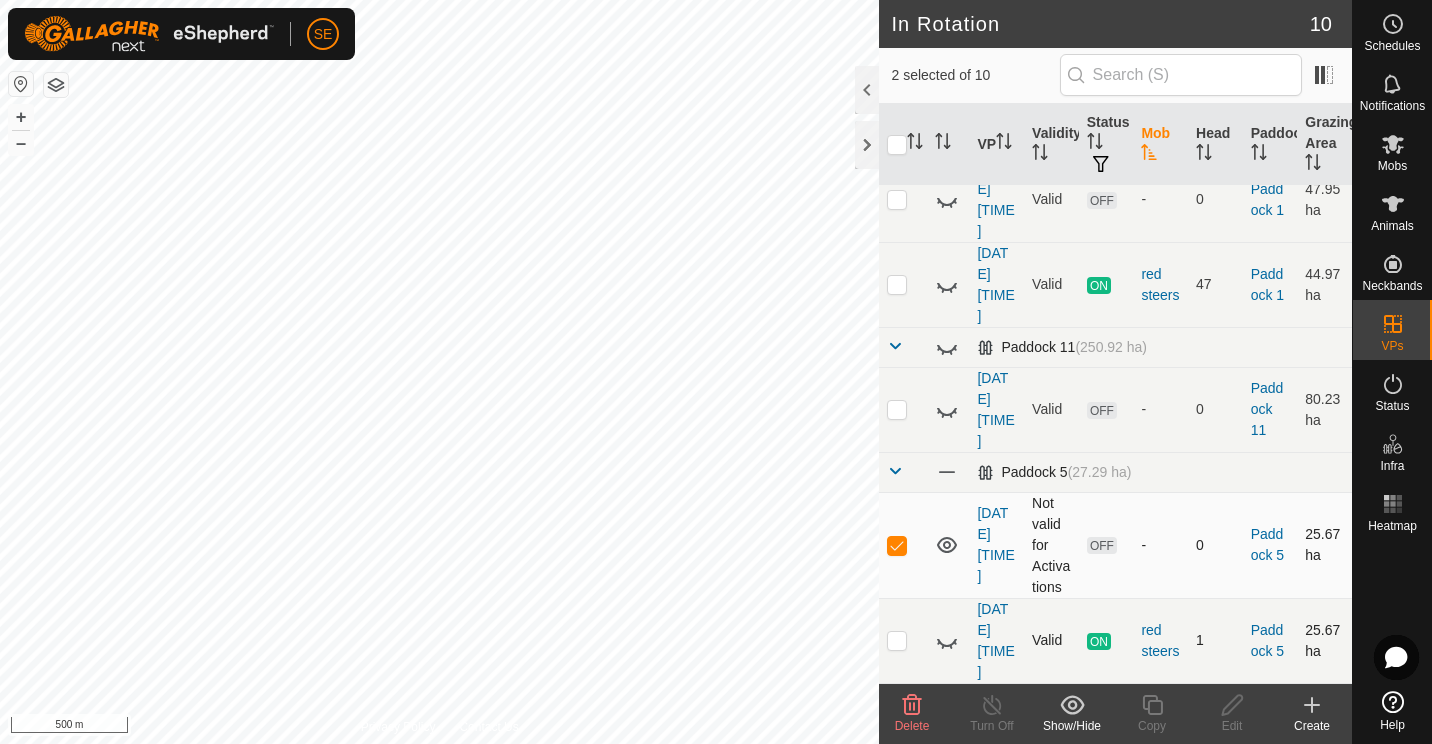 click 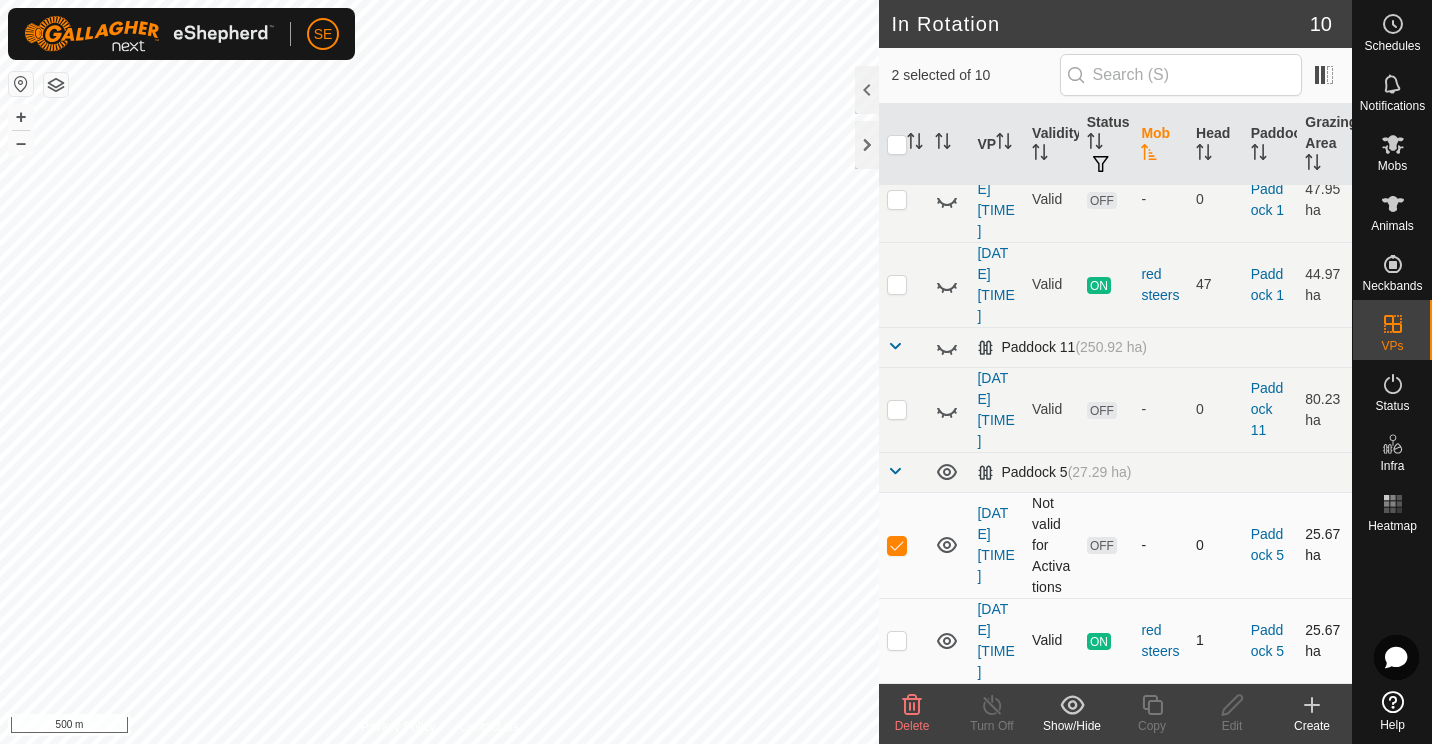 click 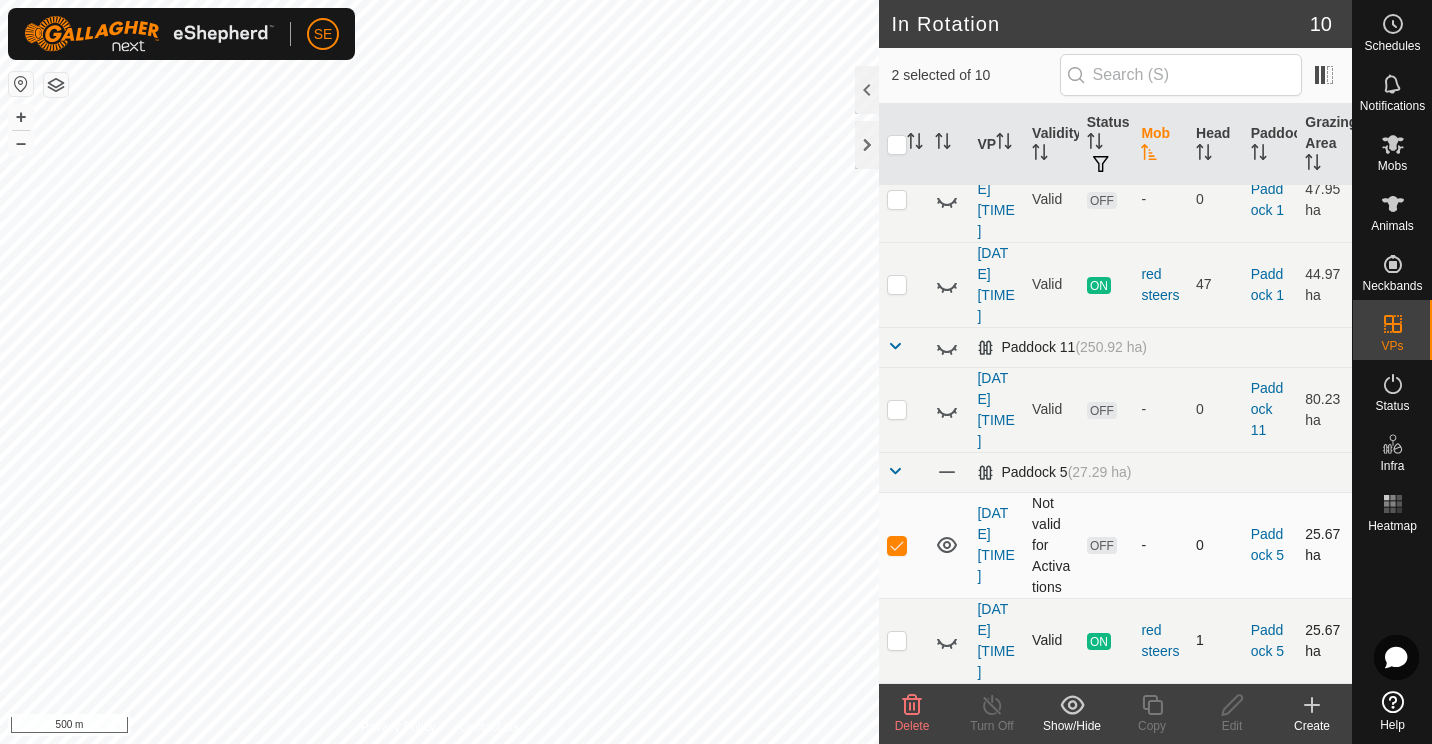 click 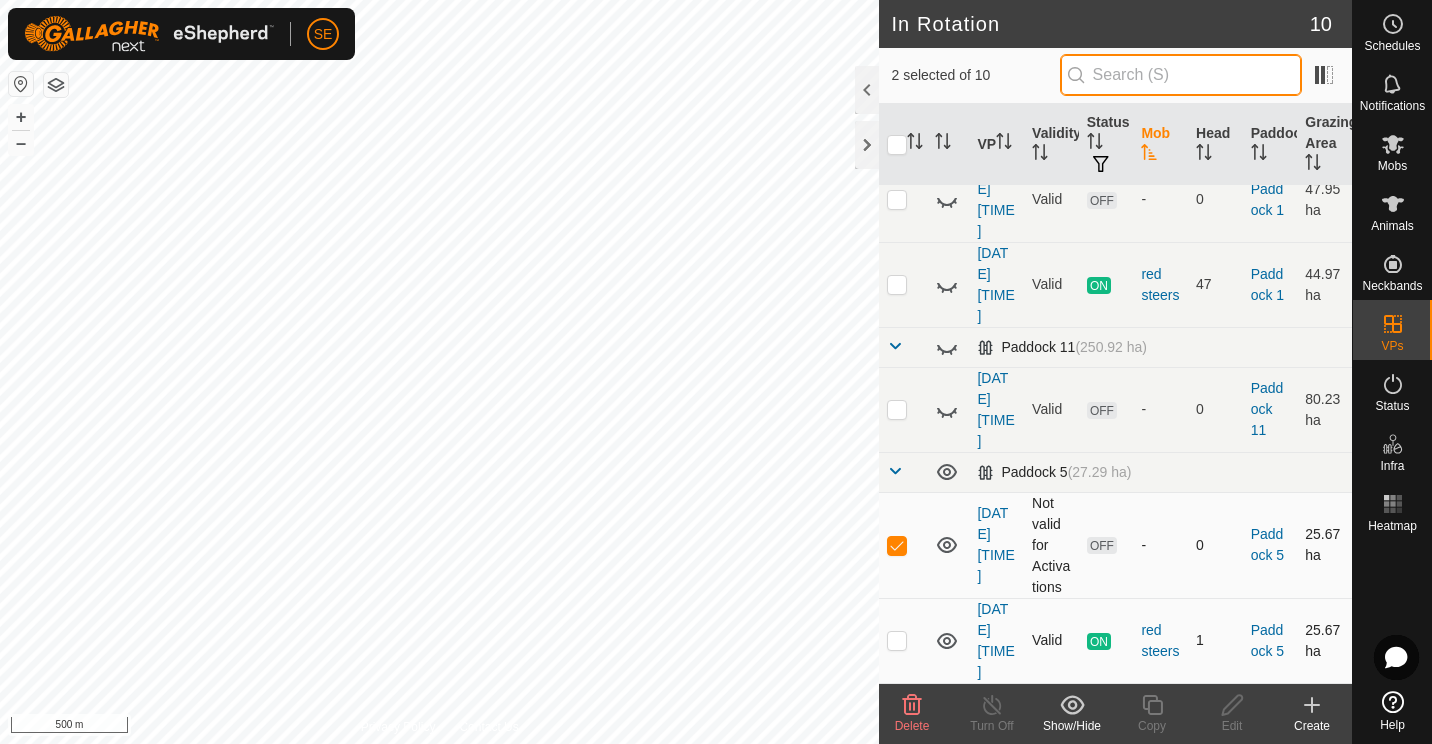 click at bounding box center [1181, 75] 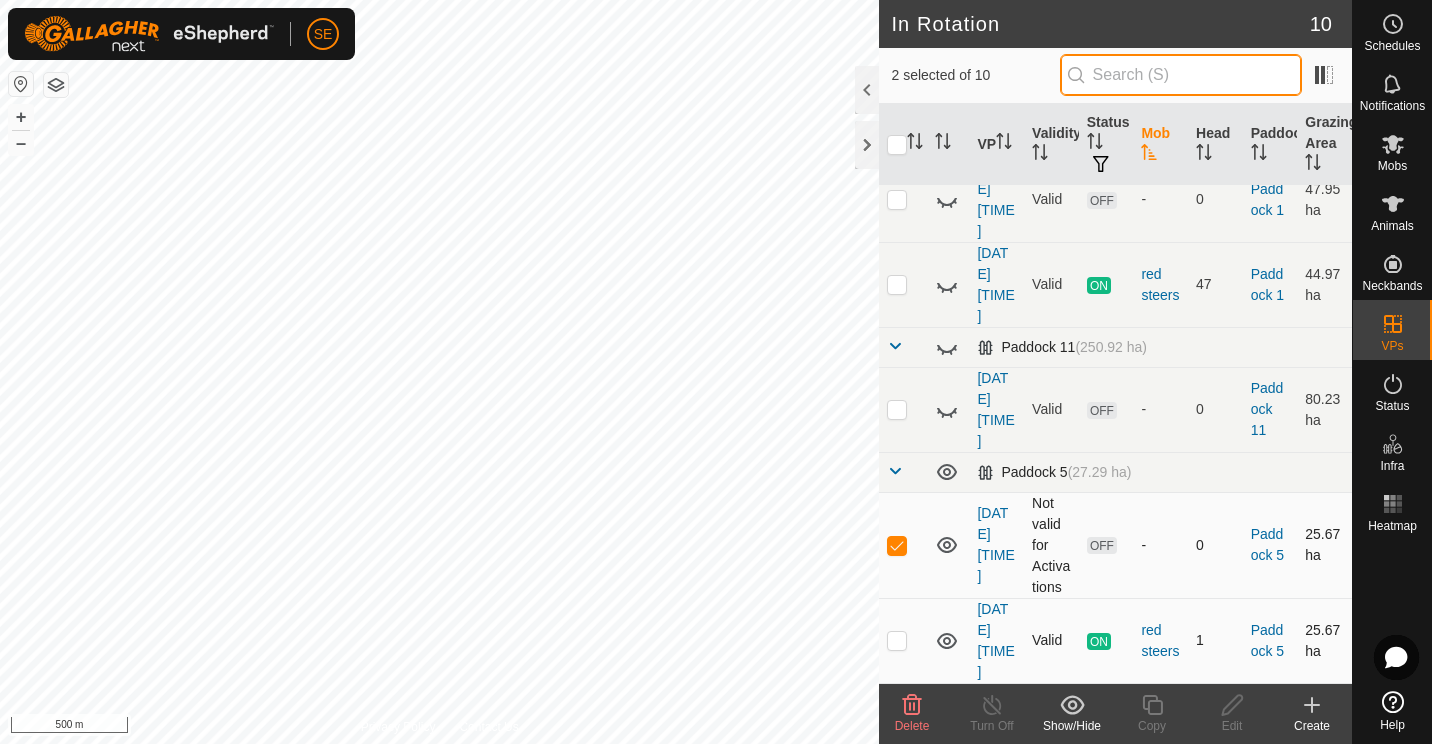 click at bounding box center [1181, 75] 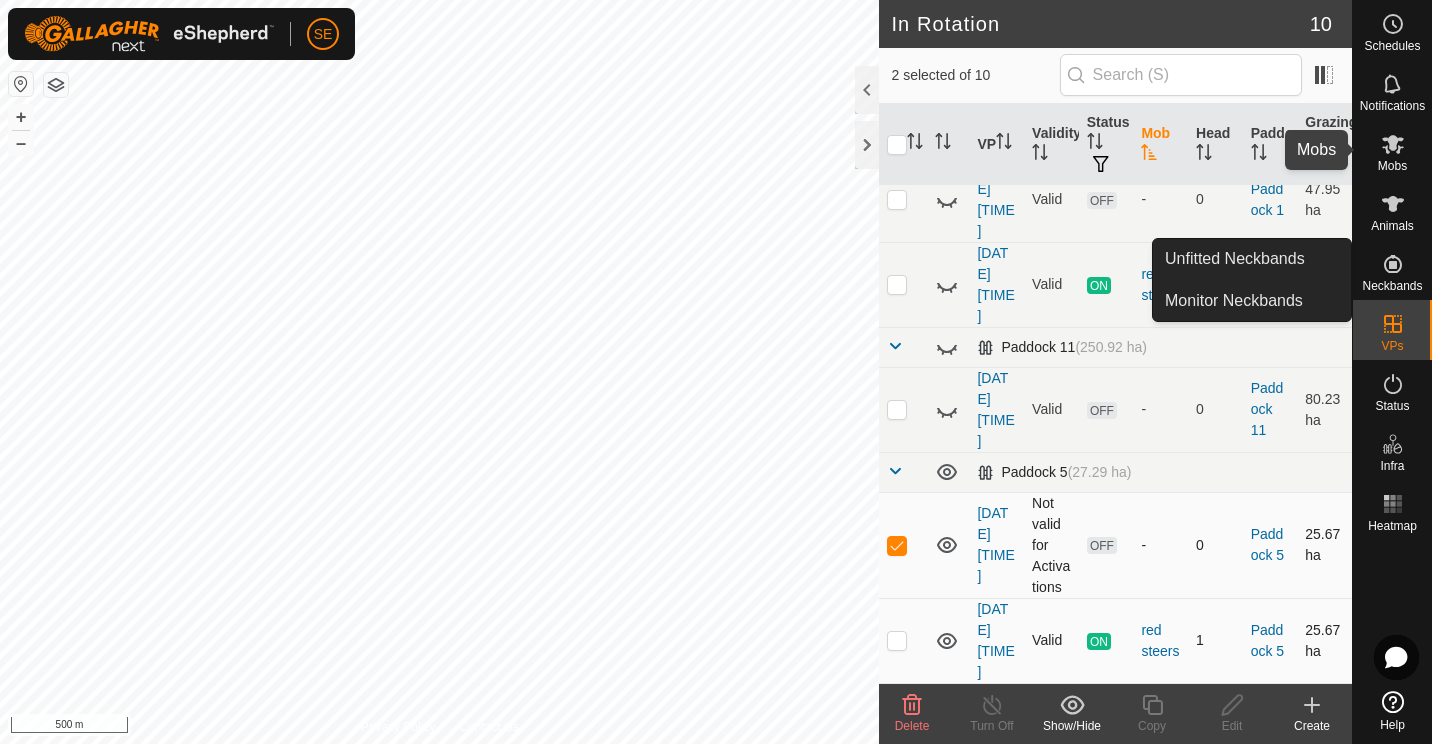 click 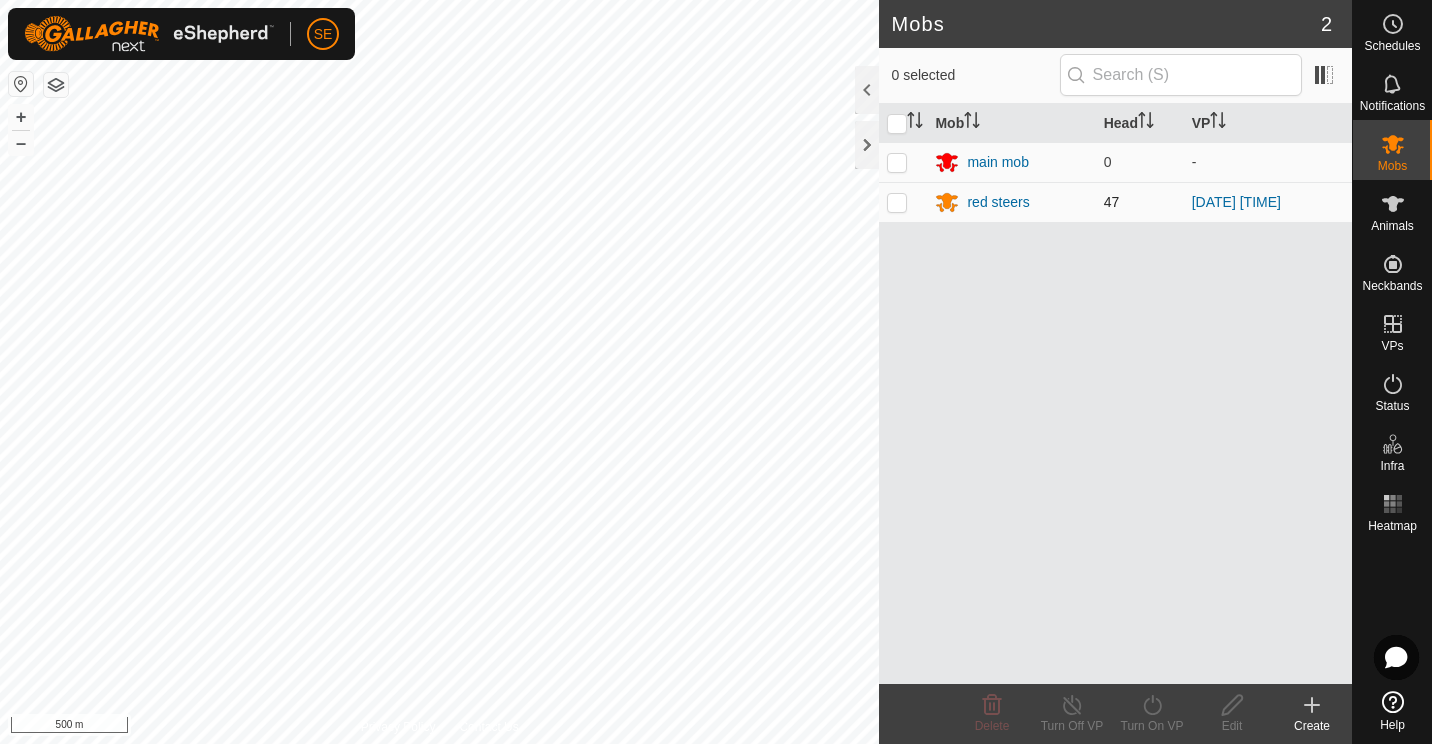 click at bounding box center (897, 202) 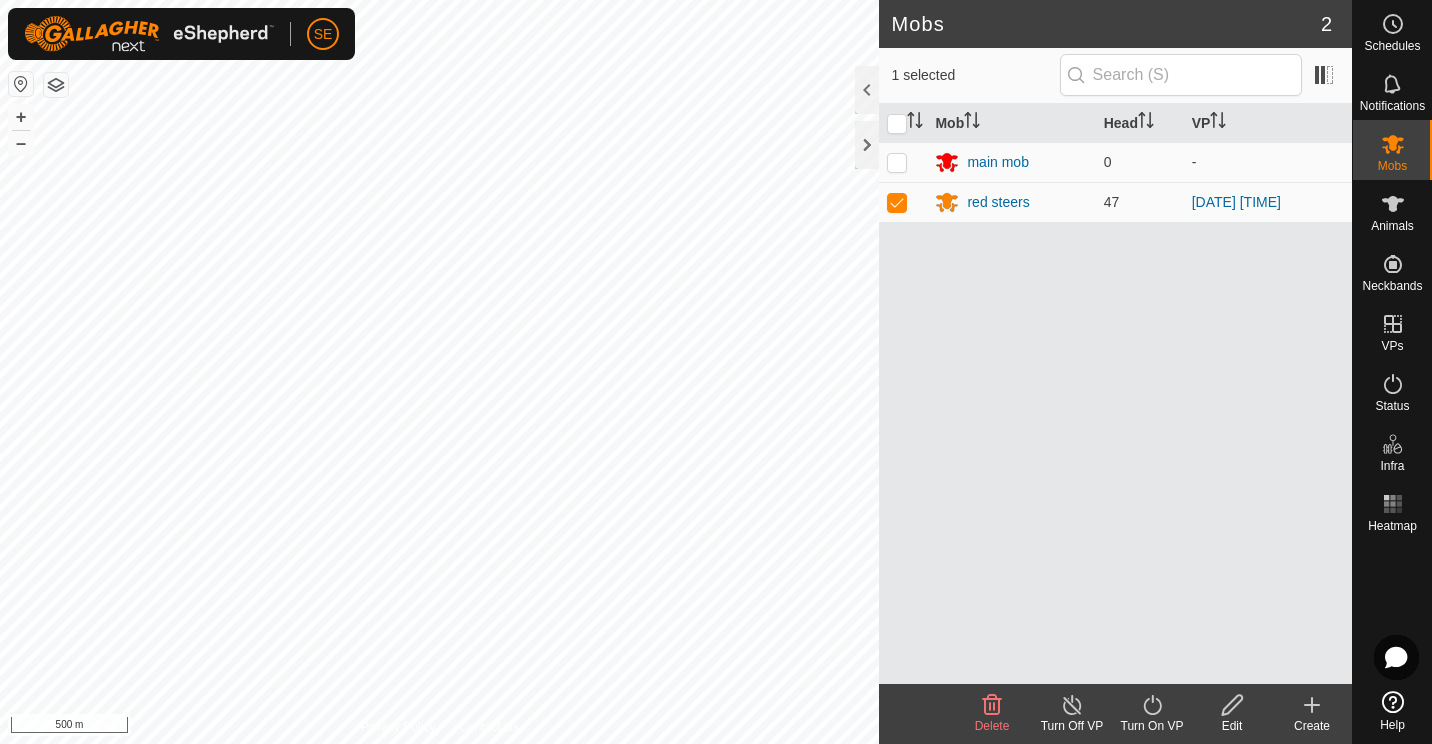 click 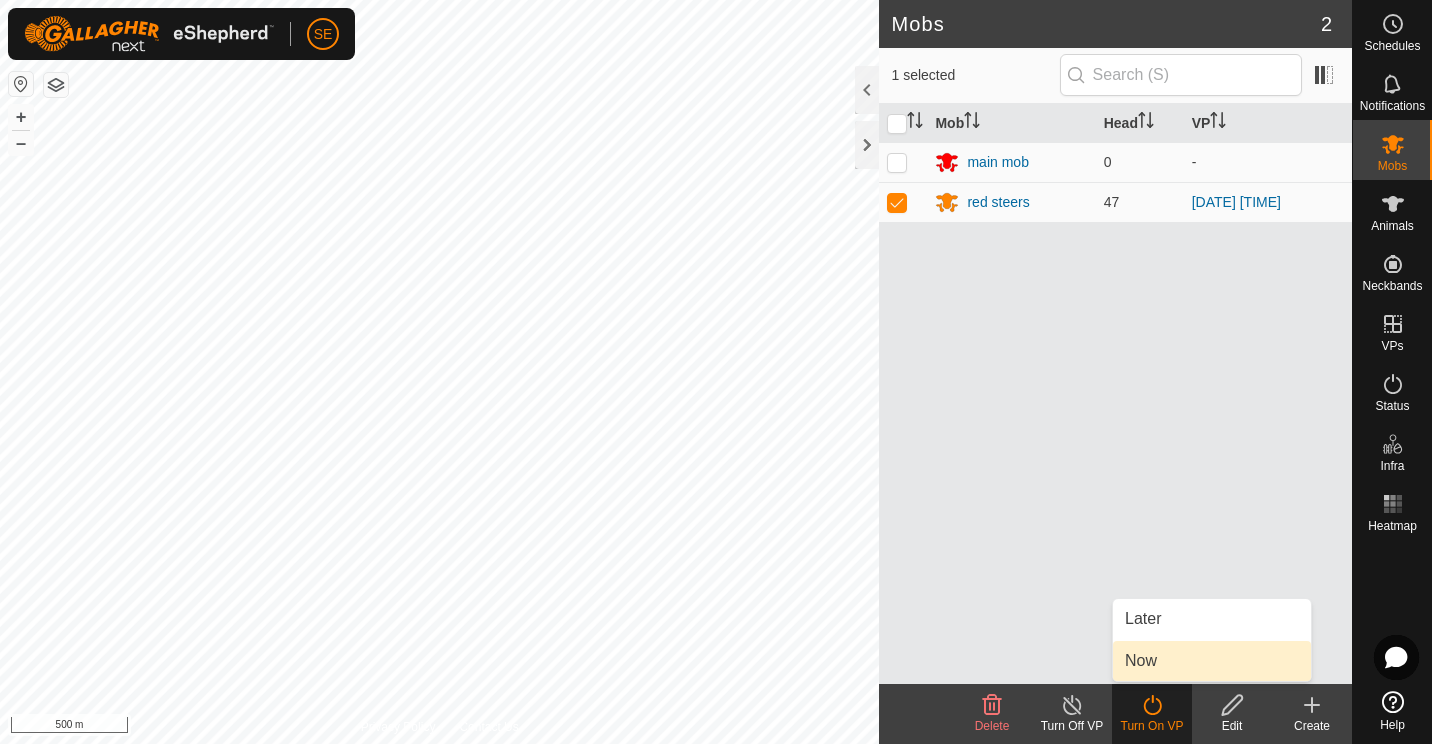 click on "Now" at bounding box center (1212, 661) 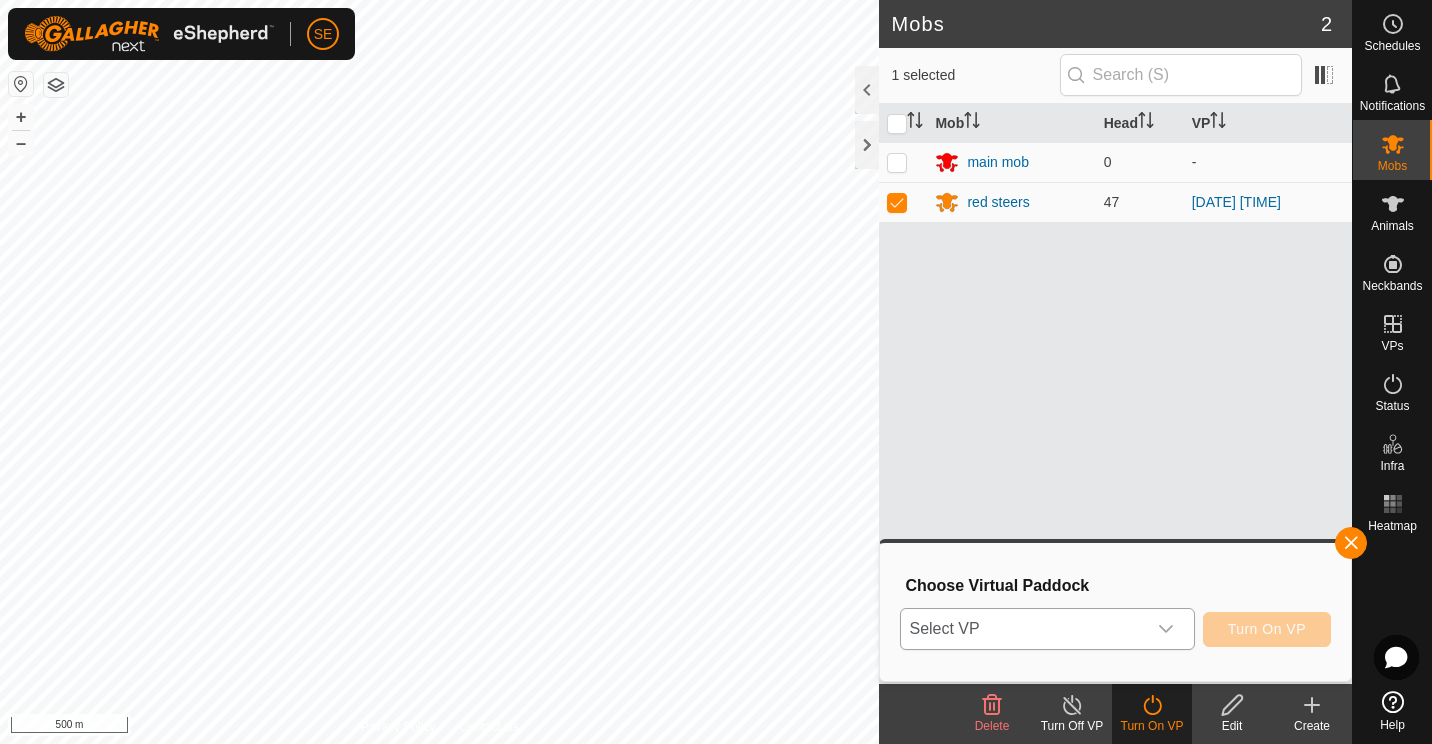 click 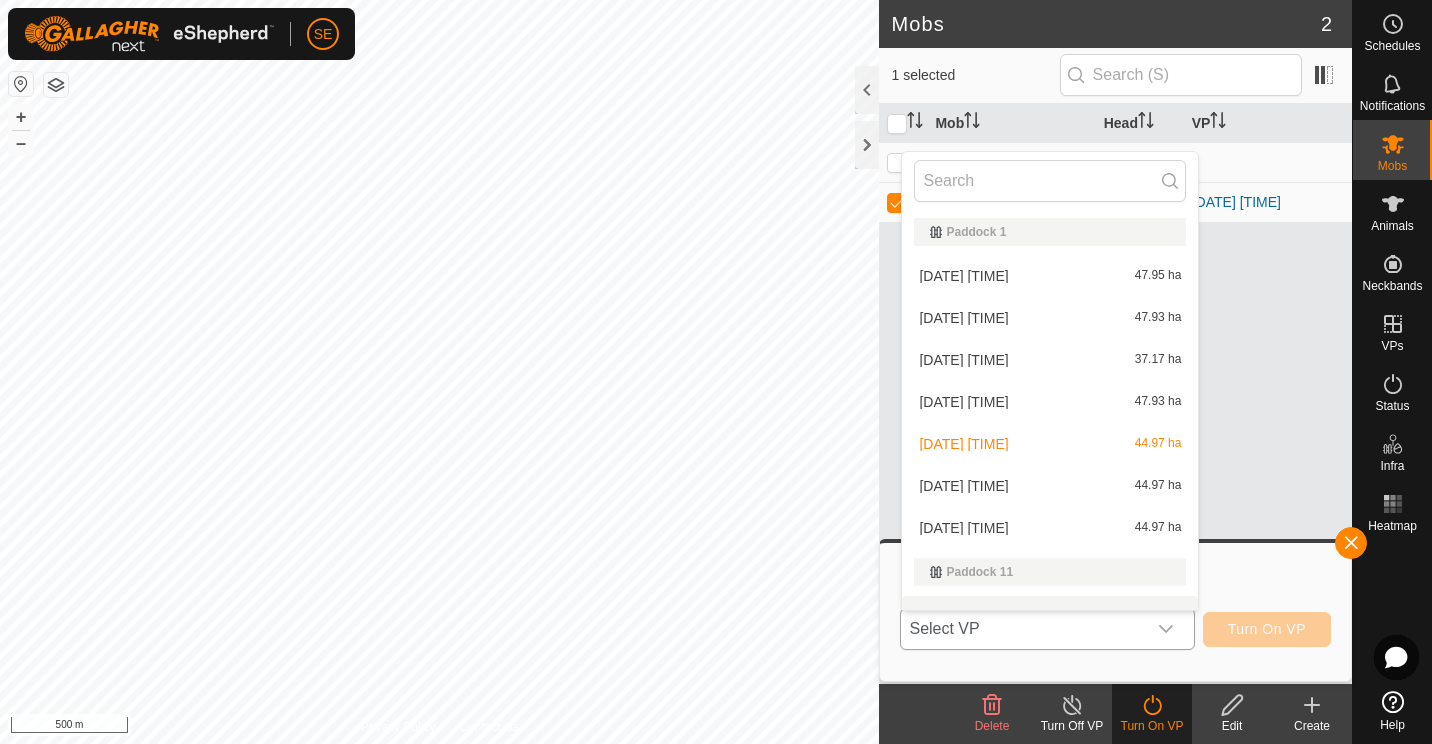 scroll, scrollTop: 26, scrollLeft: 0, axis: vertical 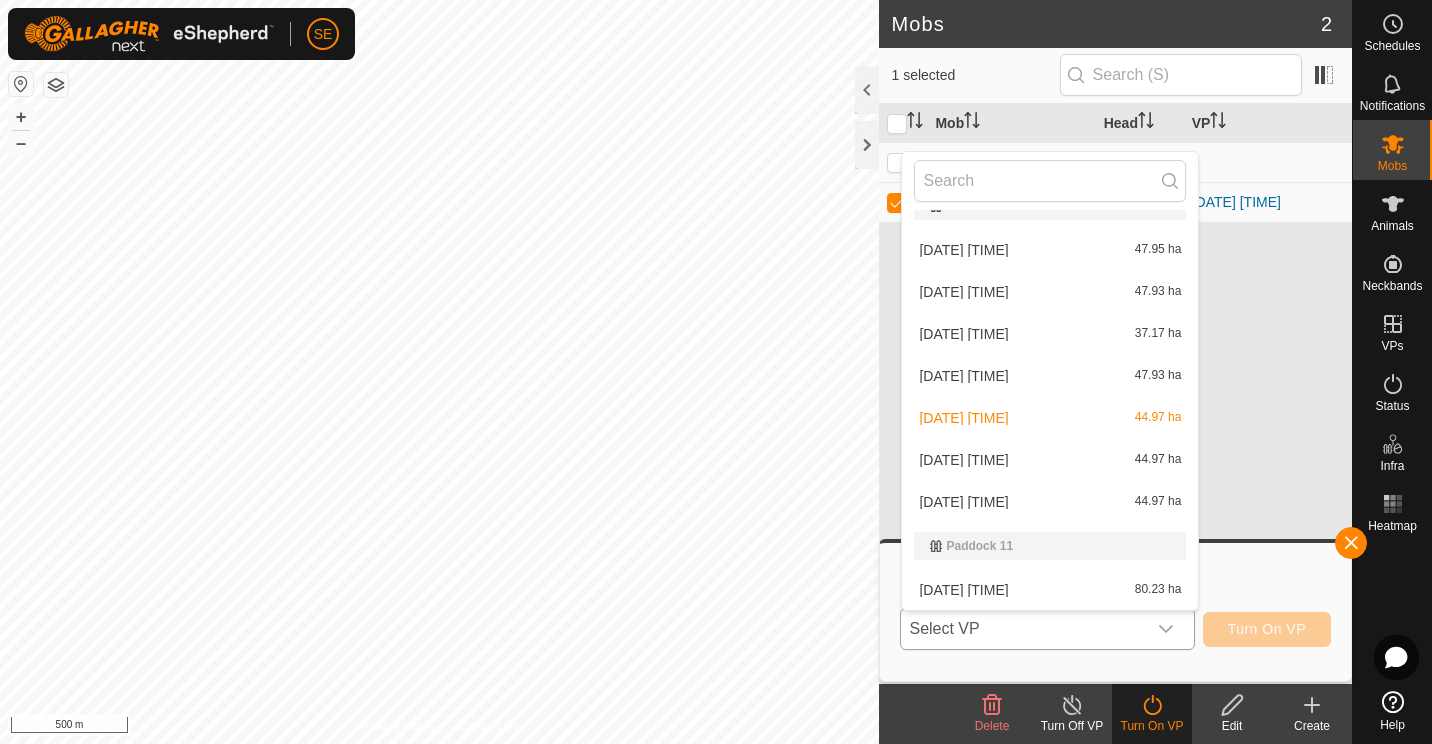 click on "[DATE] [TIME] [NUMBER] ha" at bounding box center [1050, 502] 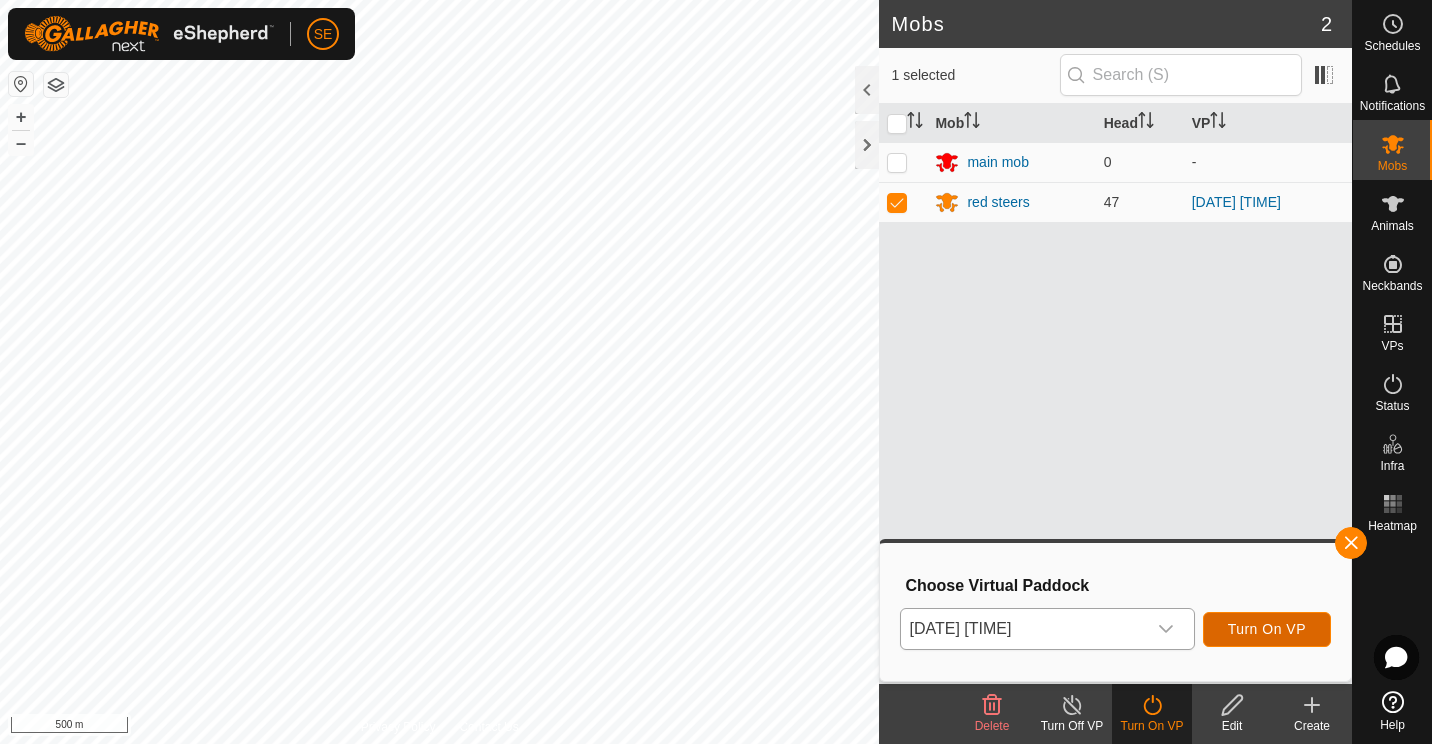 click on "Turn On VP" at bounding box center [1267, 629] 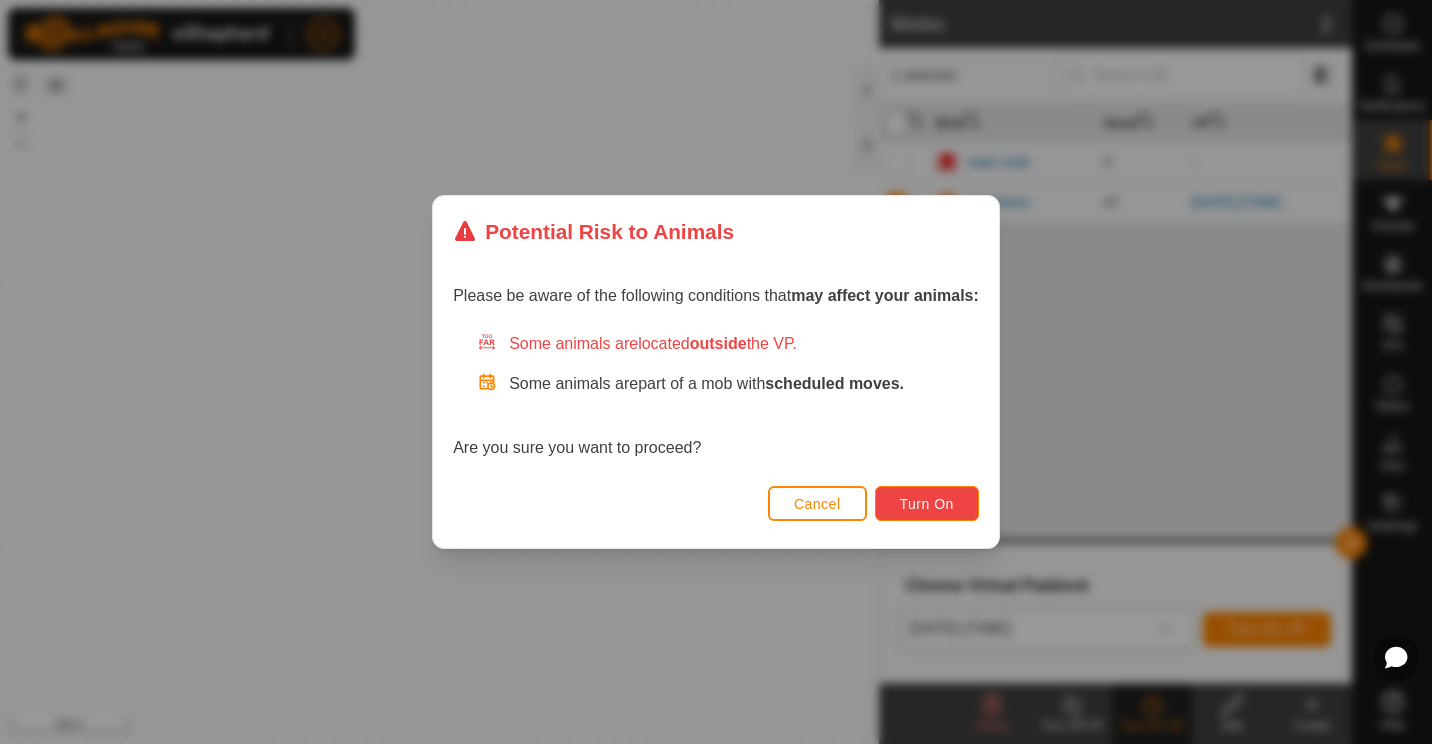 click on "Turn On" at bounding box center (927, 504) 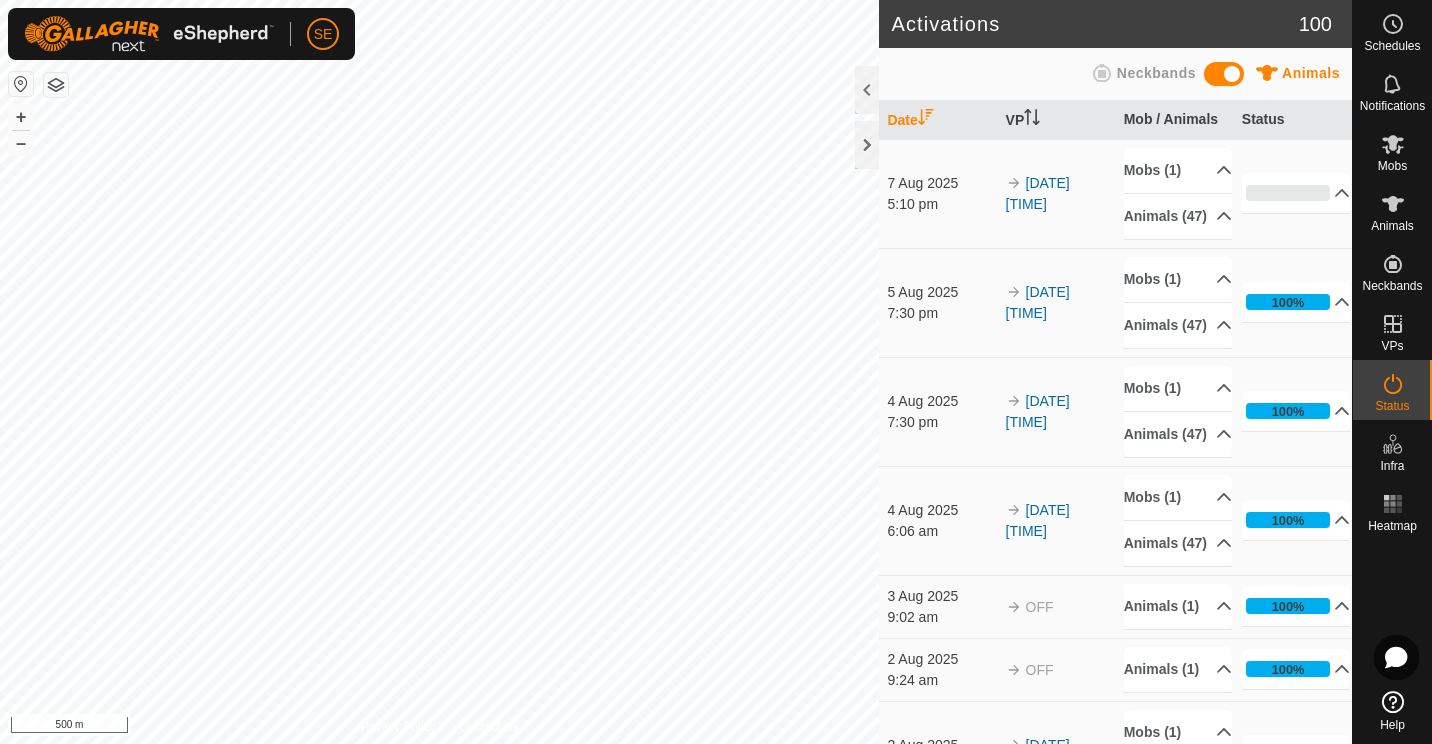 click on "[DAY] [MONTH] [YEAR] [TIME]" at bounding box center (938, 411) 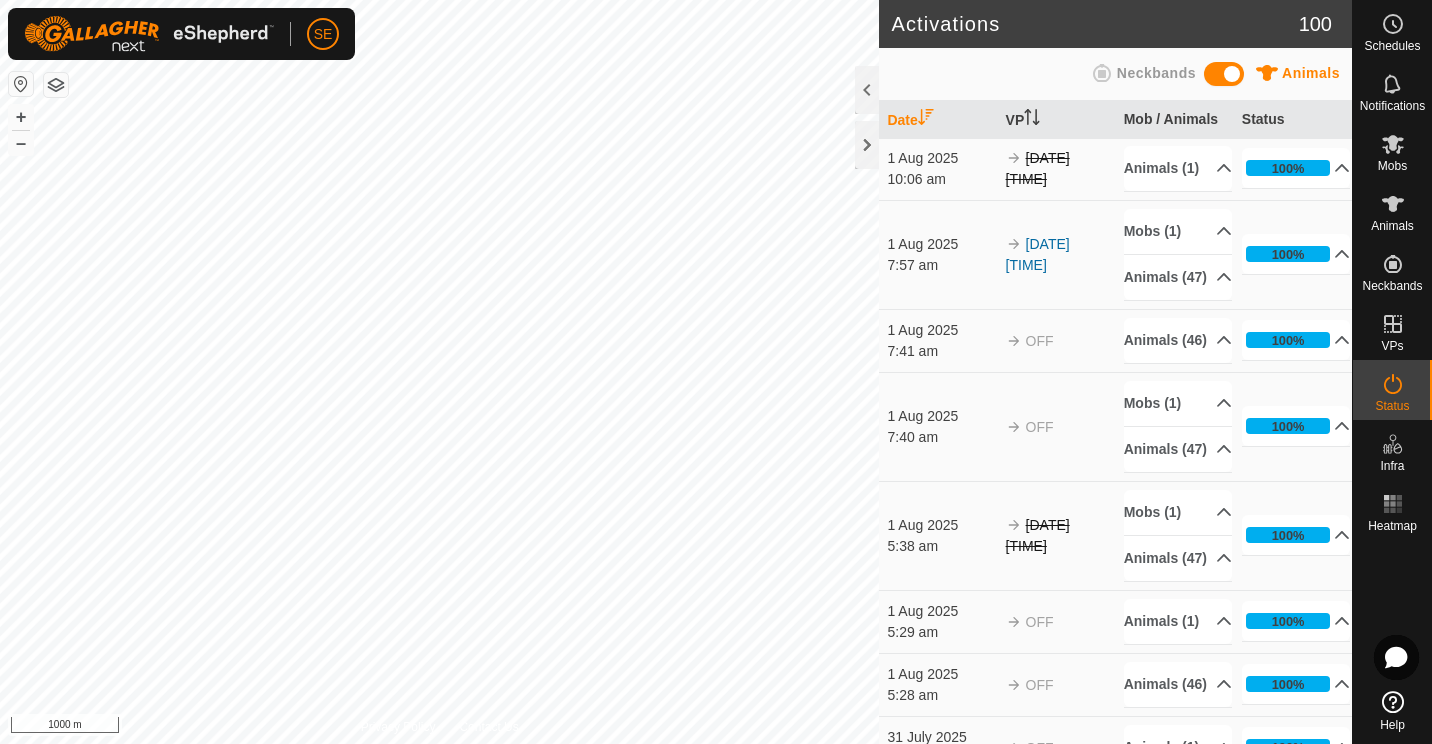 scroll, scrollTop: 1021, scrollLeft: 0, axis: vertical 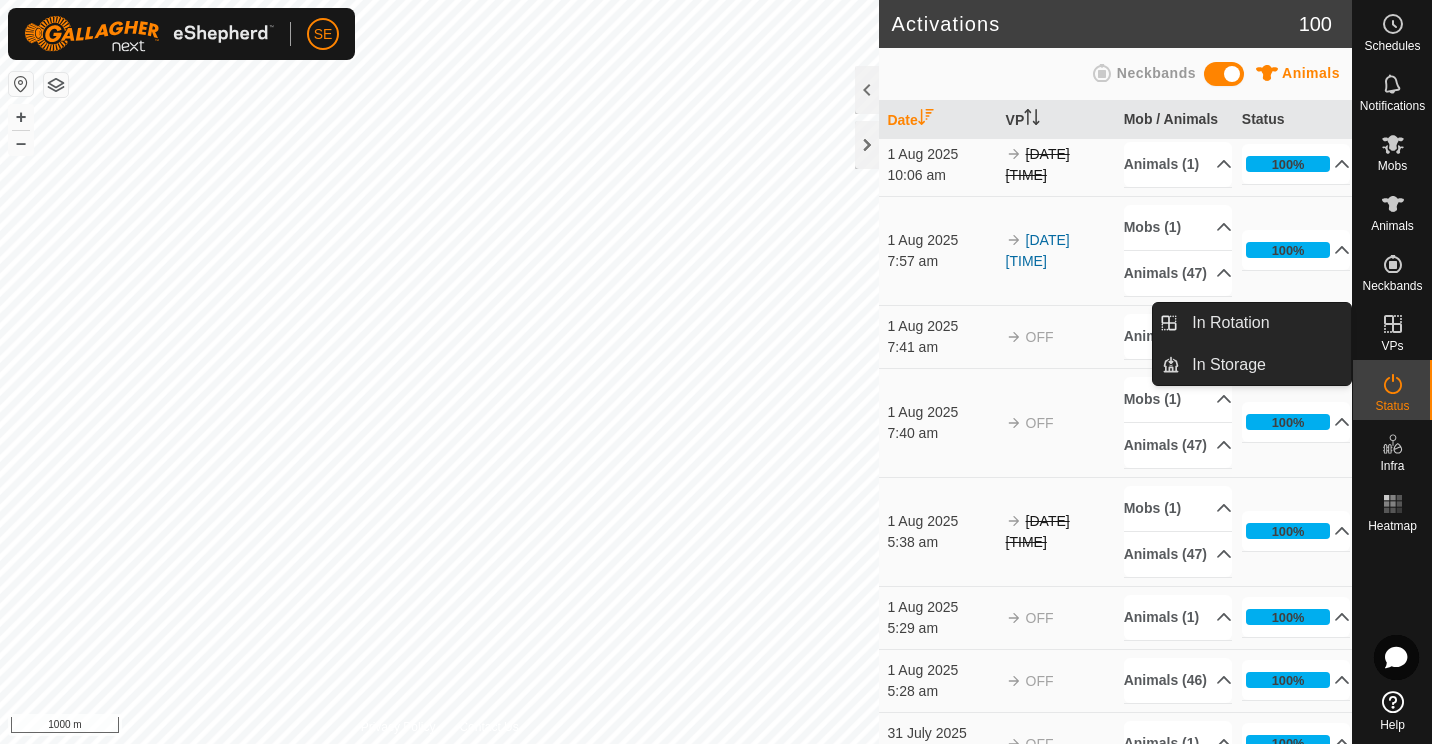 click 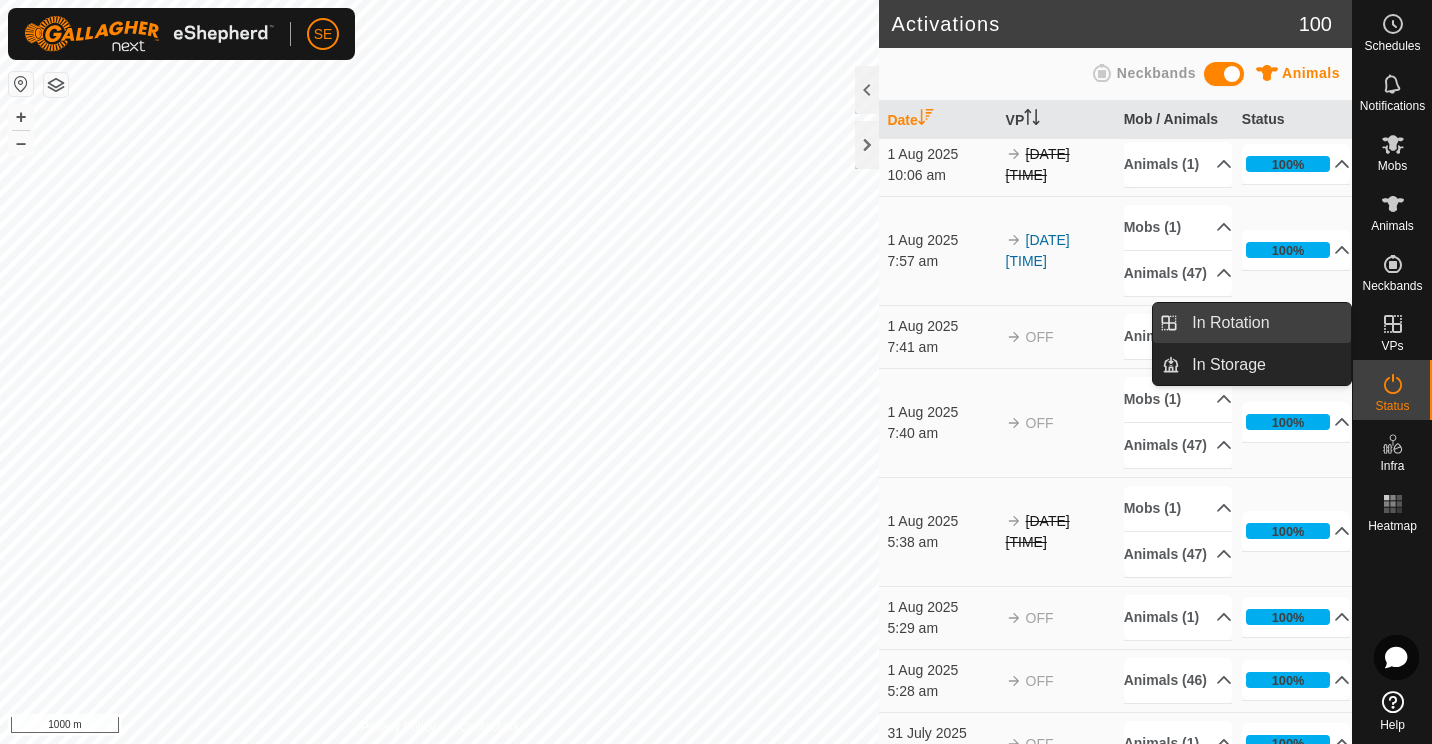 click on "In Rotation" at bounding box center (1265, 323) 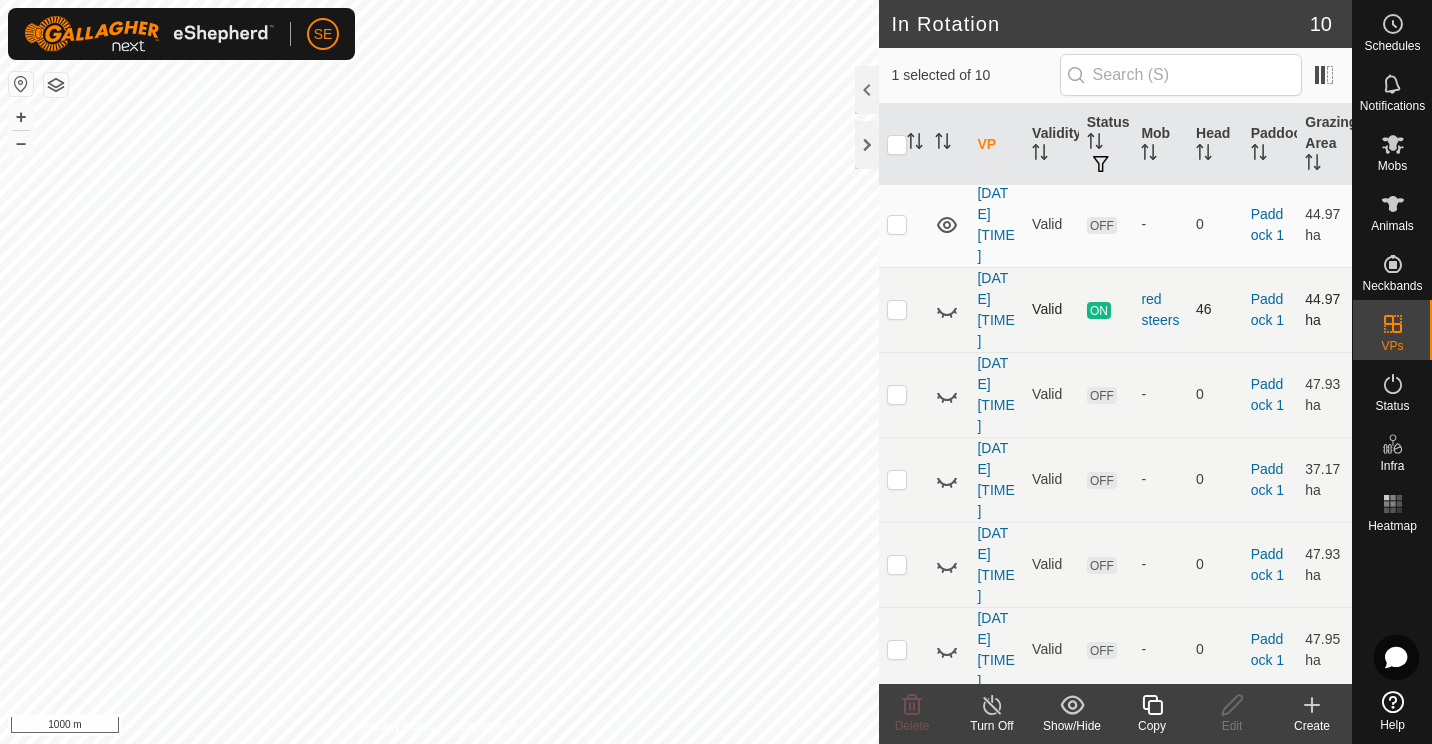 scroll, scrollTop: 0, scrollLeft: 0, axis: both 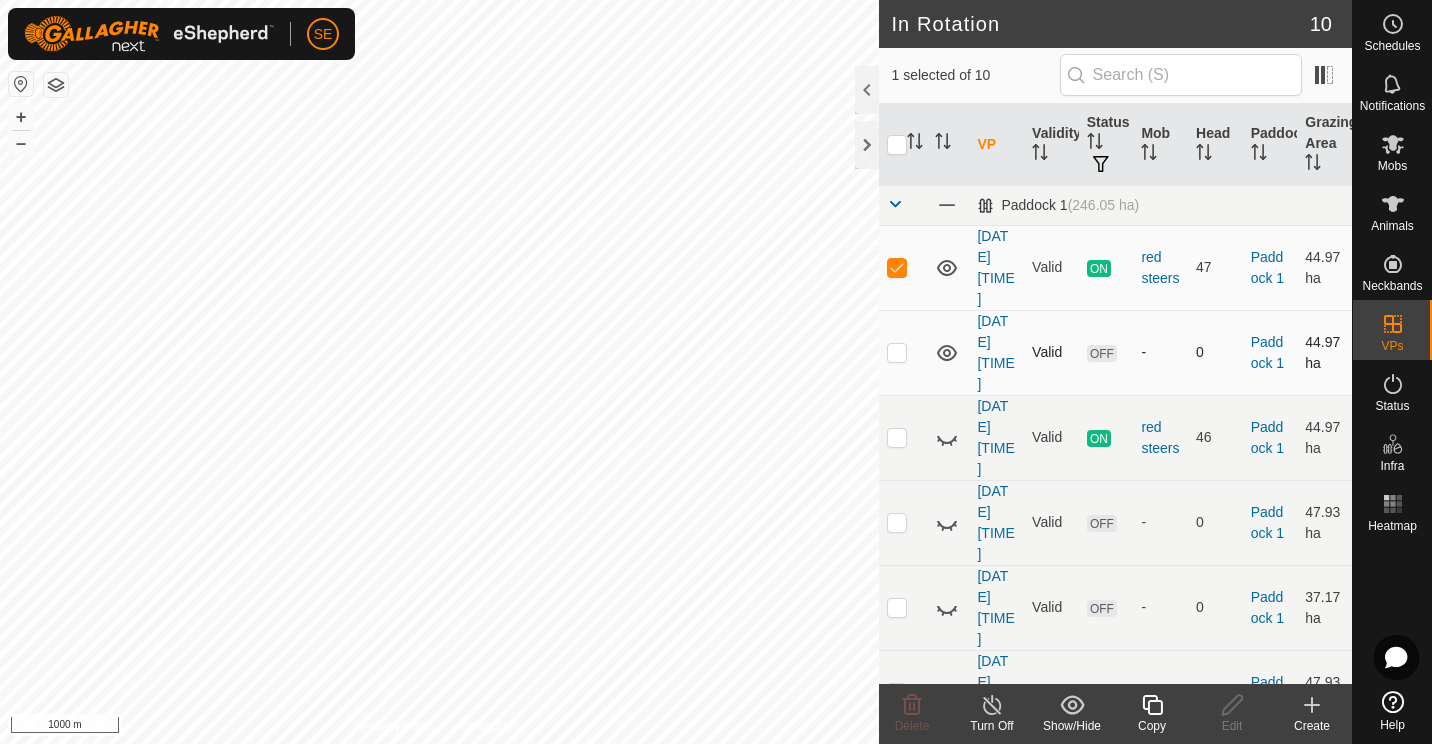 click 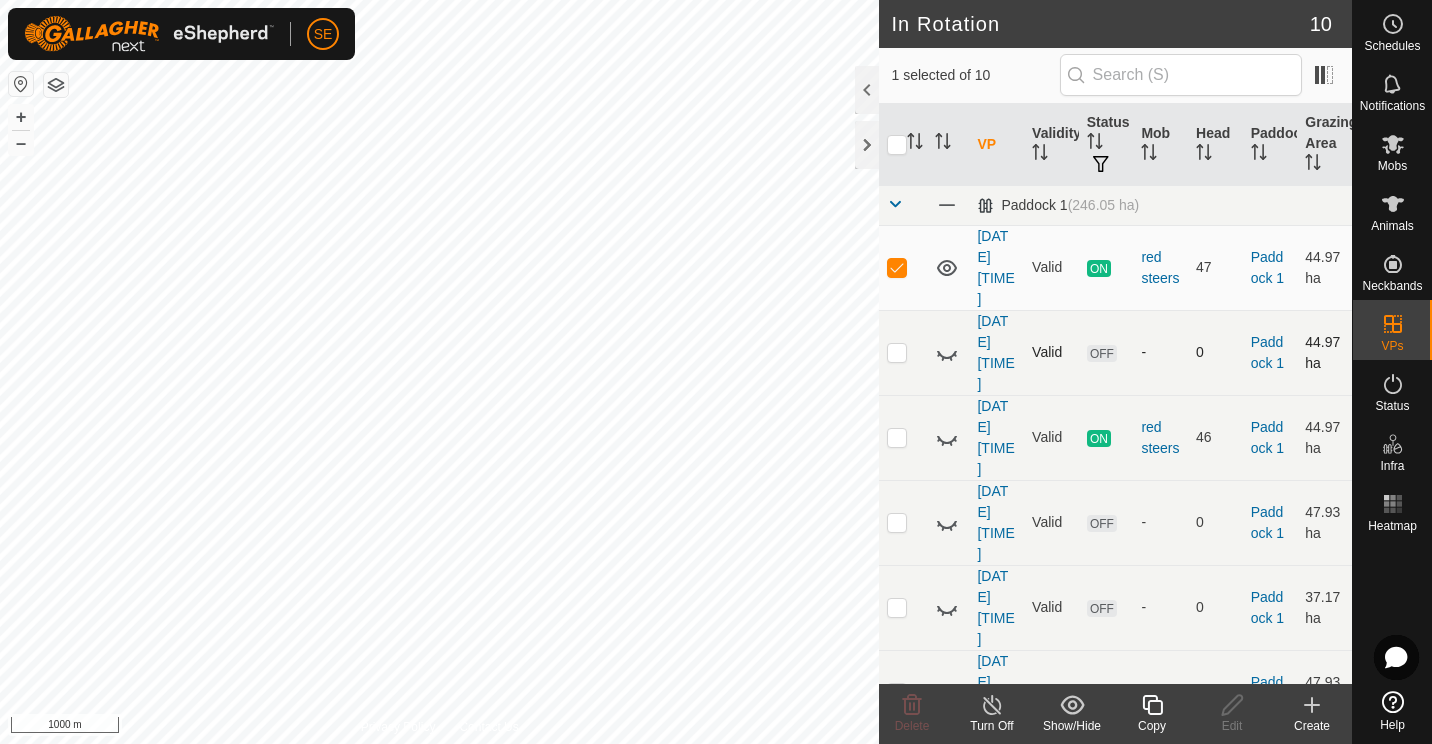 click 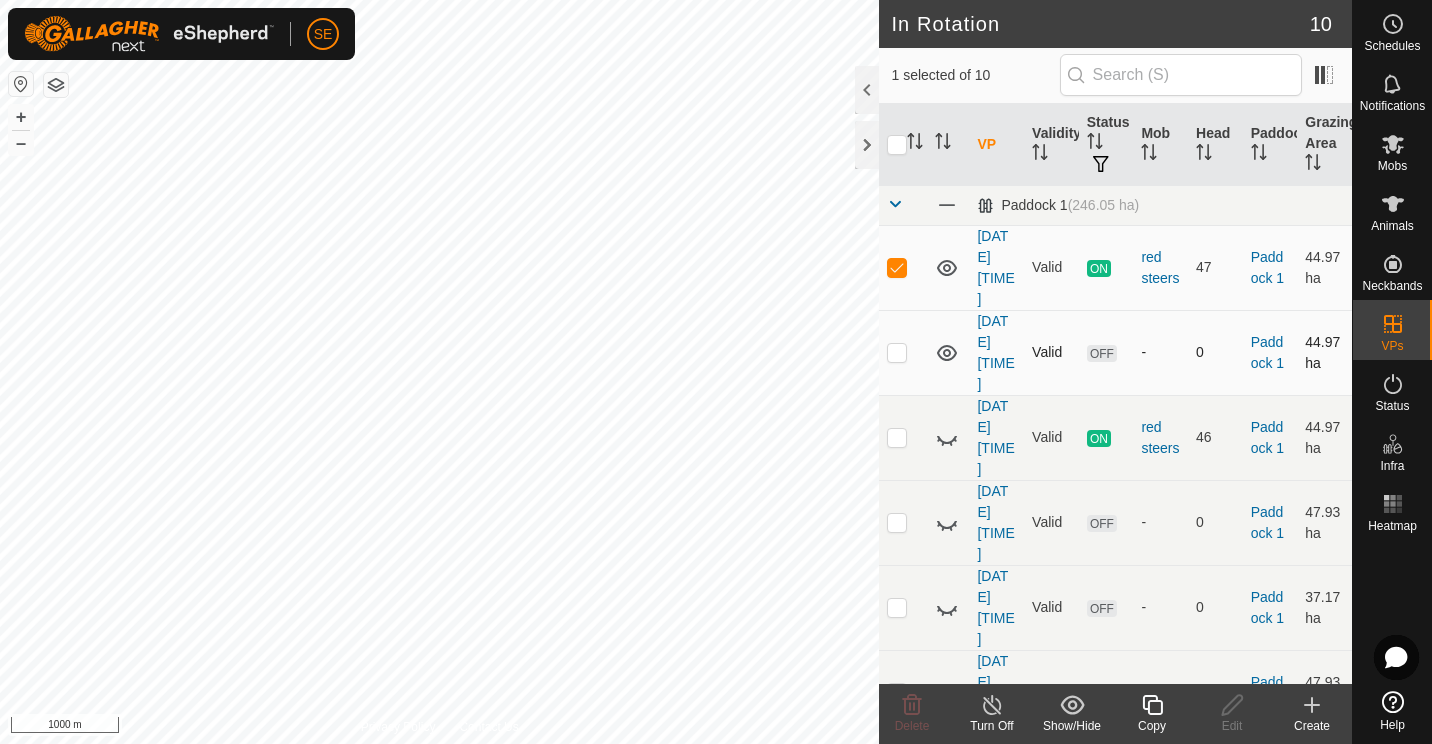 click 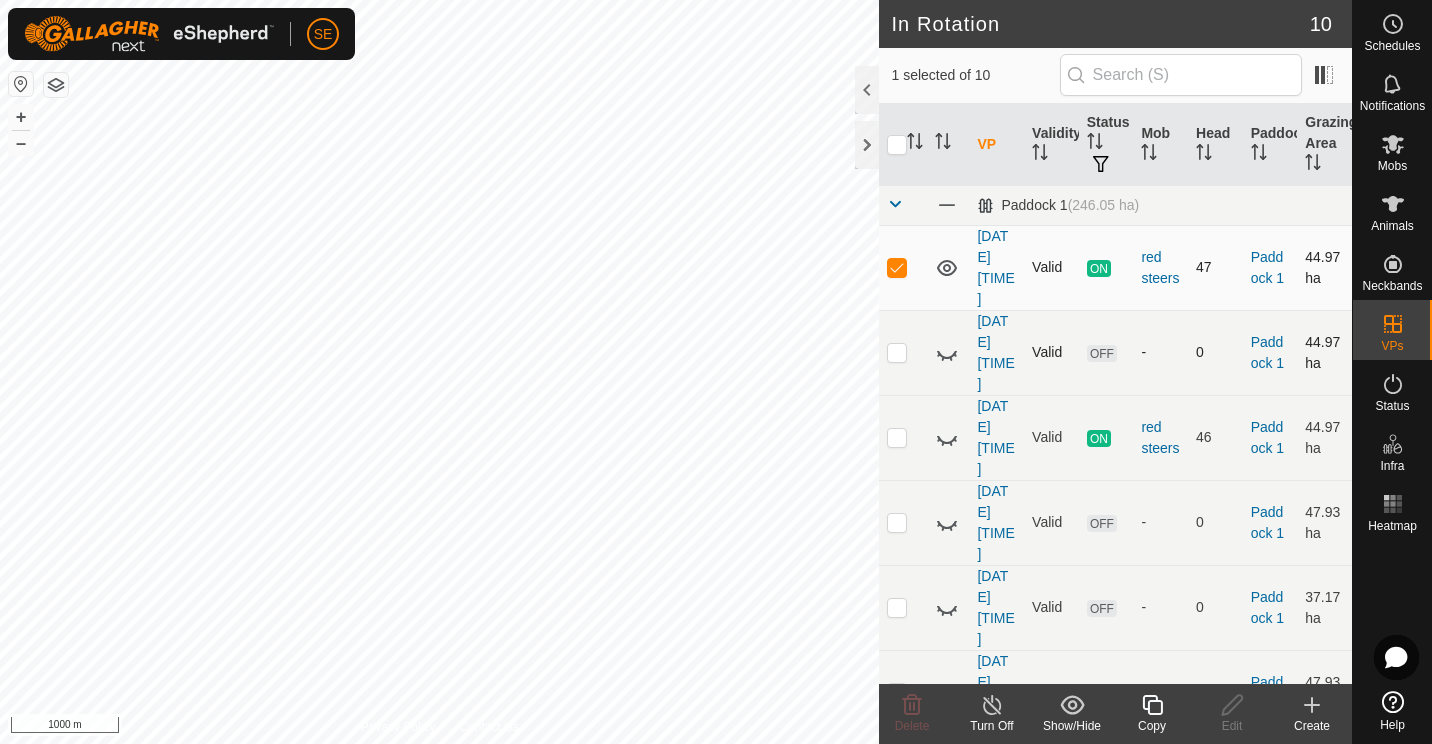 click 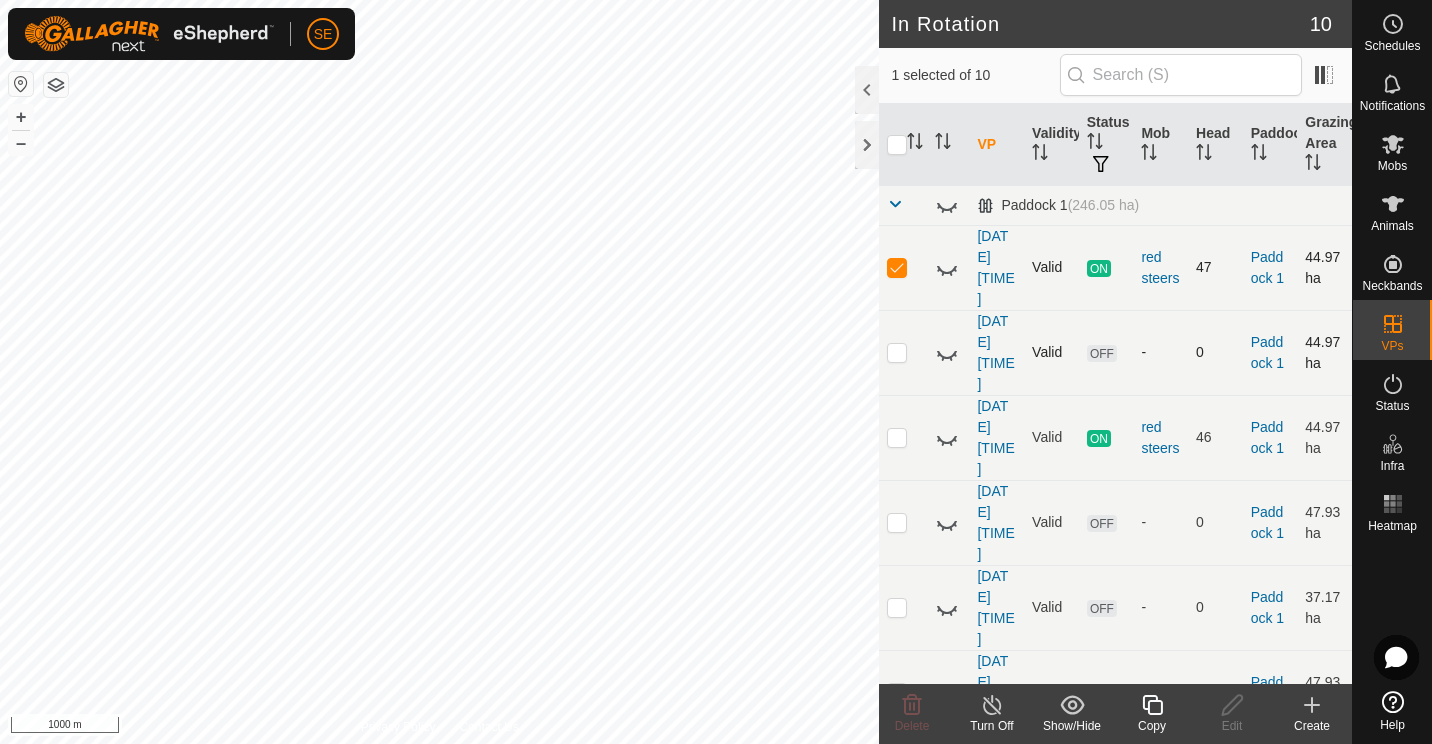 click 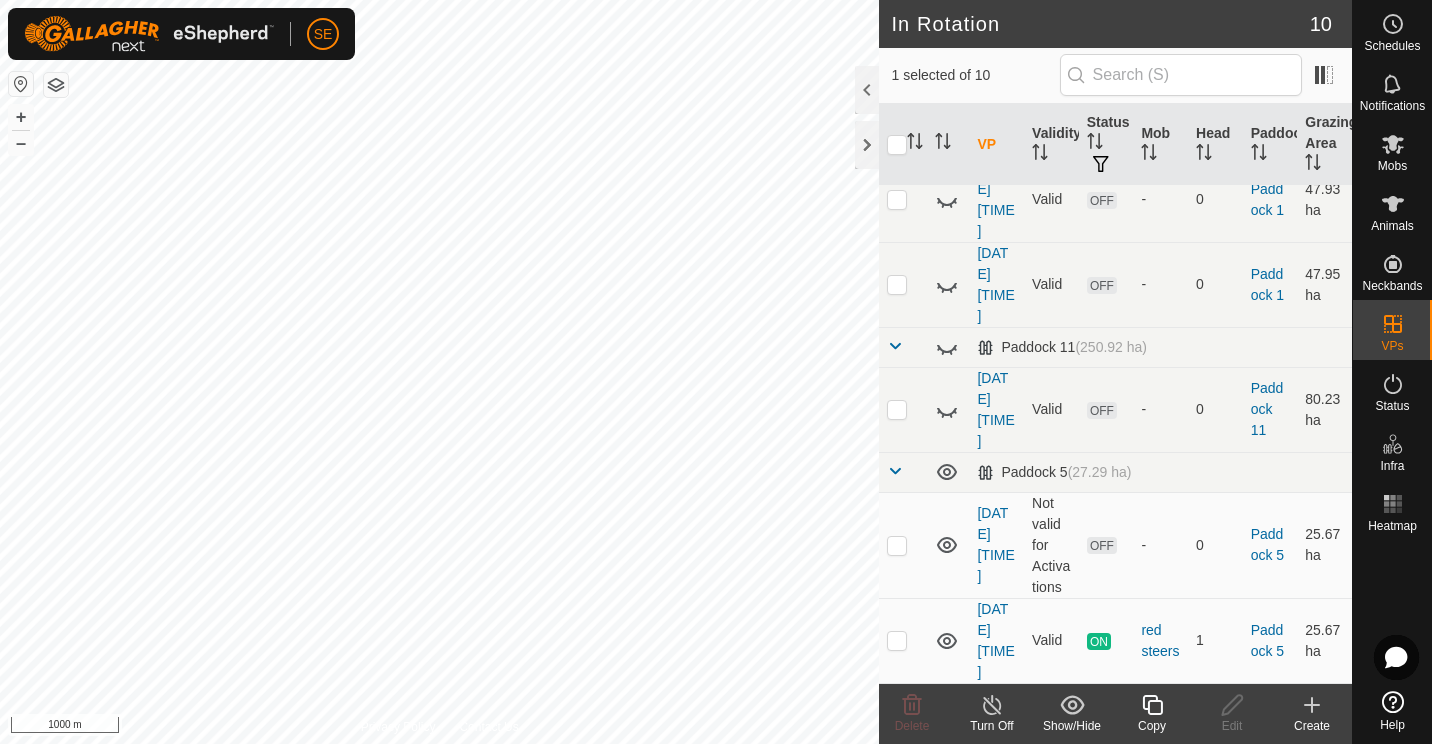 scroll, scrollTop: 513, scrollLeft: 0, axis: vertical 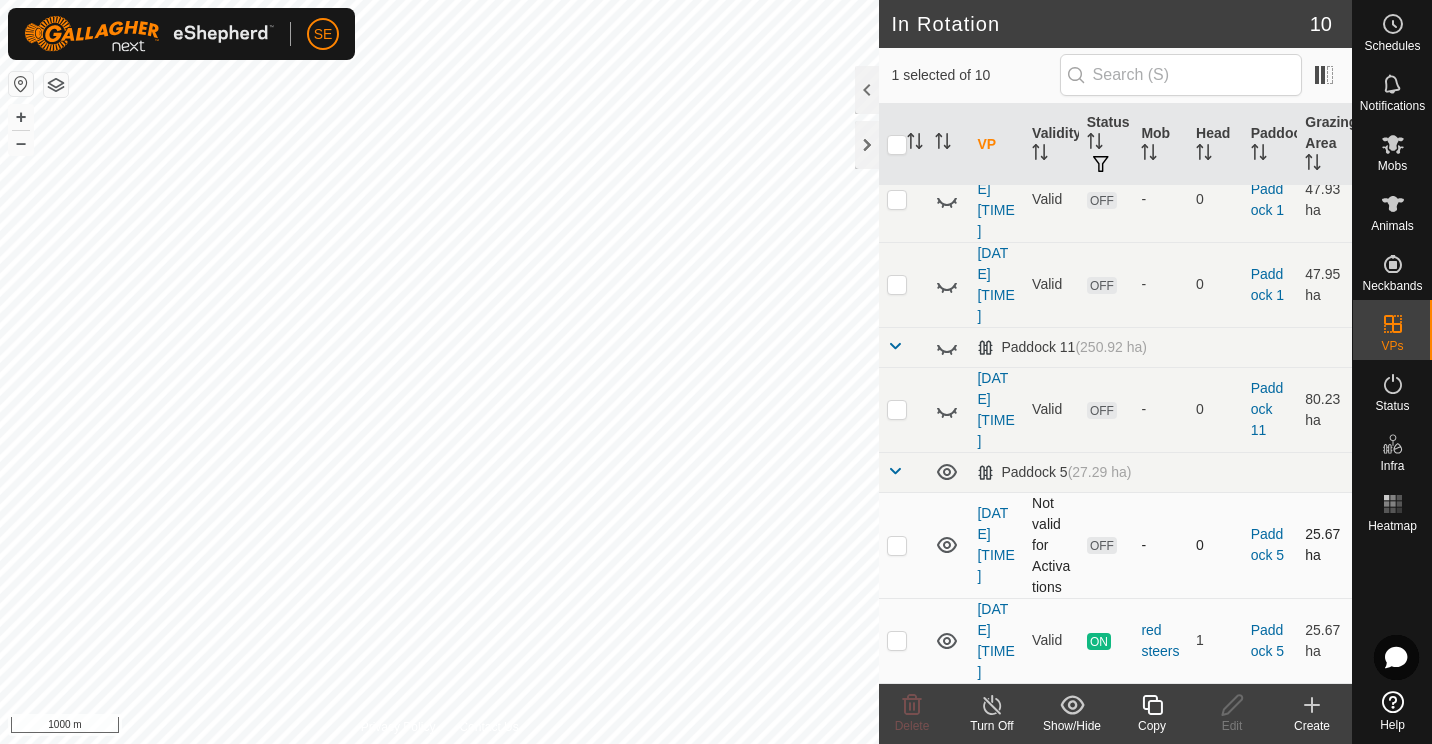 click 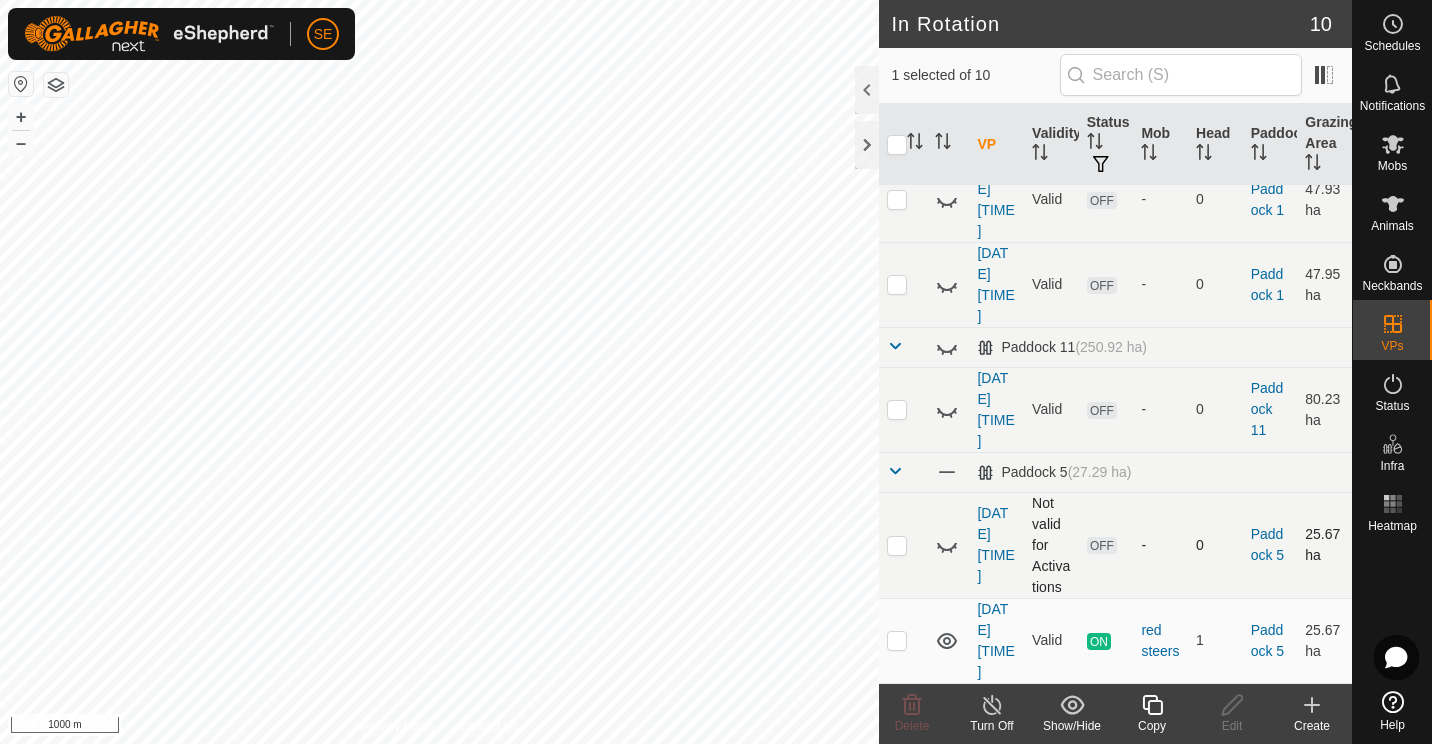 click 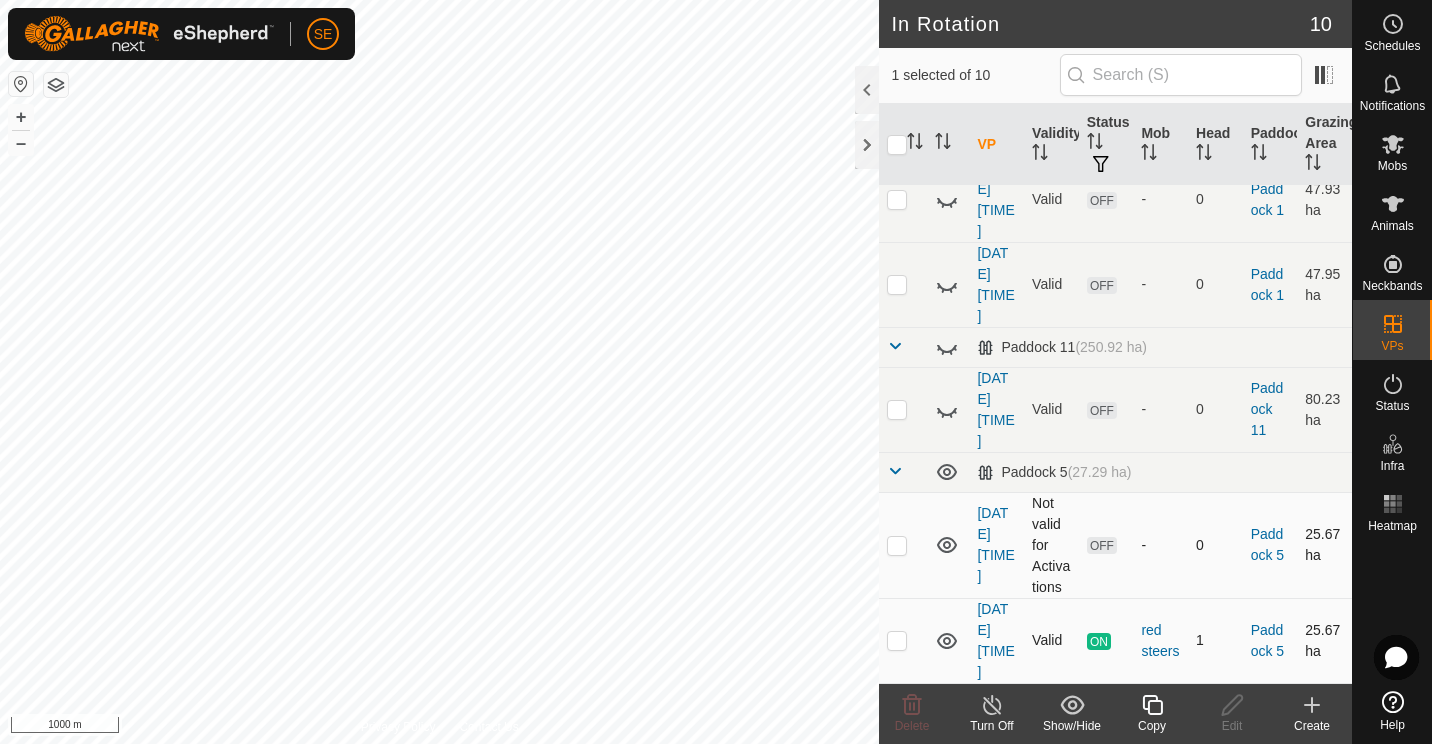 click 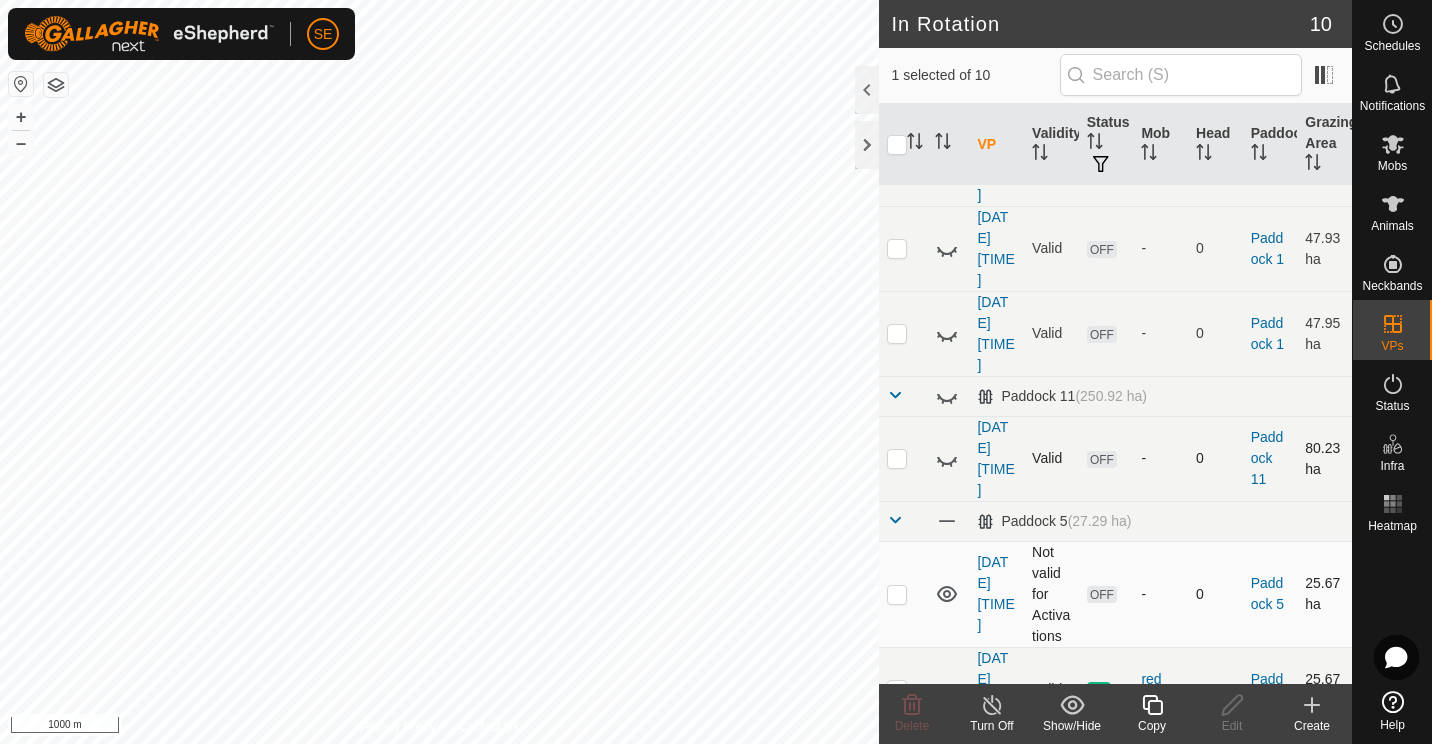 scroll, scrollTop: 443, scrollLeft: 0, axis: vertical 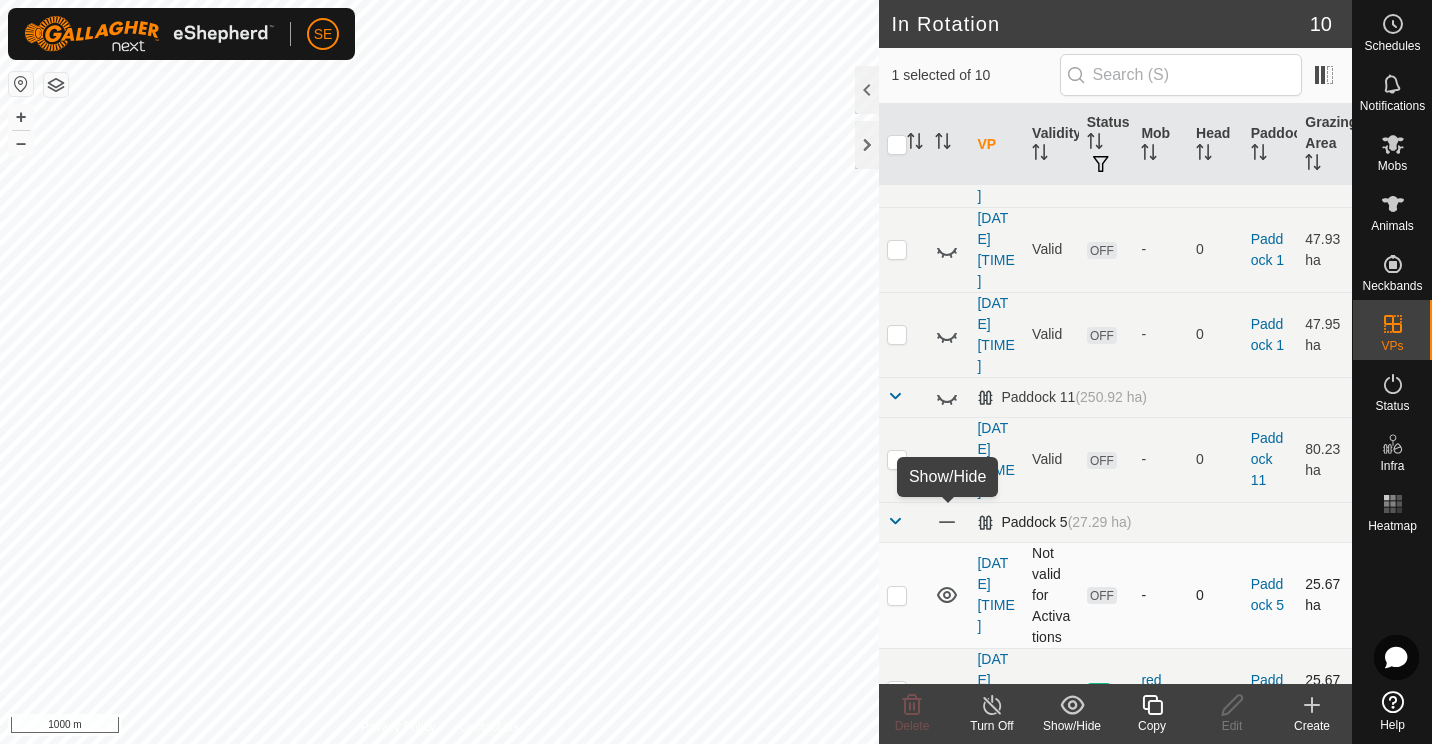 click at bounding box center (946, 522) 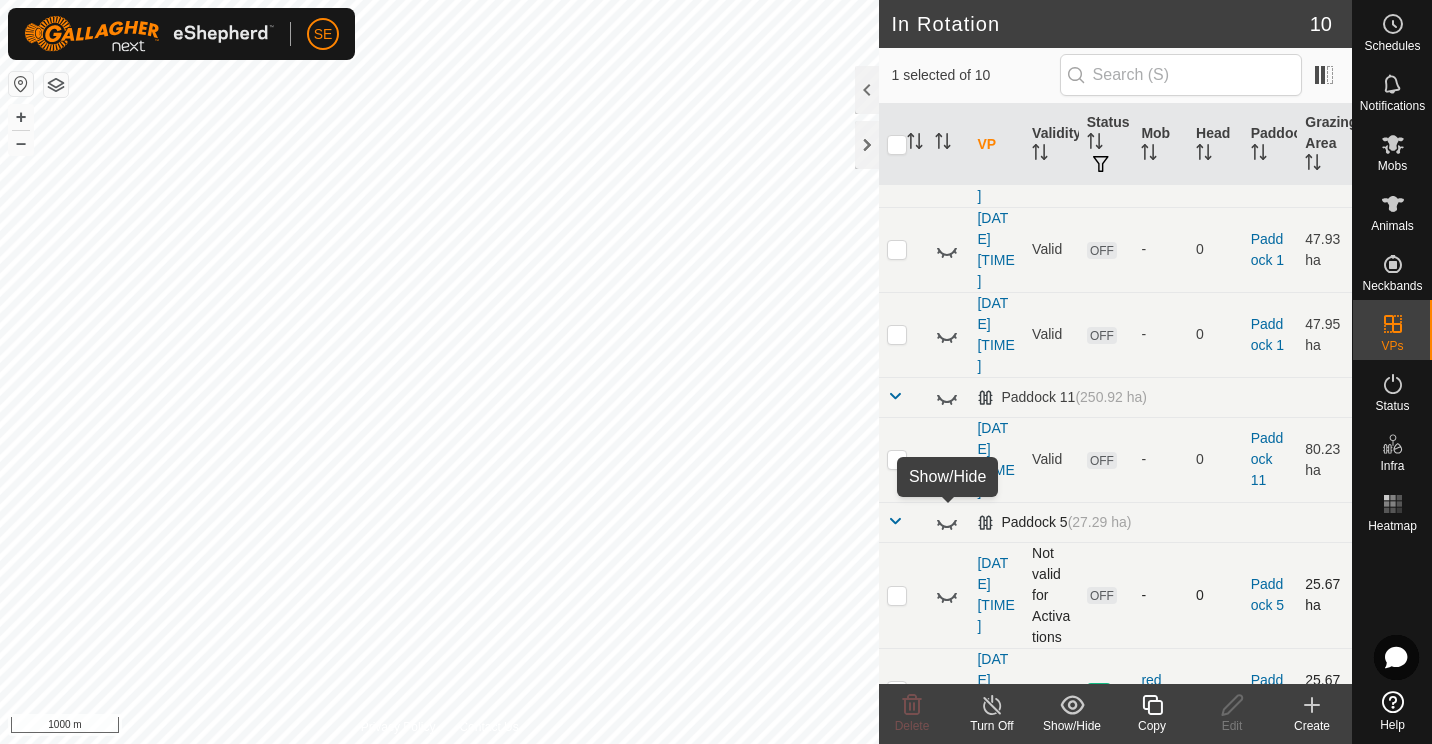 click 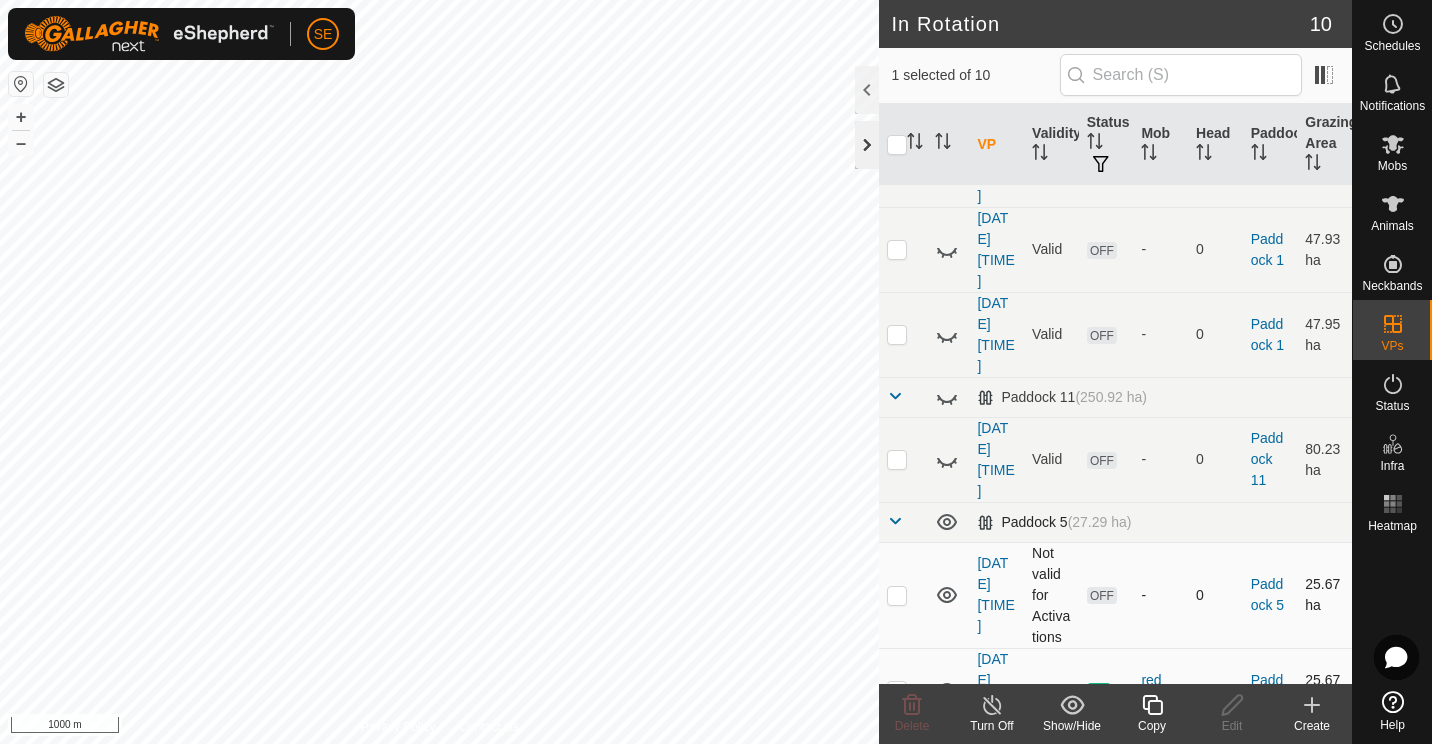 click 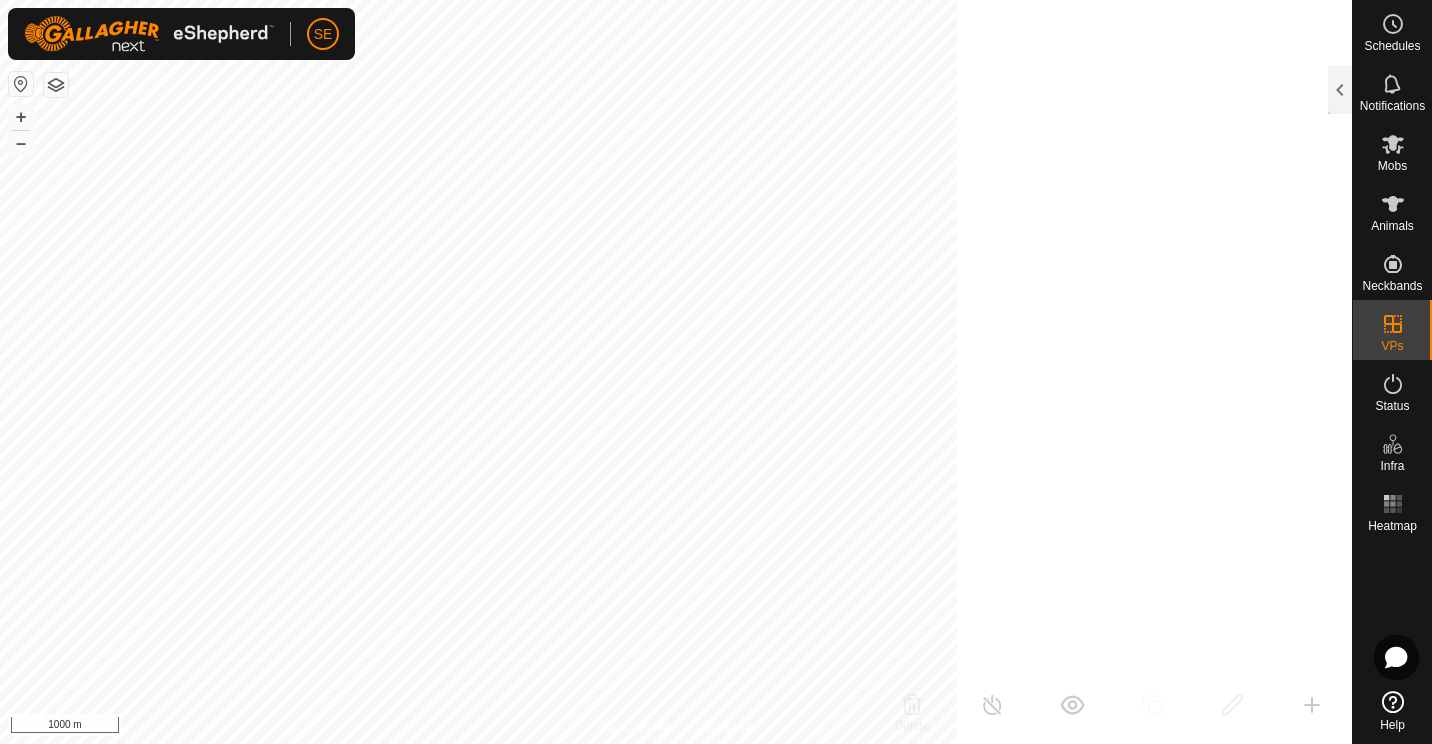 scroll, scrollTop: 1462, scrollLeft: 0, axis: vertical 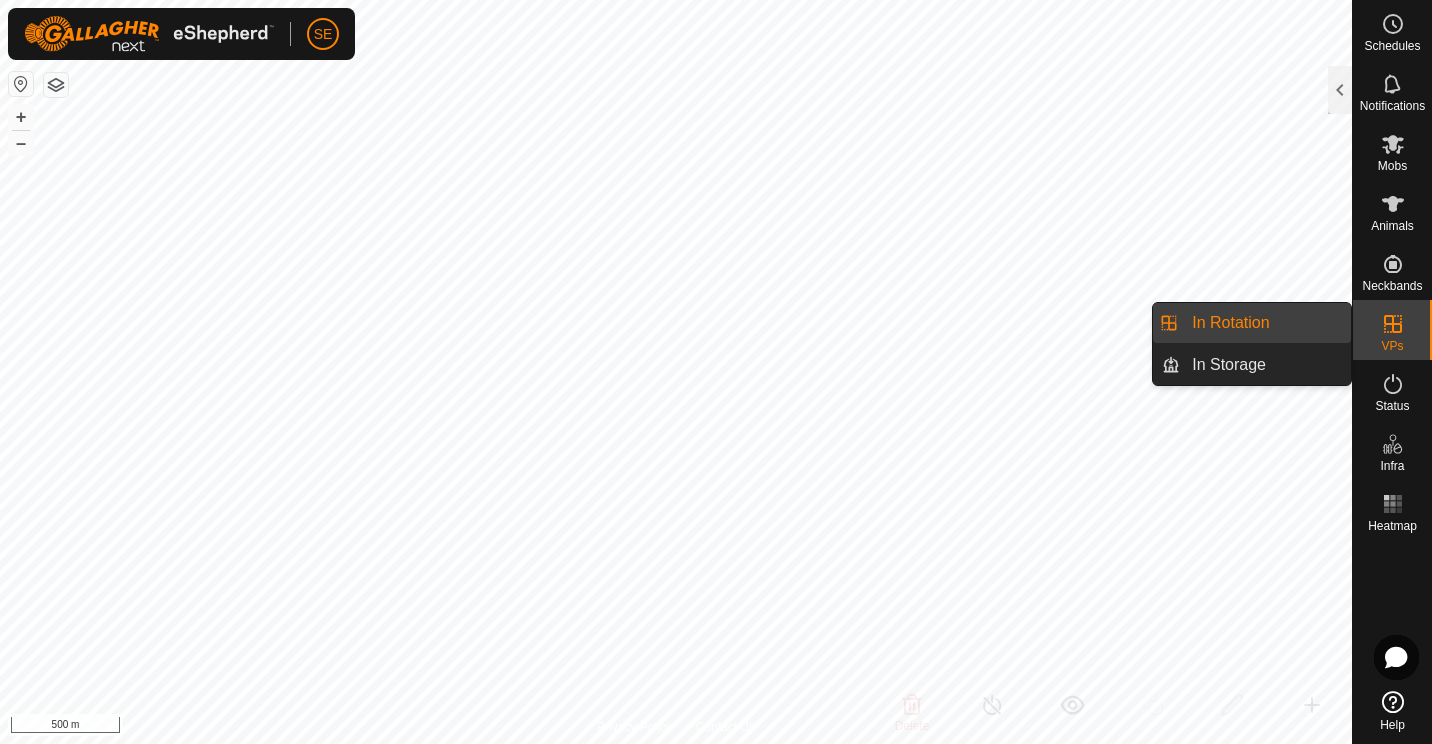 click on "In Rotation" at bounding box center [1265, 323] 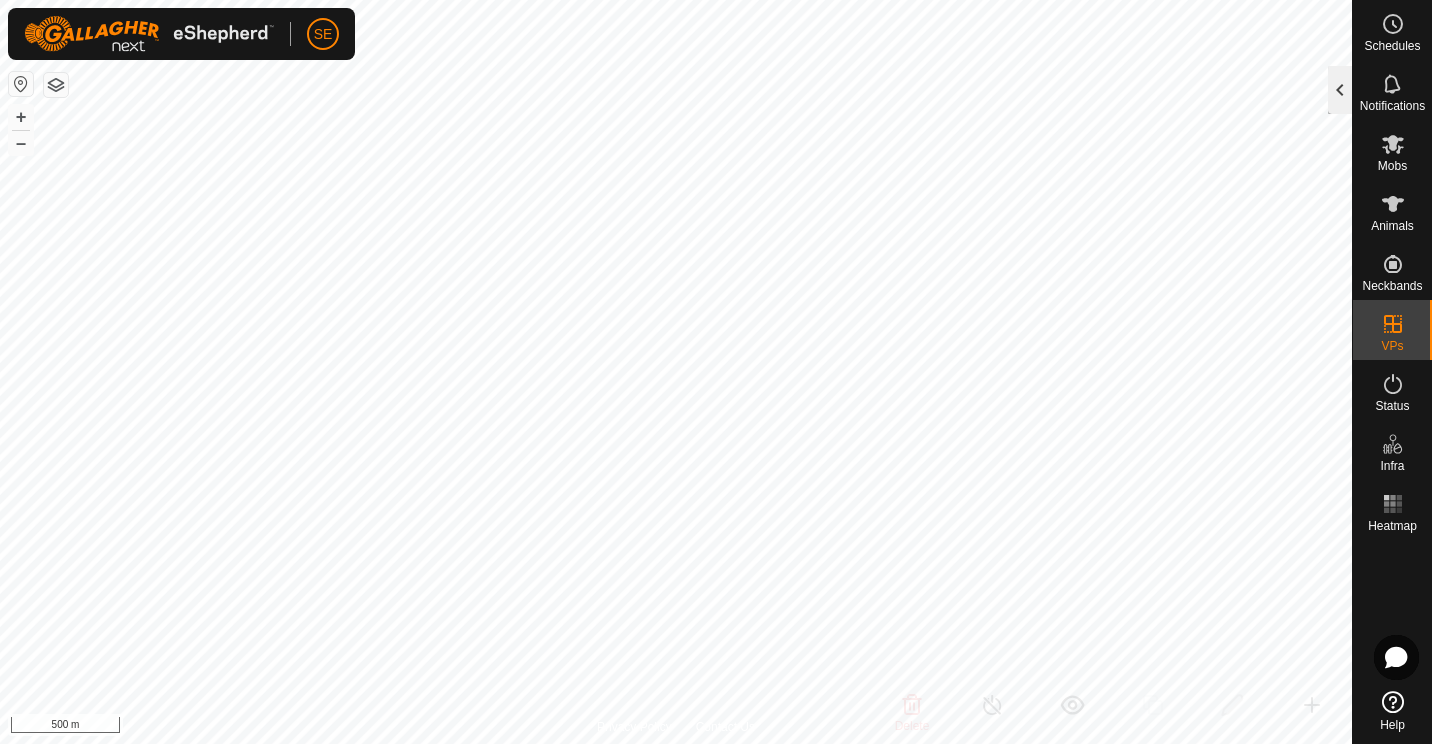 click 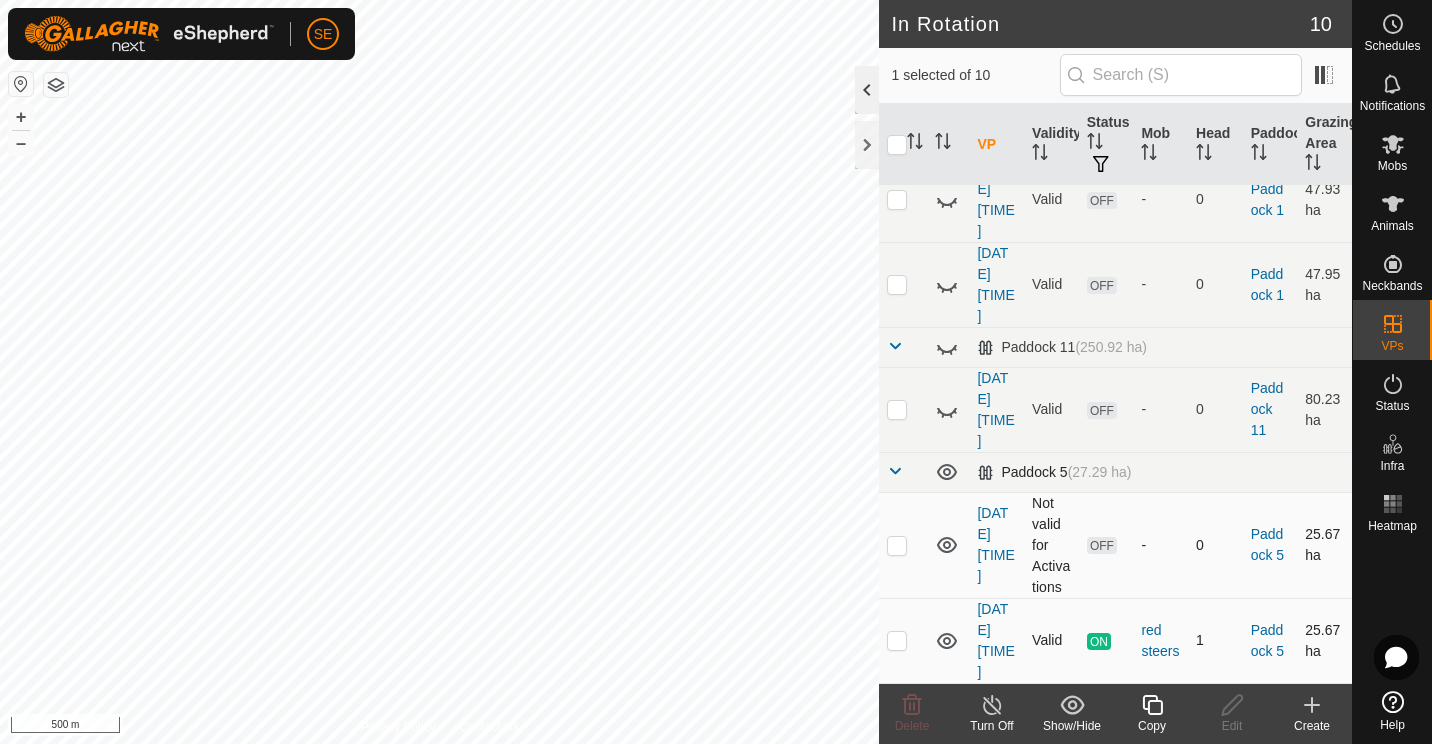 scroll, scrollTop: 443, scrollLeft: 0, axis: vertical 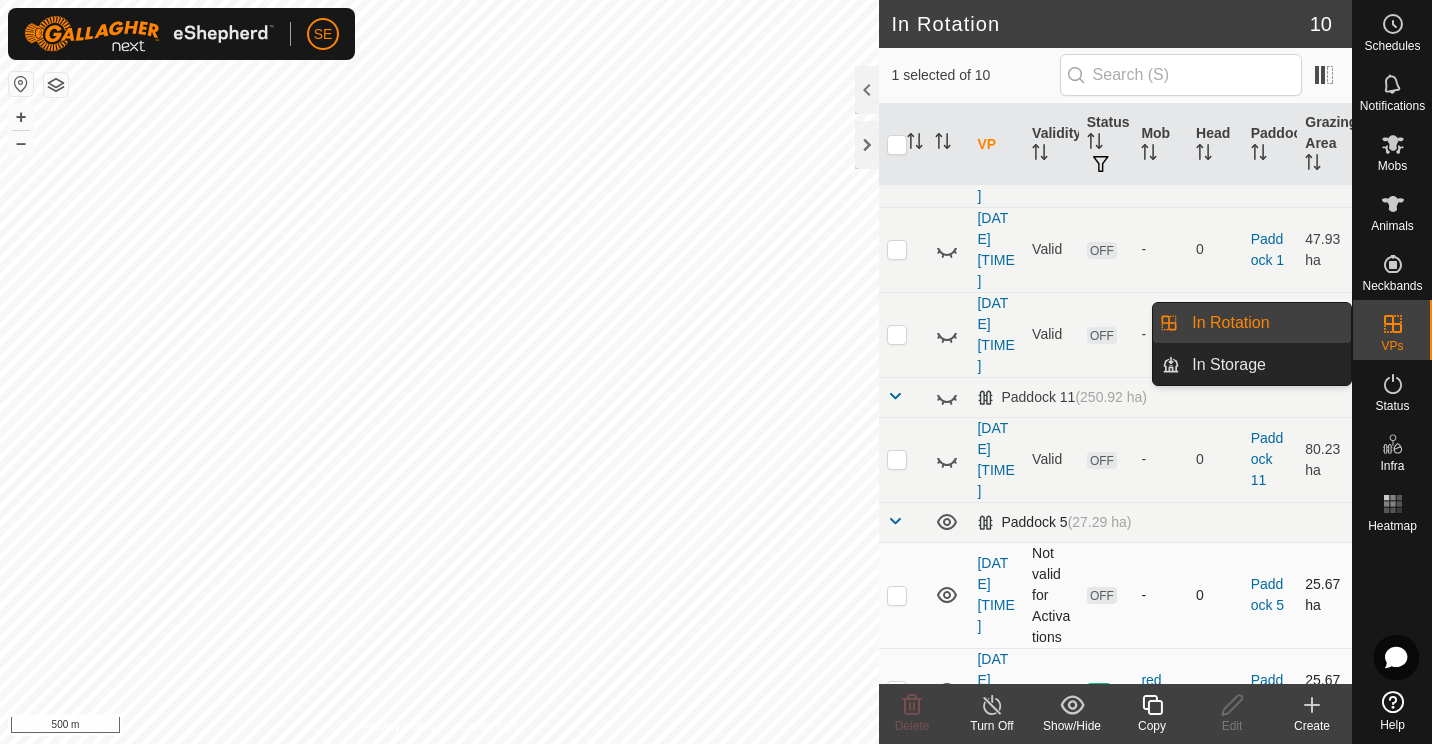 click on "In Rotation" at bounding box center (1265, 323) 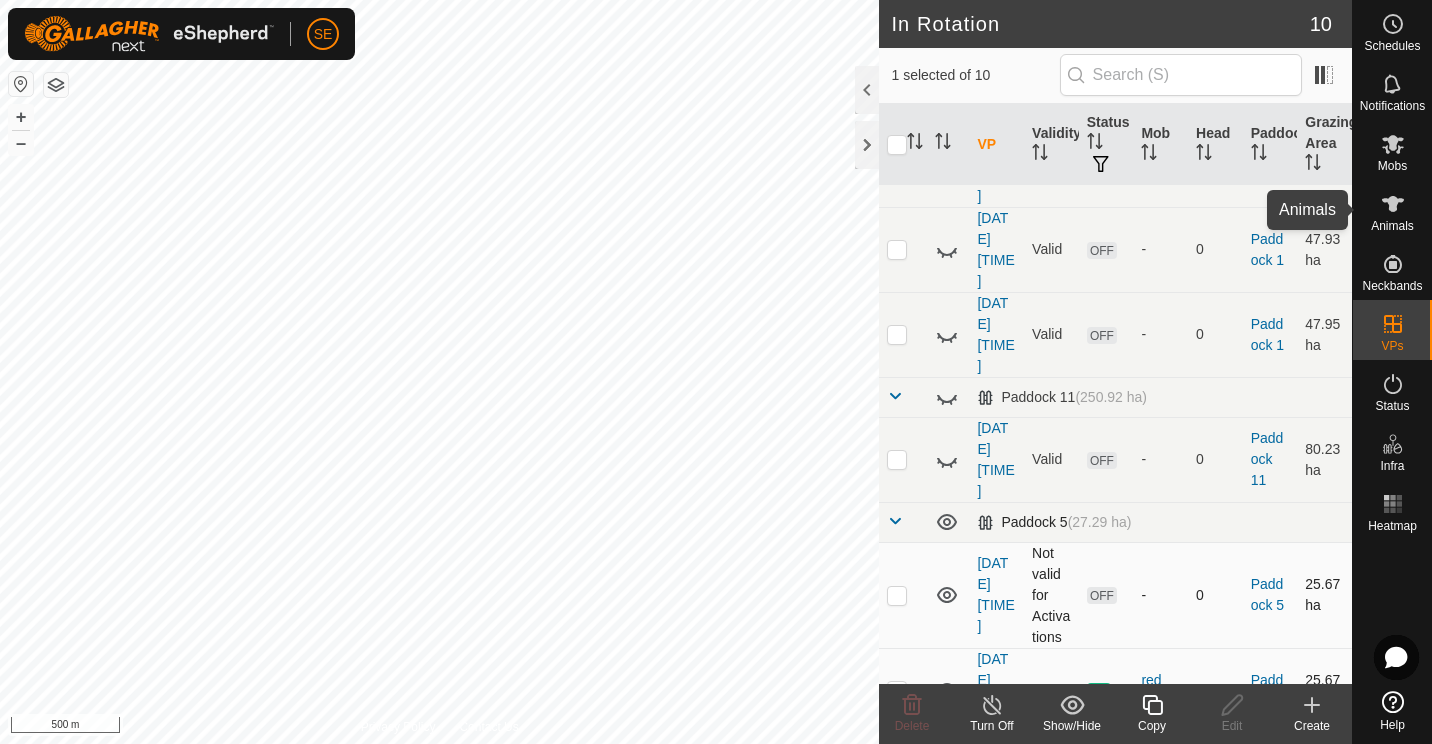 click 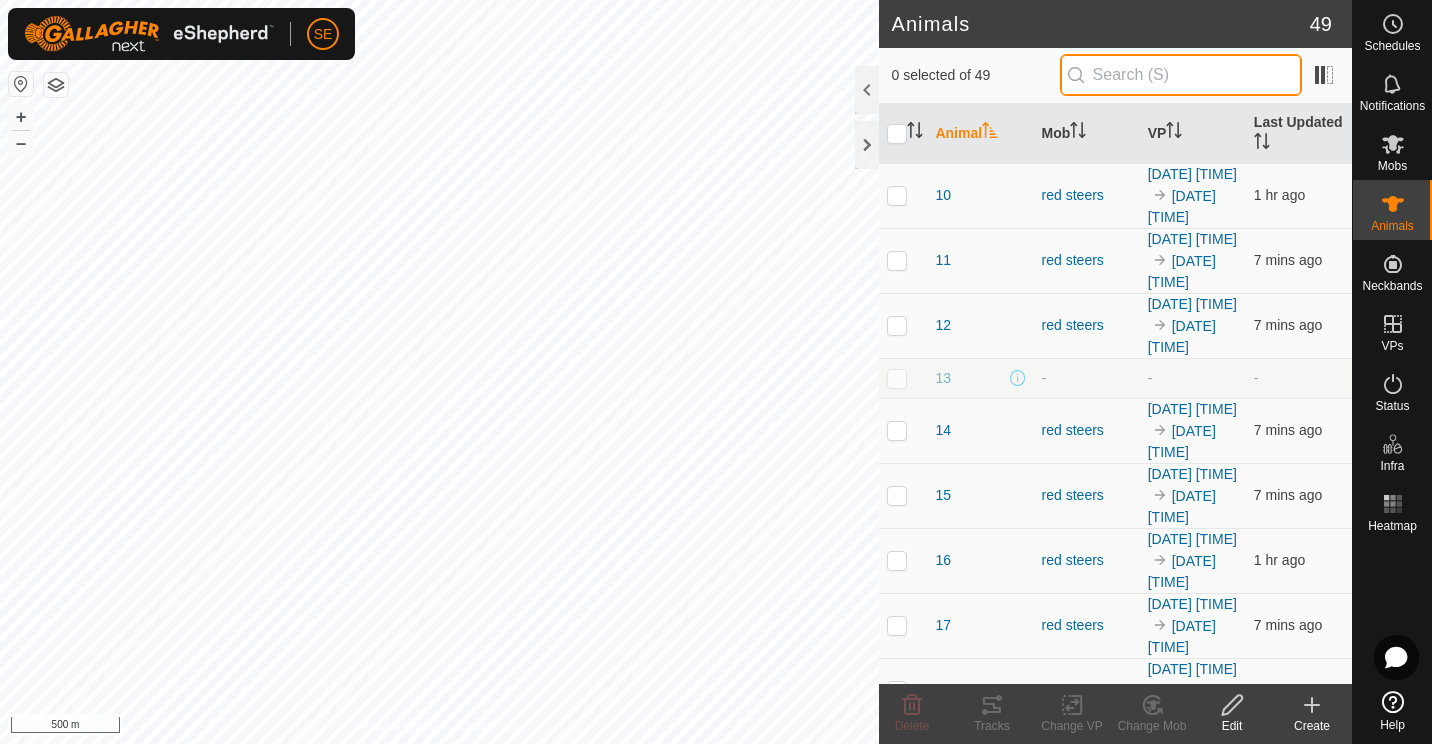 click at bounding box center [1181, 75] 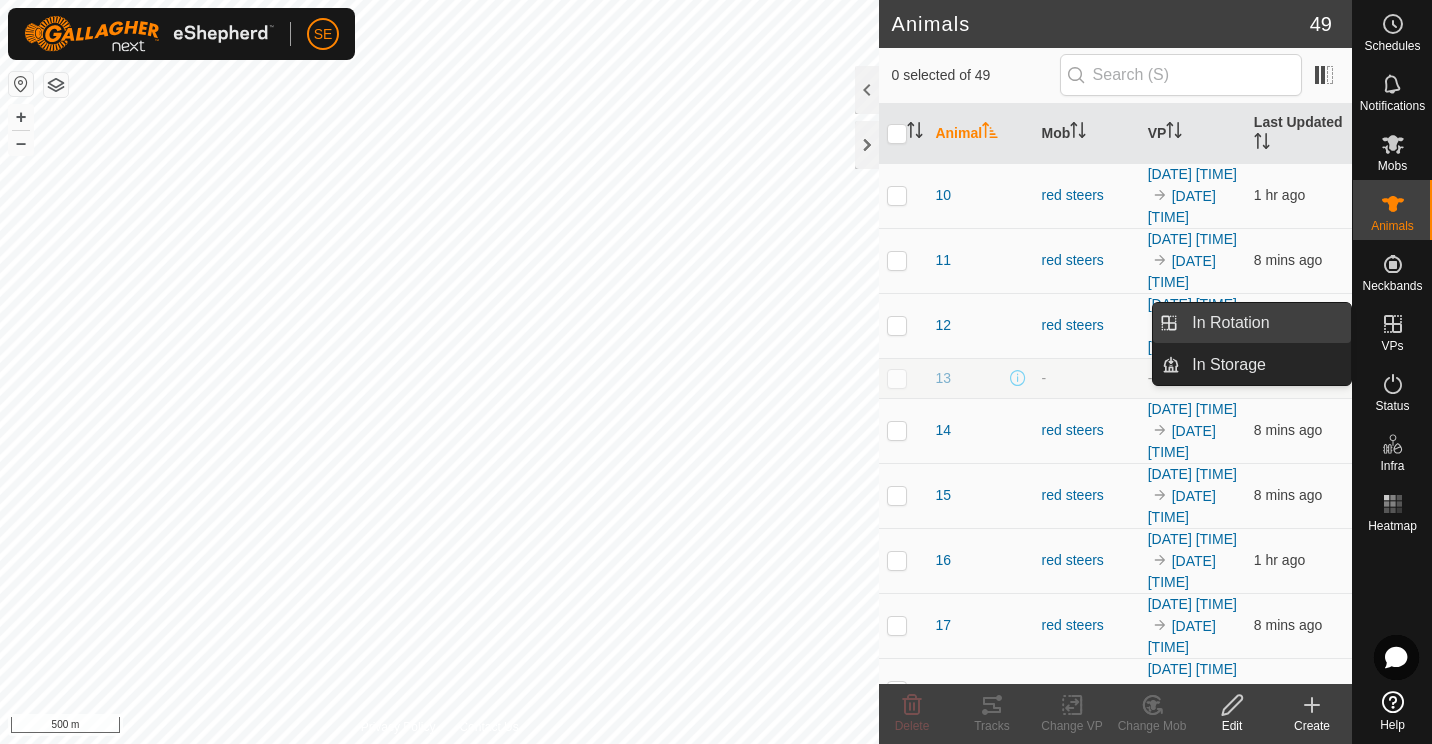 click on "In Rotation" at bounding box center (1265, 323) 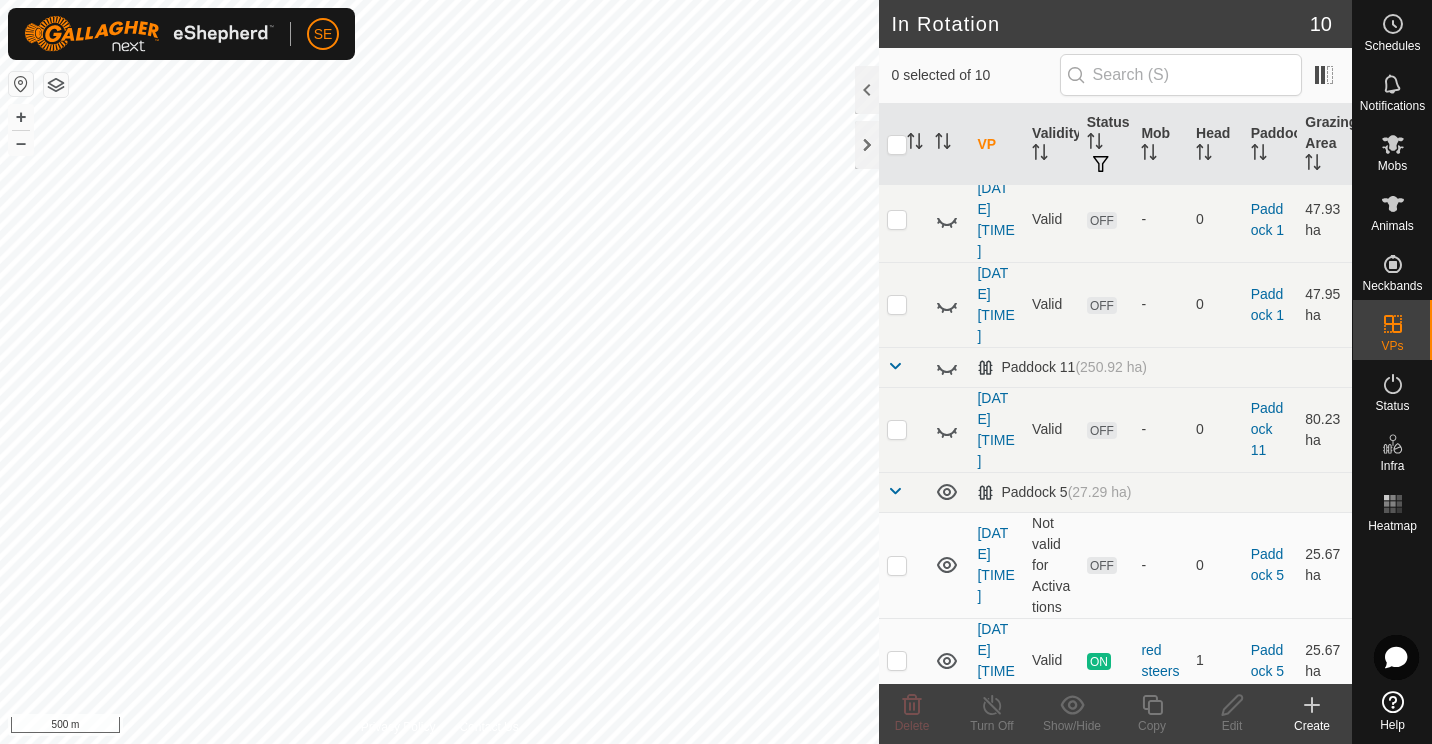 scroll, scrollTop: 513, scrollLeft: 0, axis: vertical 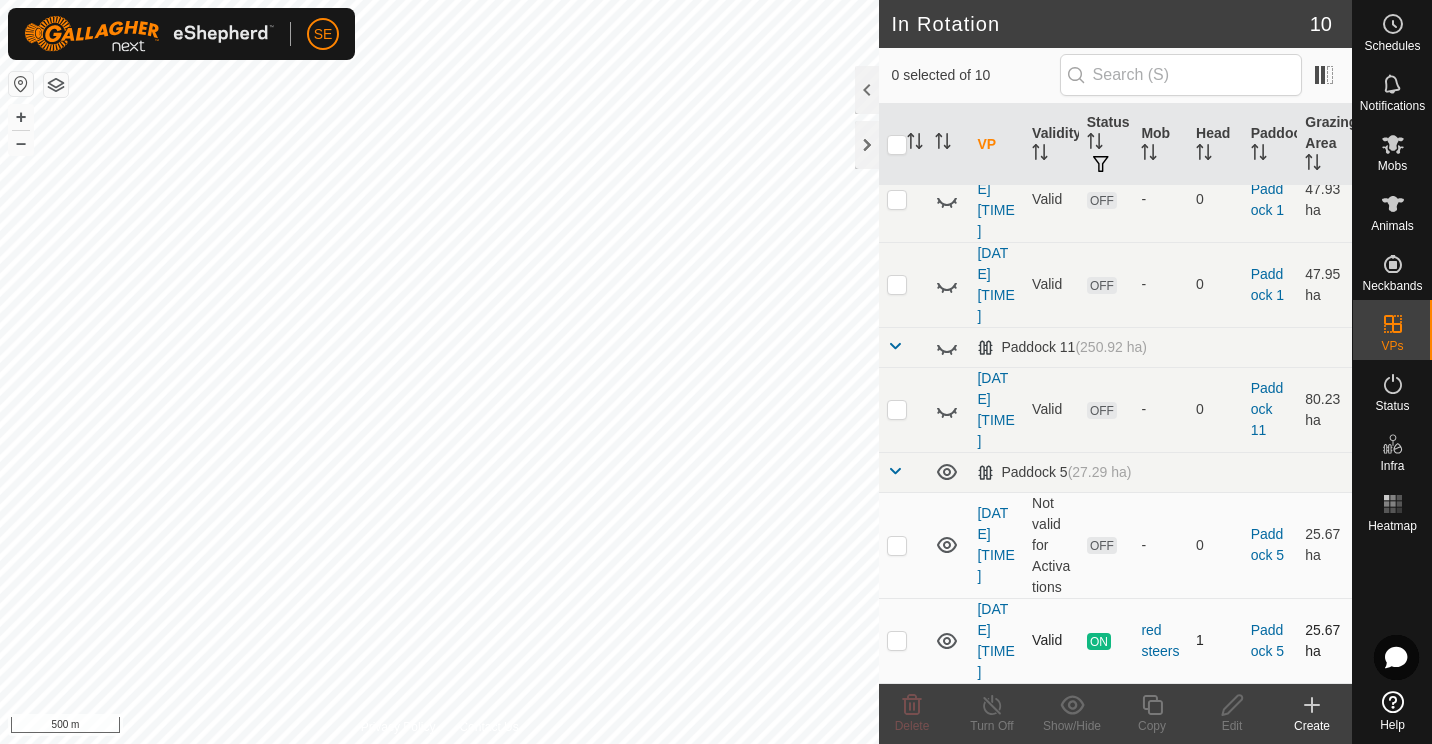click at bounding box center (897, 640) 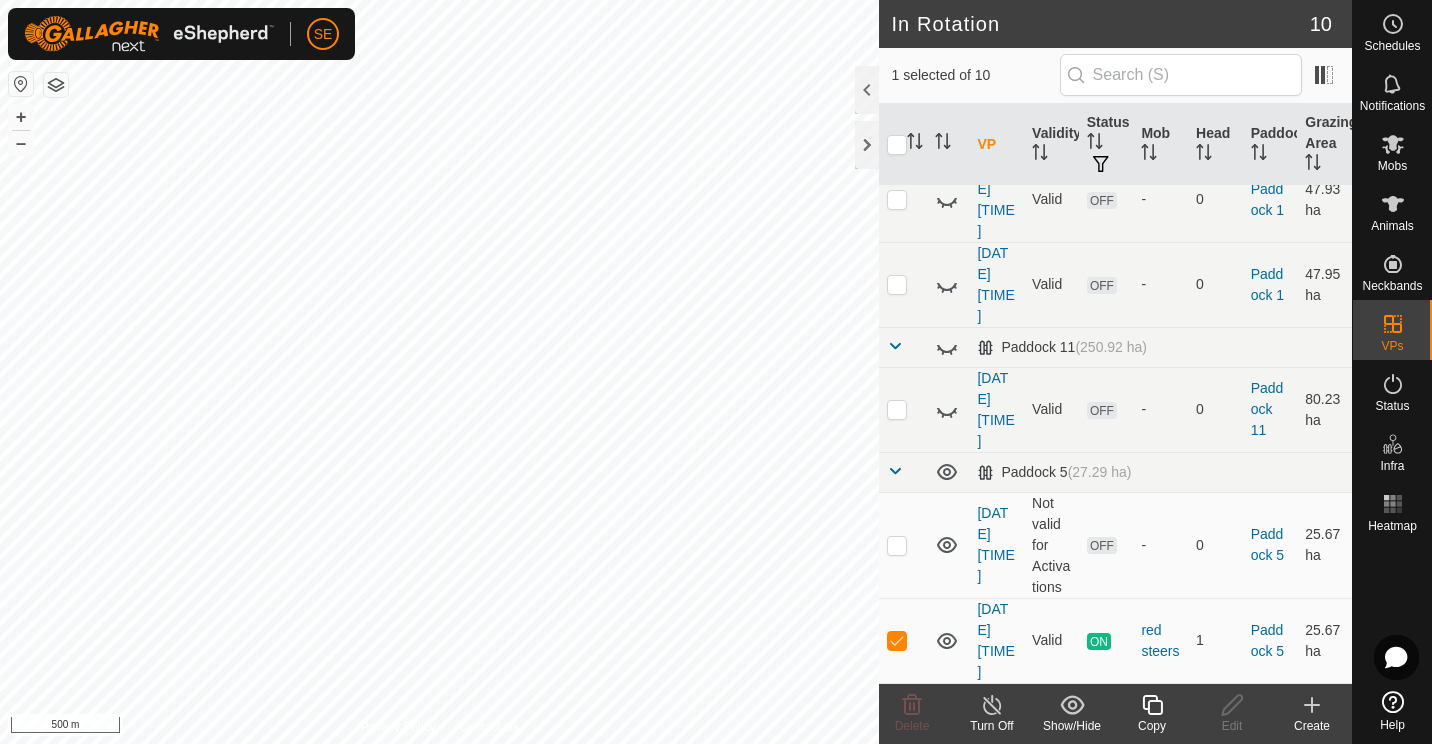 click 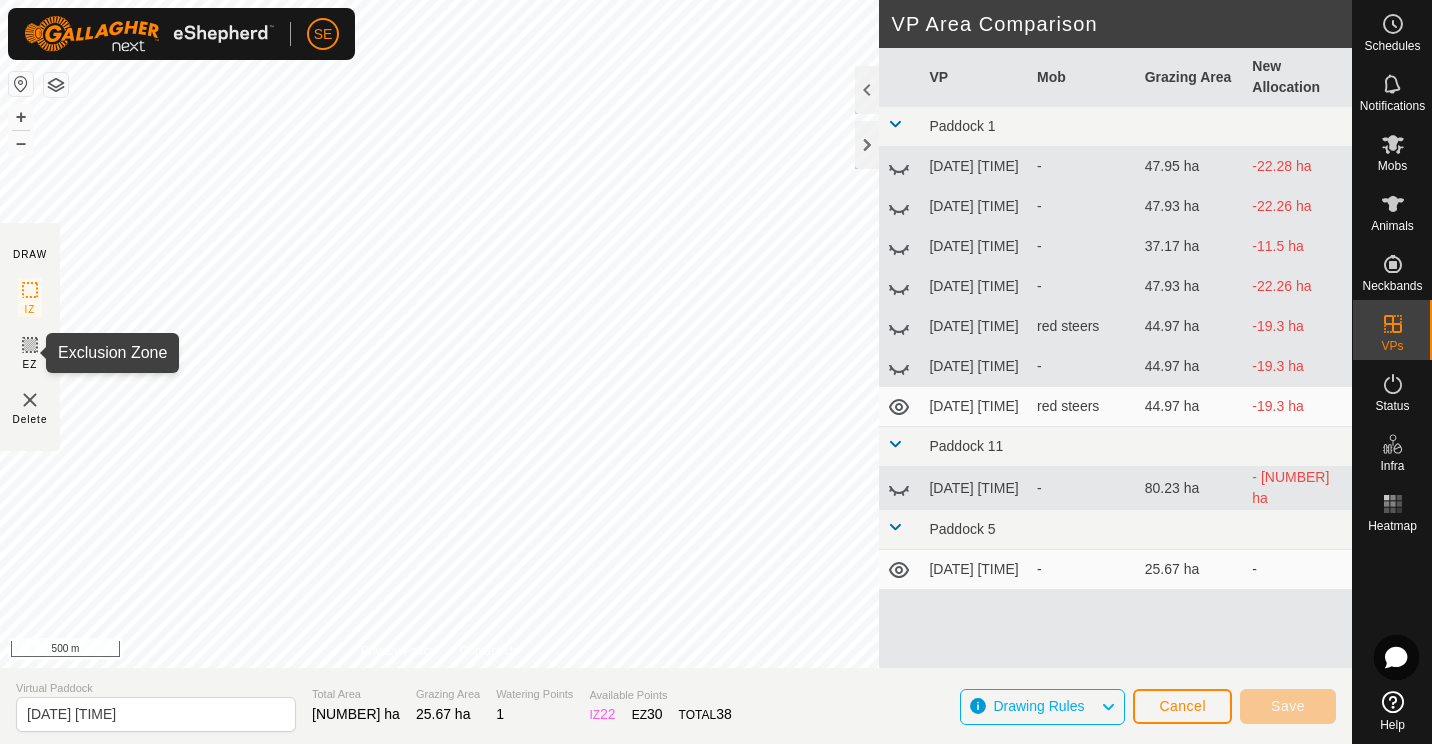 click 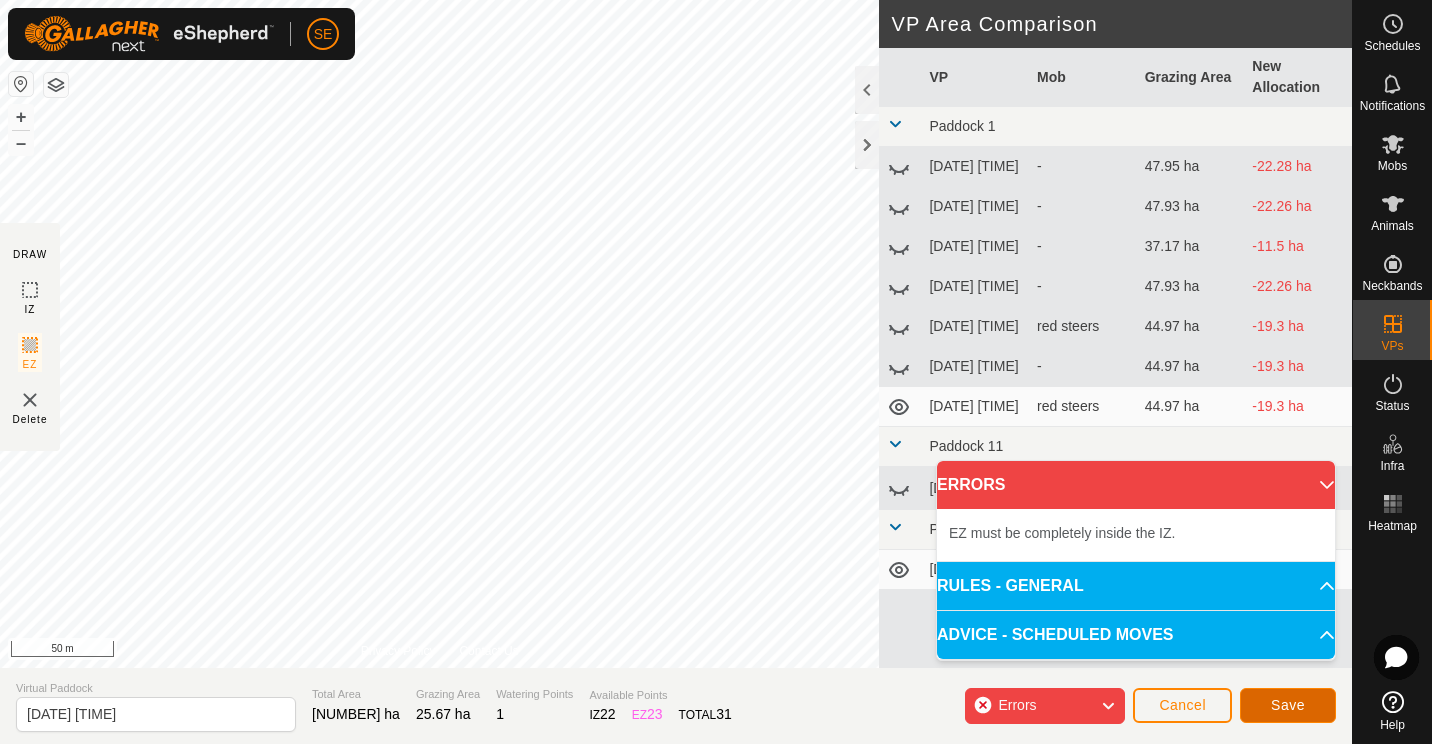 click on "Save" 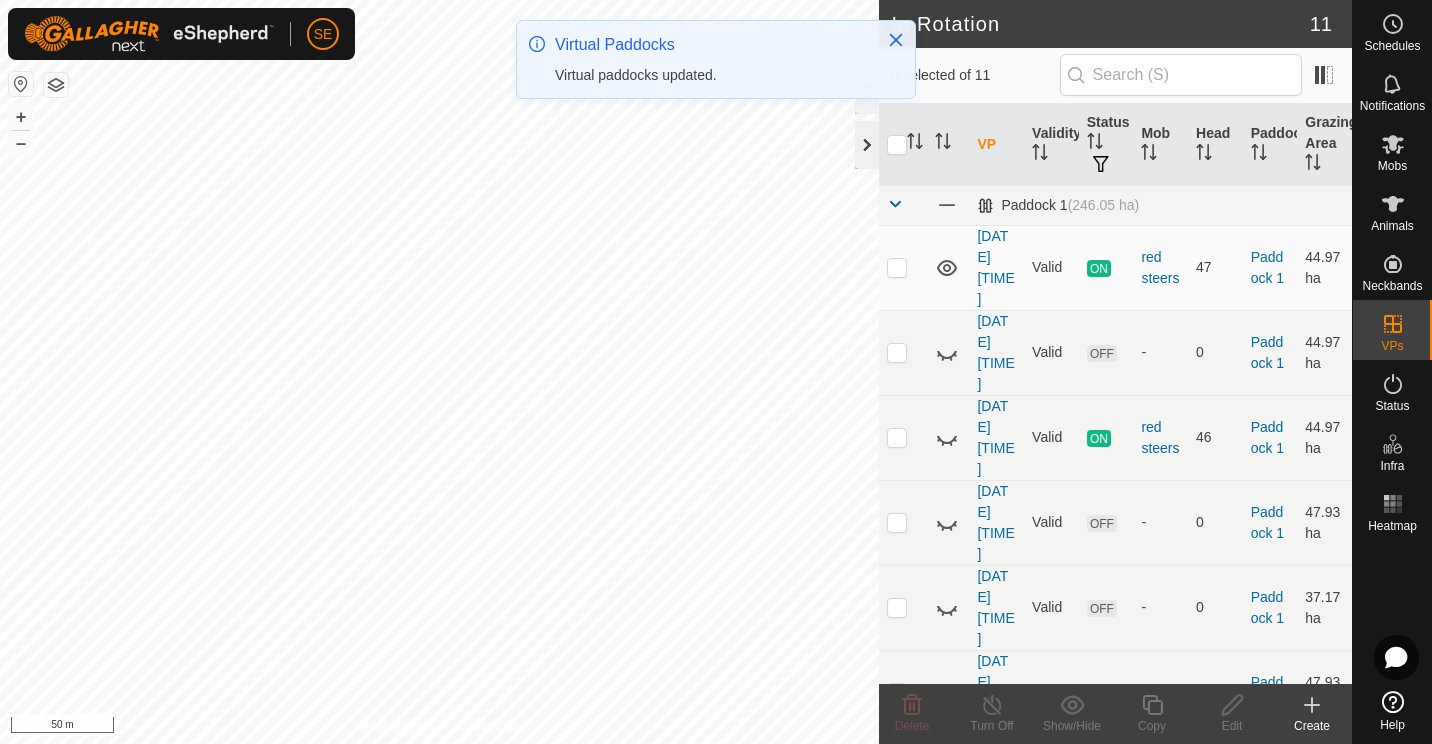 click 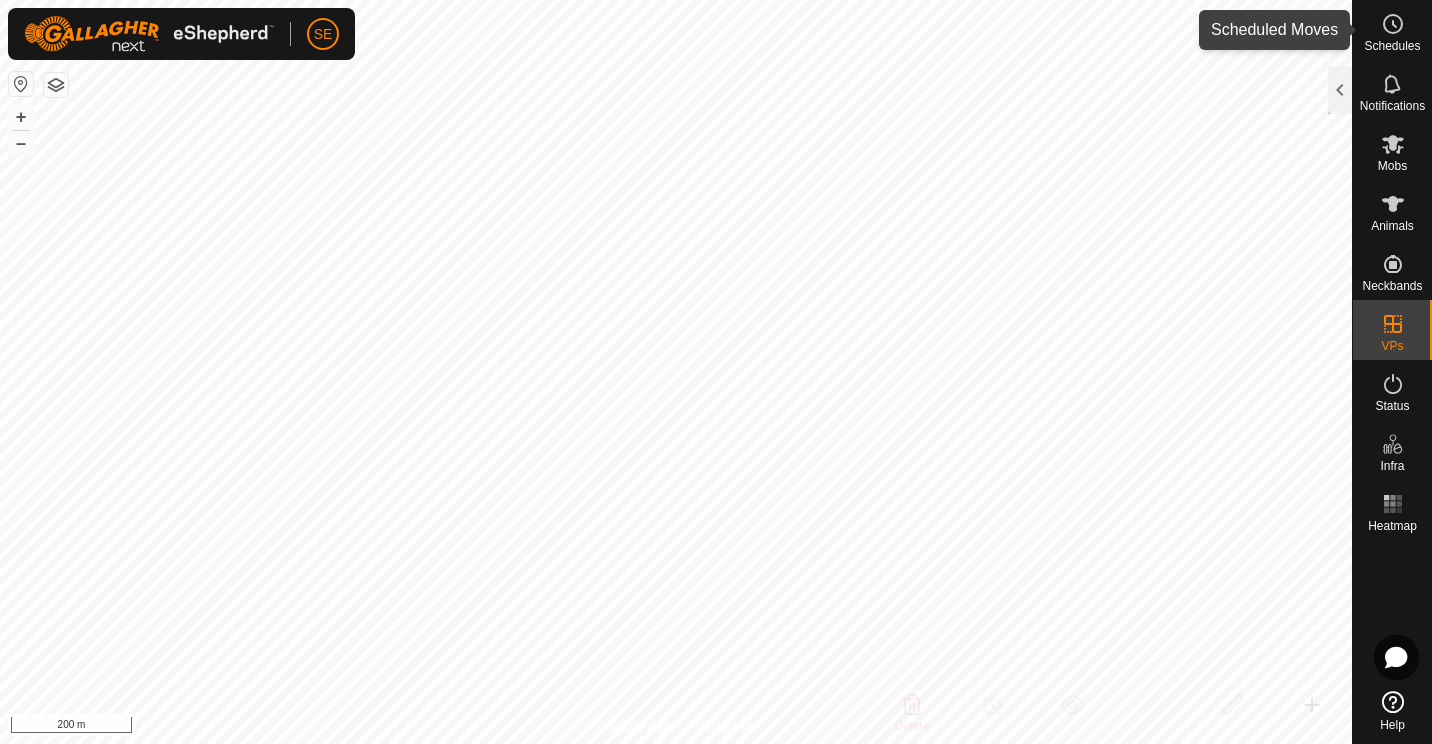 click 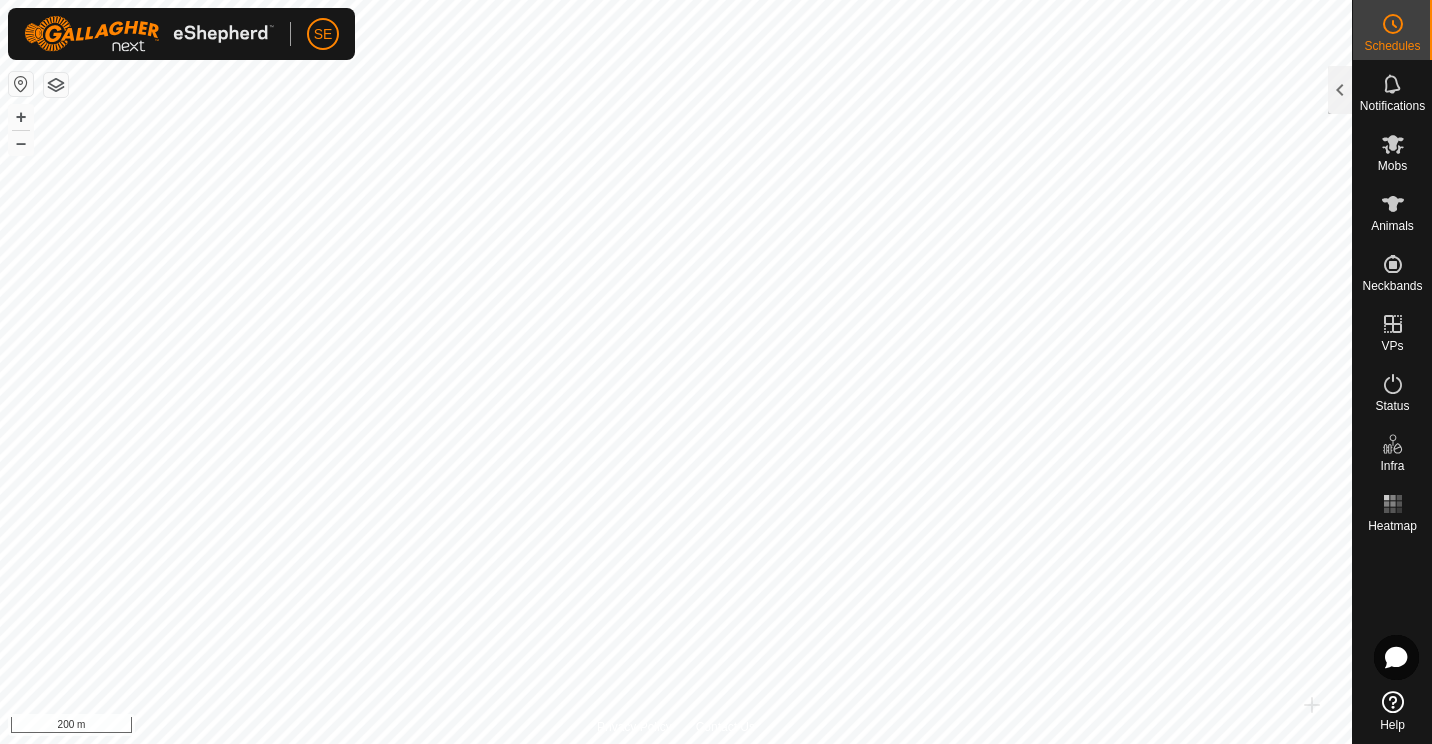 click 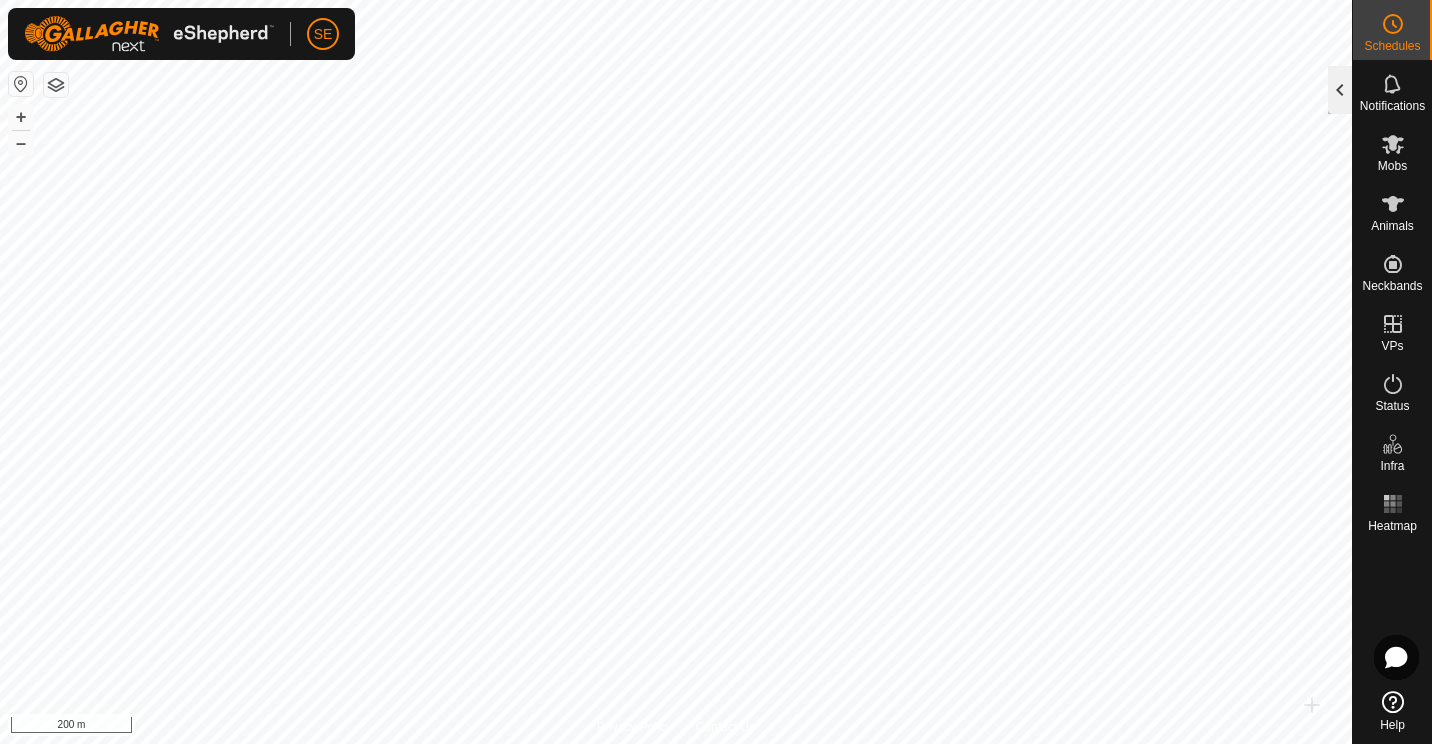 click 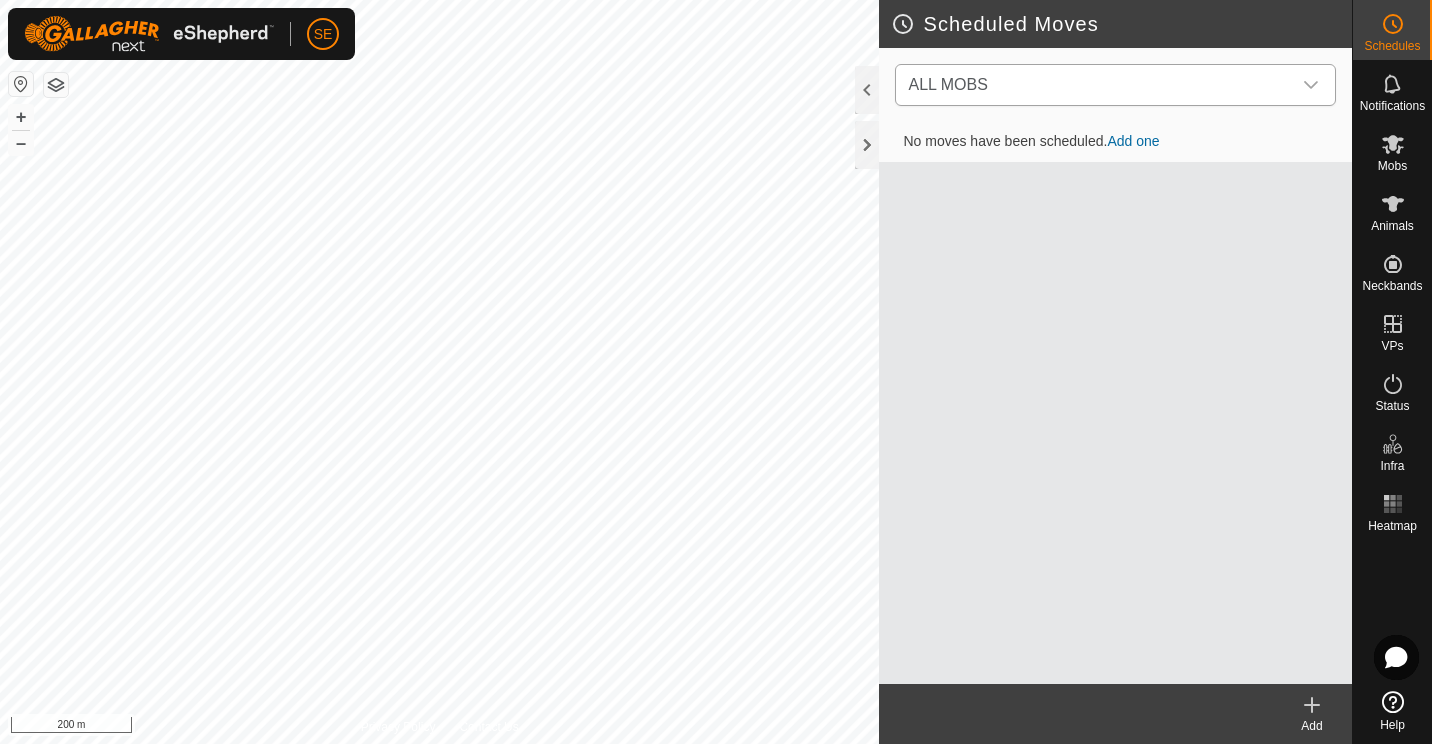 click 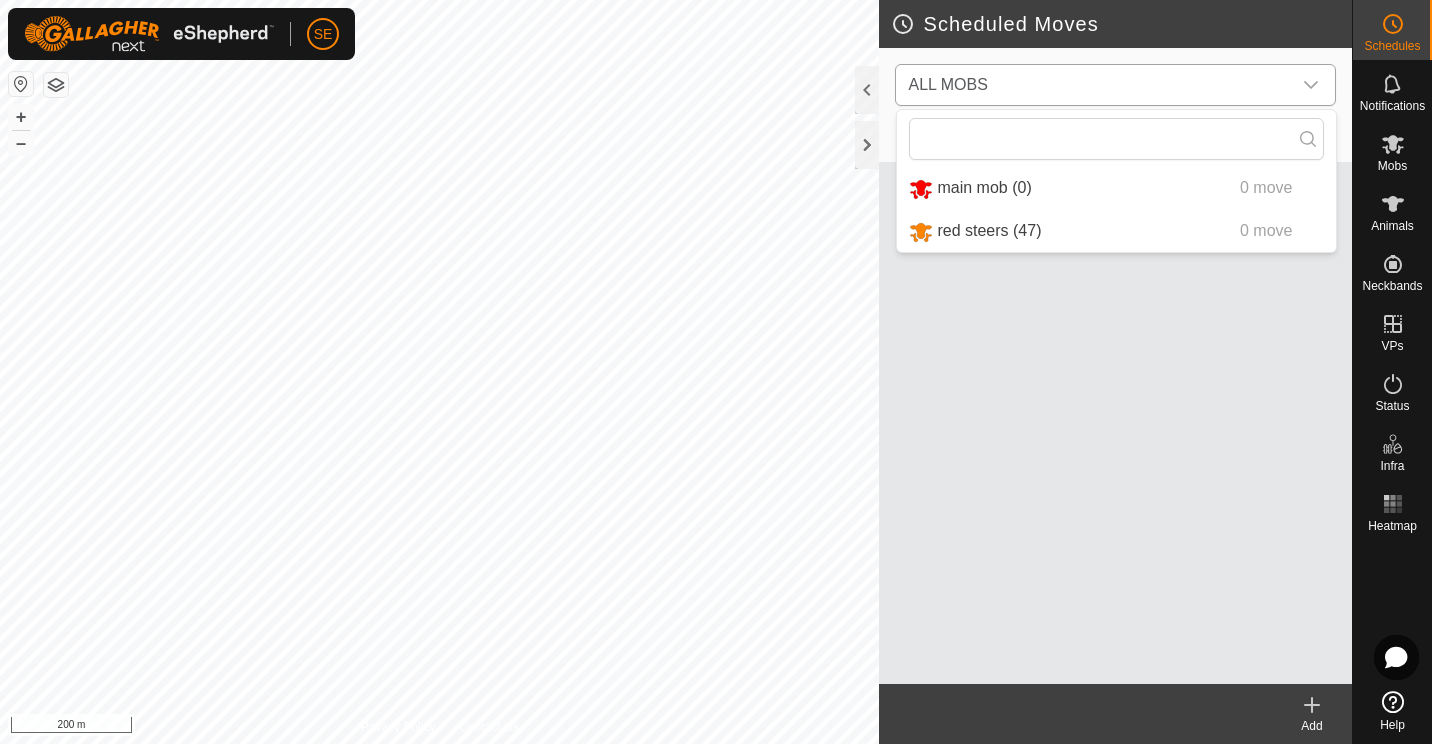 click on "red steers ([NUMBER]) 0 move" at bounding box center [1116, 231] 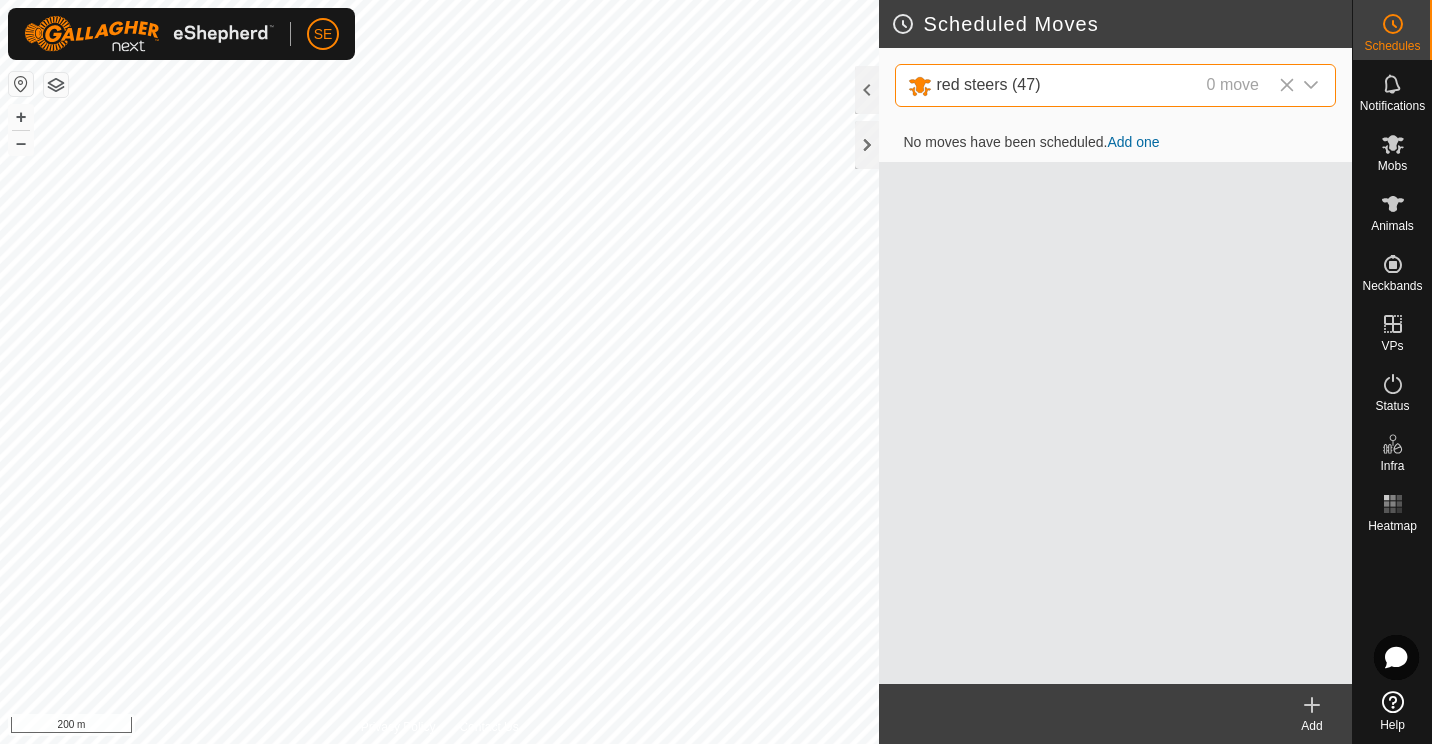 click on "Add one" at bounding box center (1133, 142) 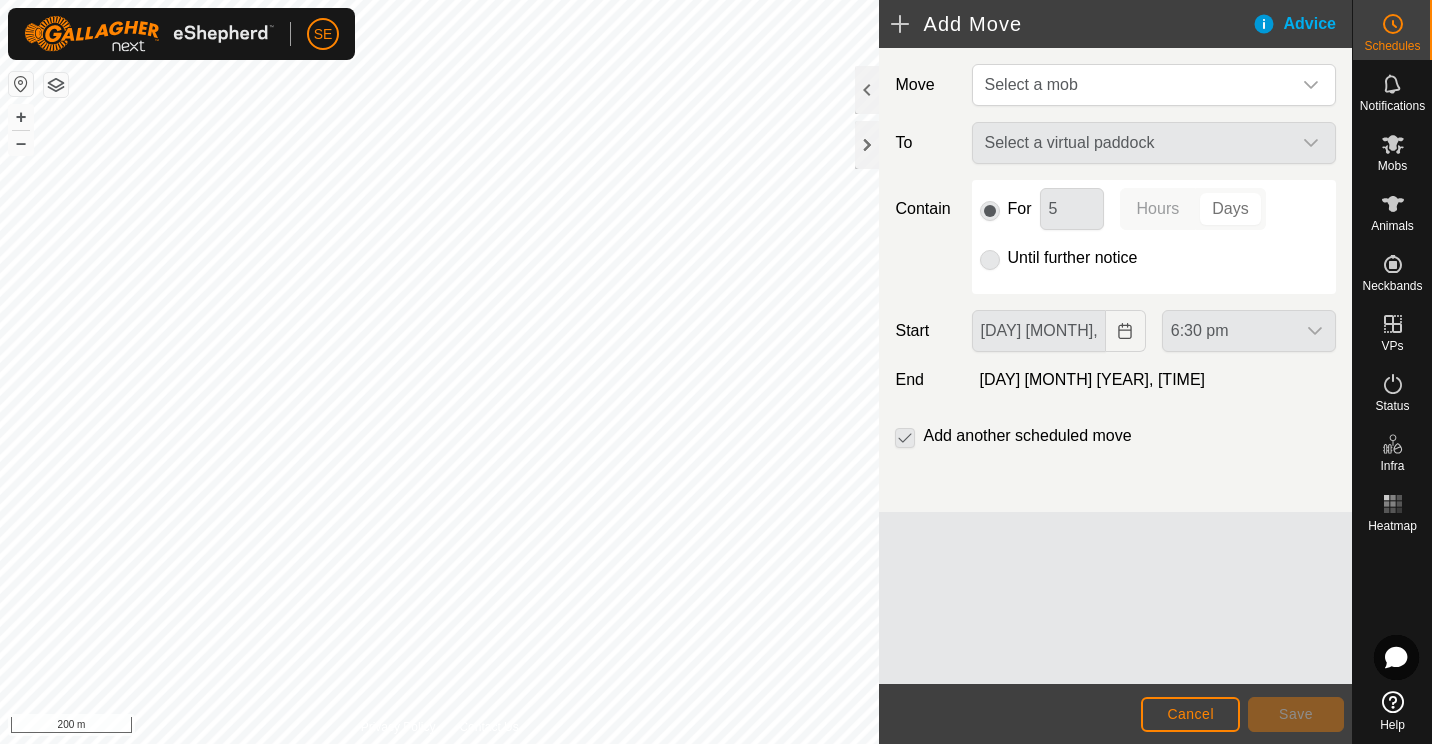 click on "Select a virtual paddock" 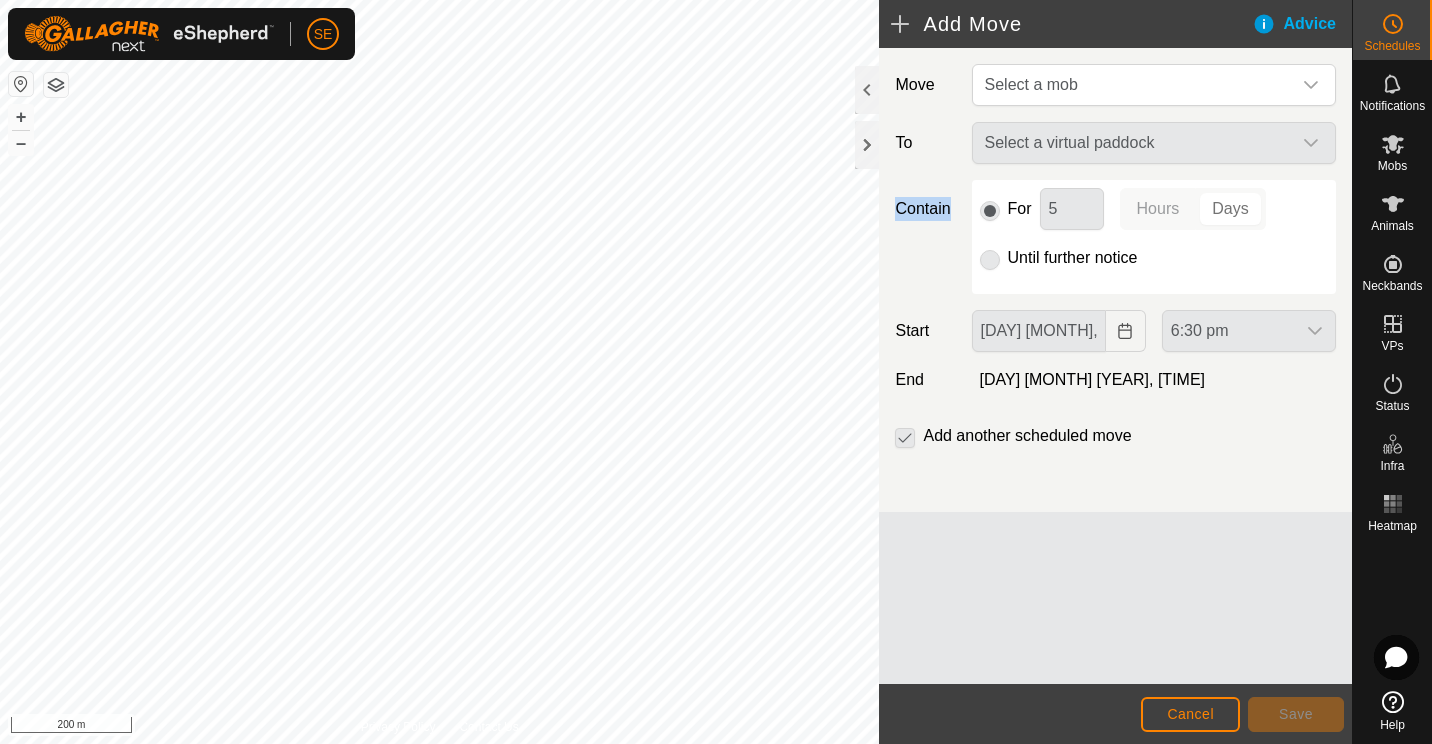 click on "Select a virtual paddock" 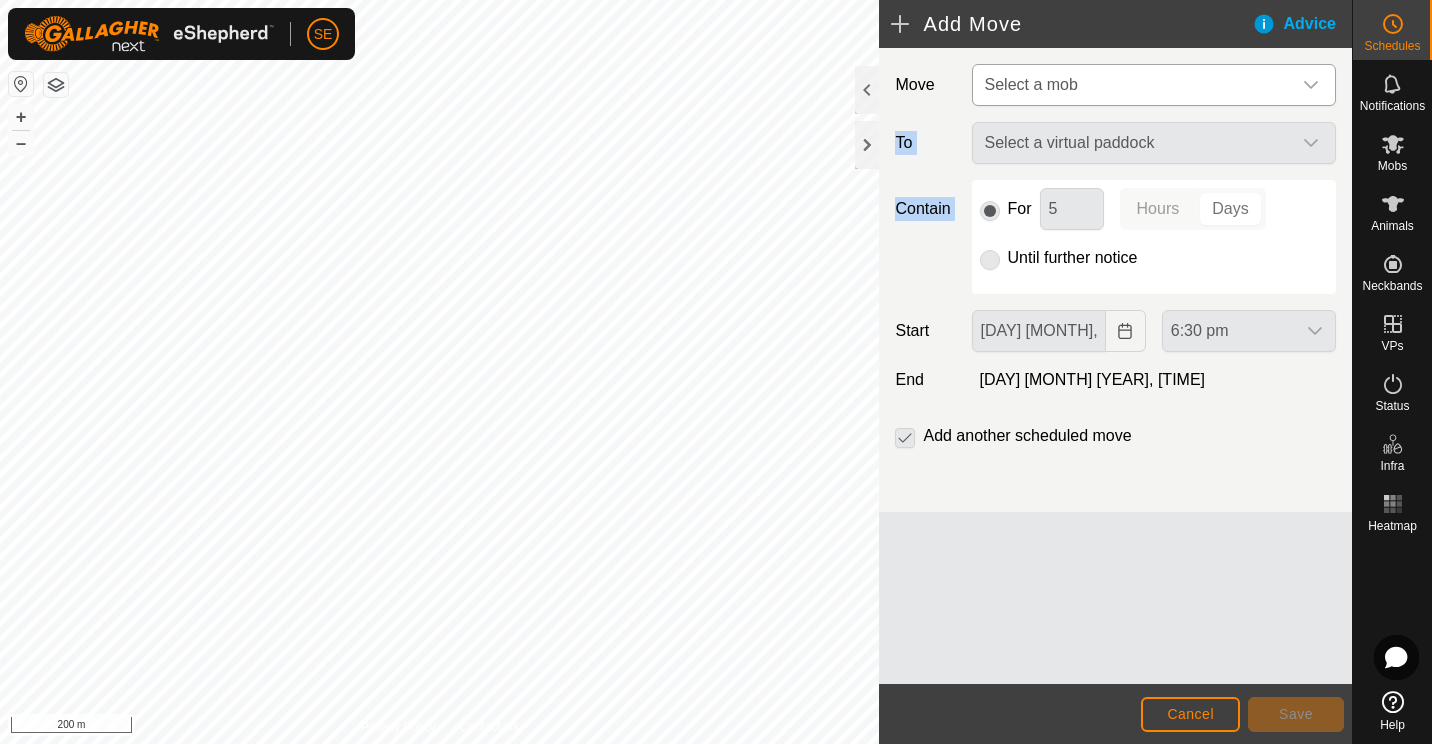 drag, startPoint x: 1312, startPoint y: 139, endPoint x: 1316, endPoint y: 79, distance: 60.133186 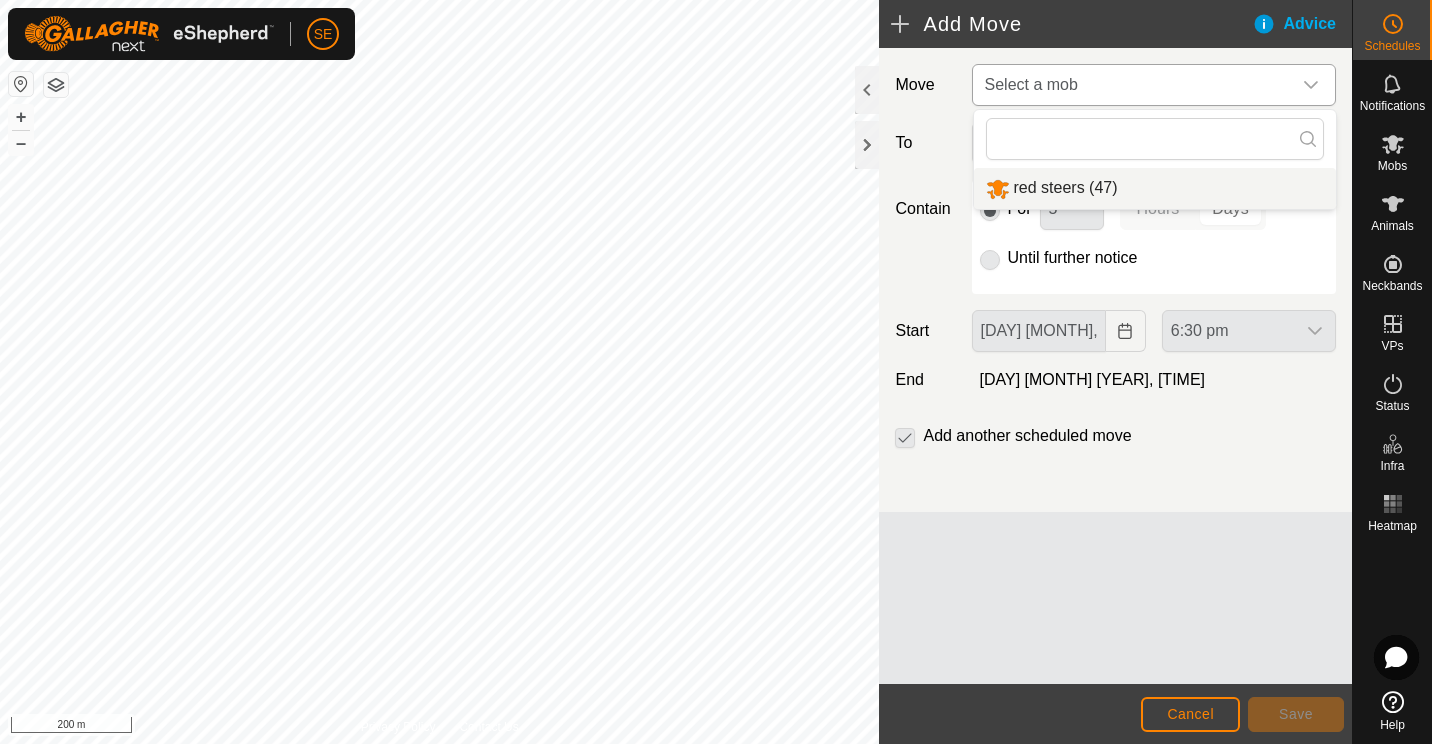 click on "red steers (47)" at bounding box center [1155, 188] 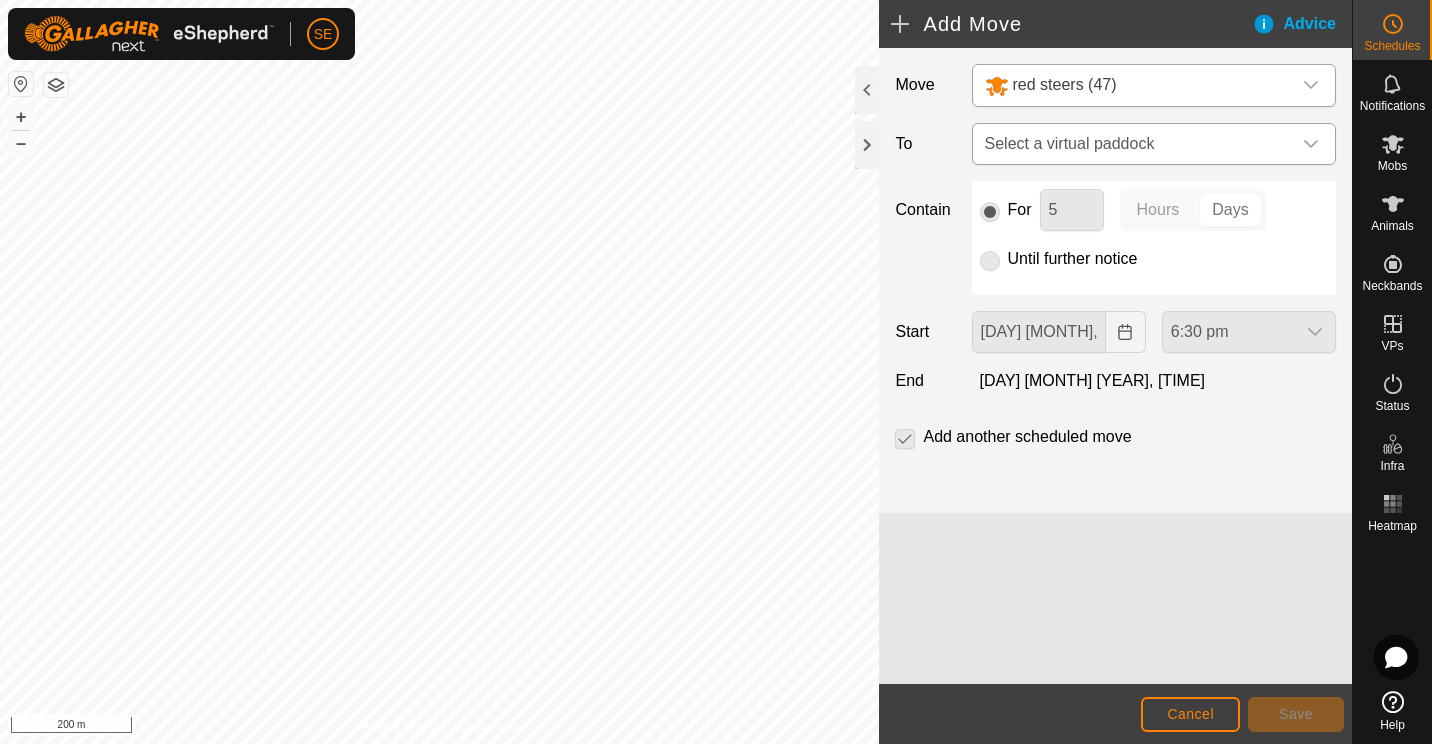 click 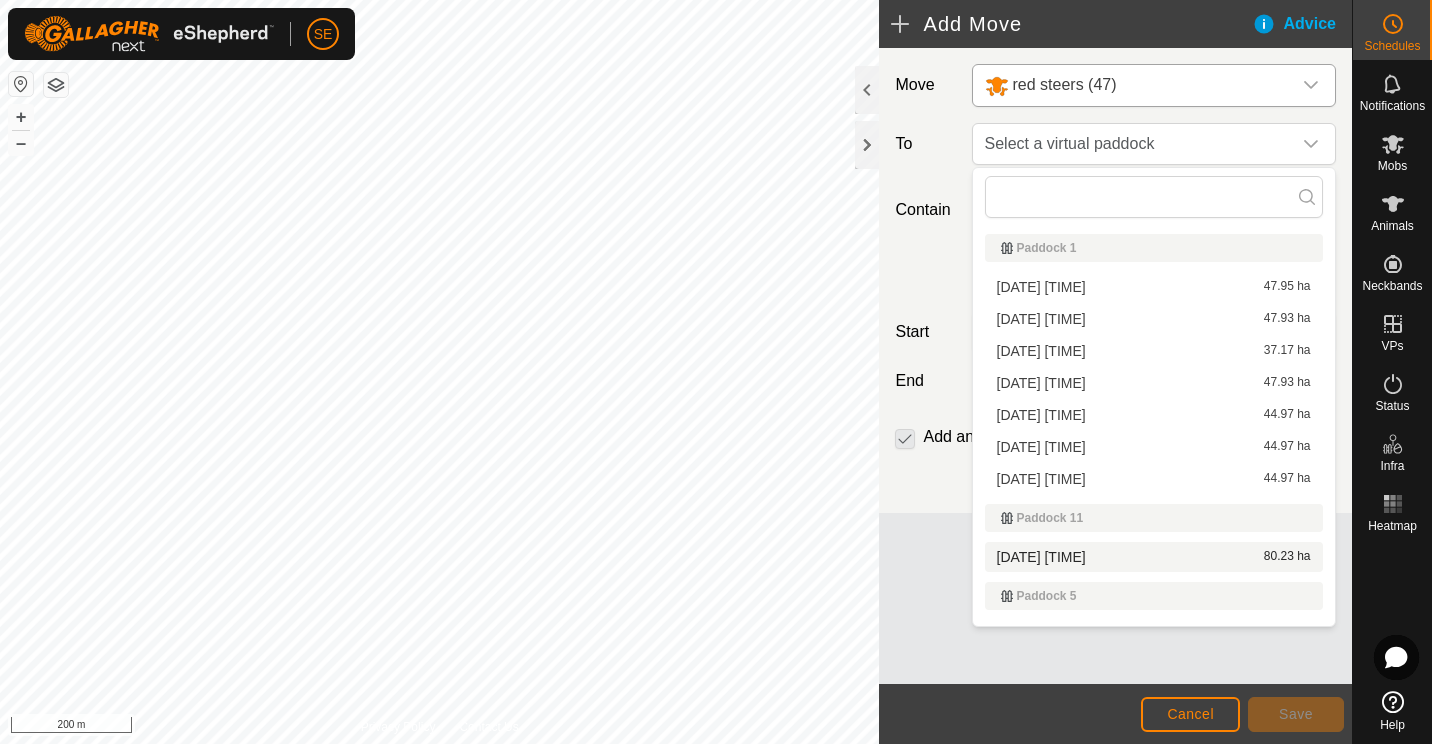 click on "[DATE] [TIME]  [NUMBER] ha" at bounding box center (1154, 557) 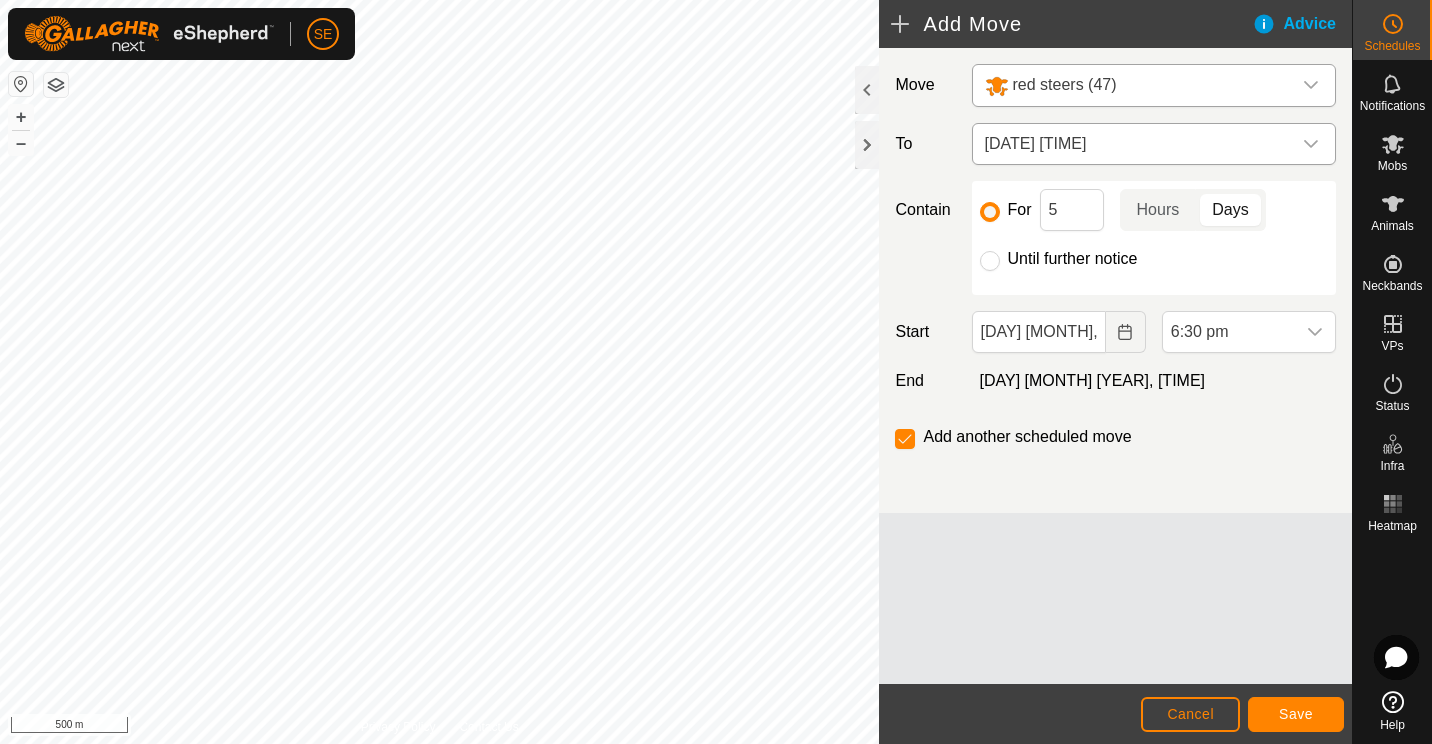 click 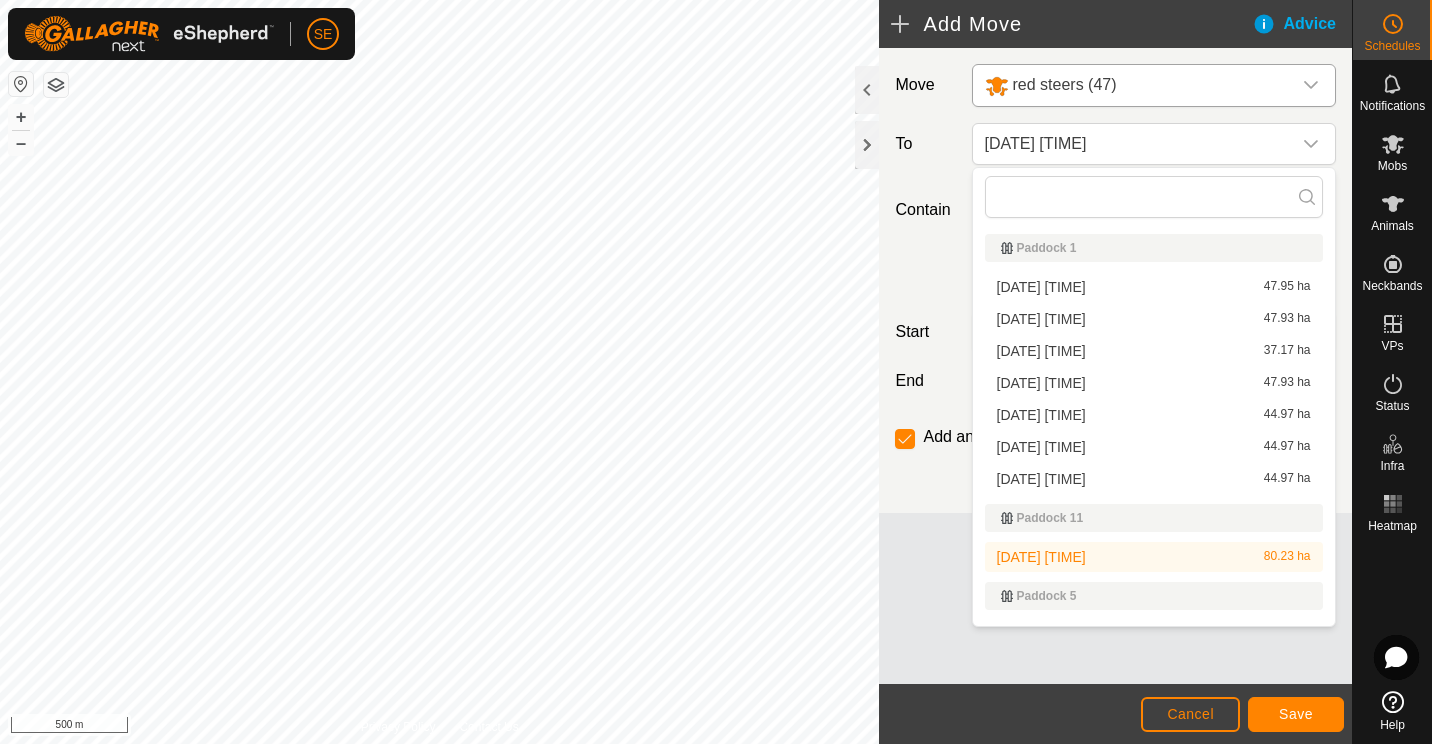 click on "[DATE] [TIME]  [NUMBER] ha" at bounding box center (1154, 557) 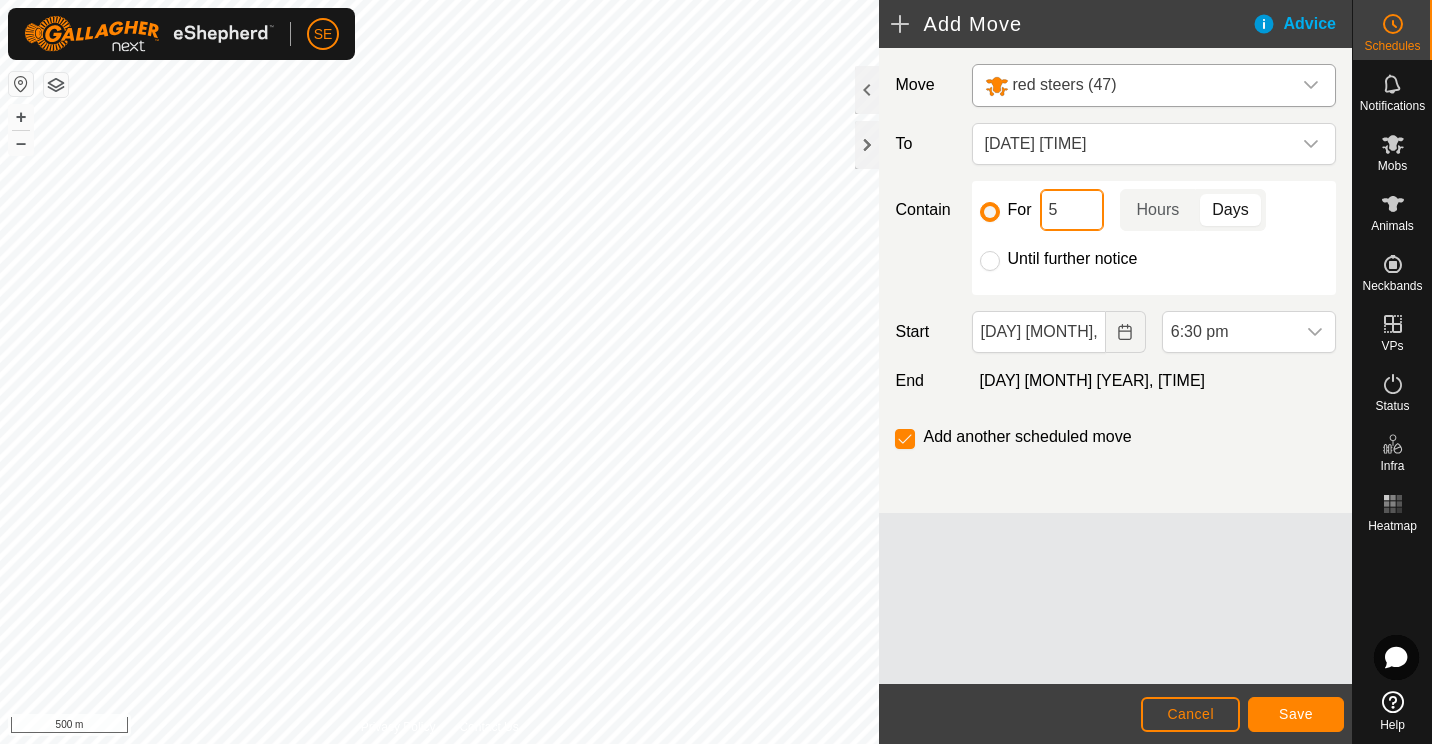 click on "5" 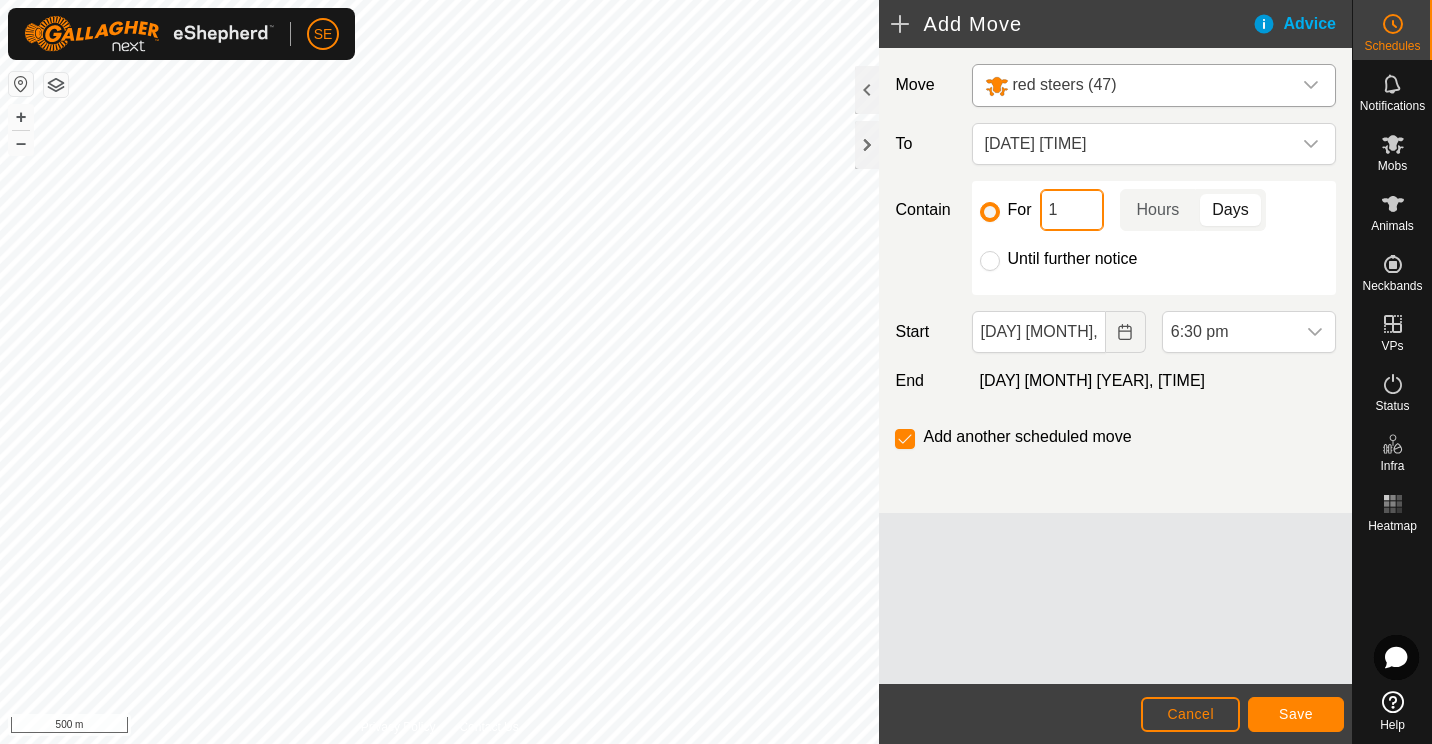 type on "10" 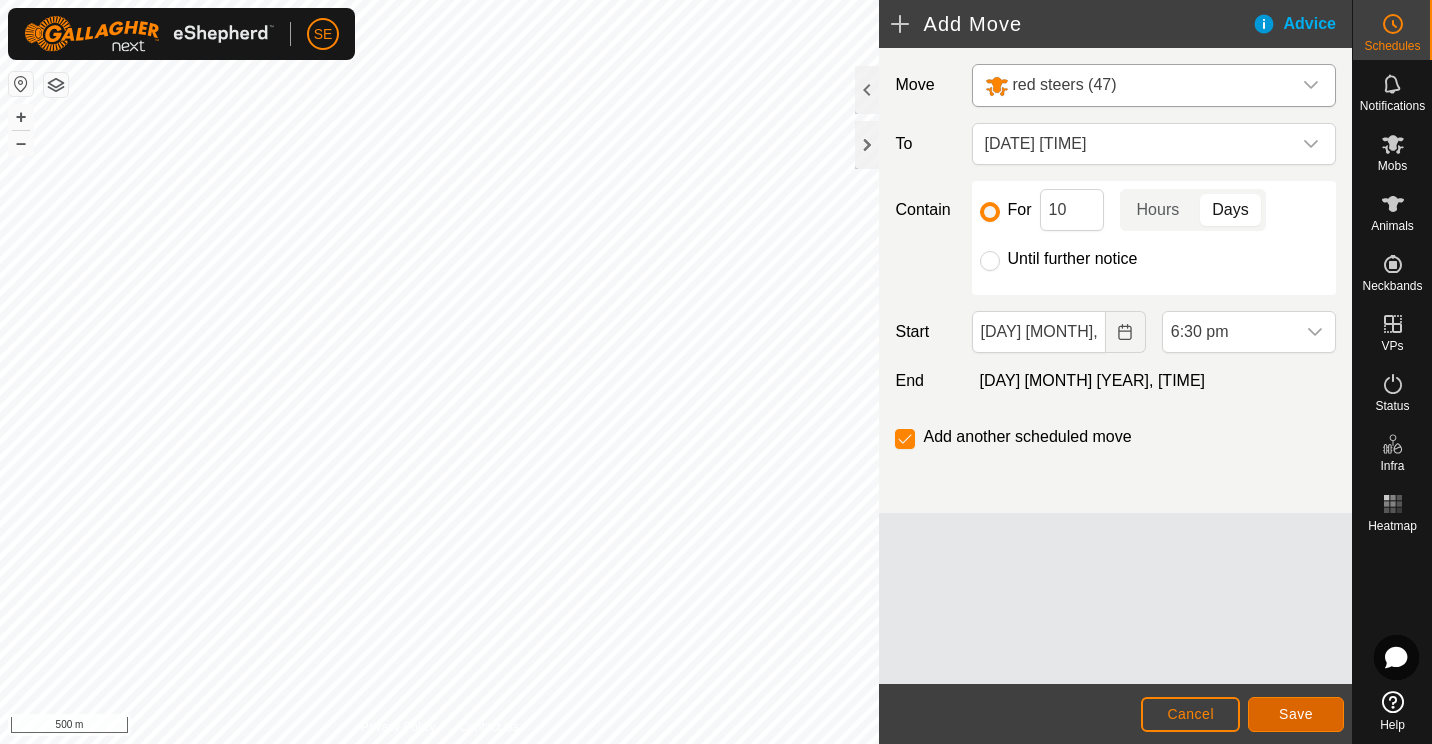 click on "Save" 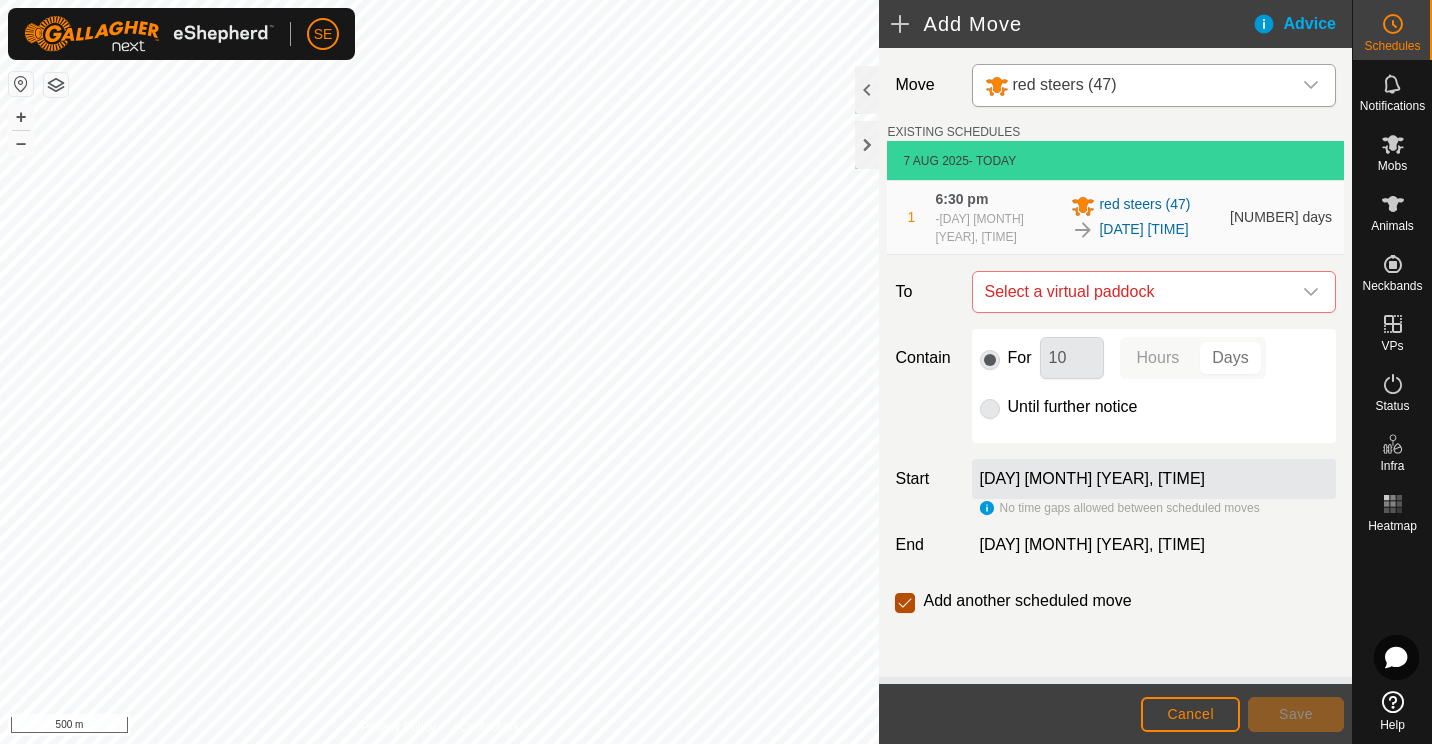 click at bounding box center (905, 603) 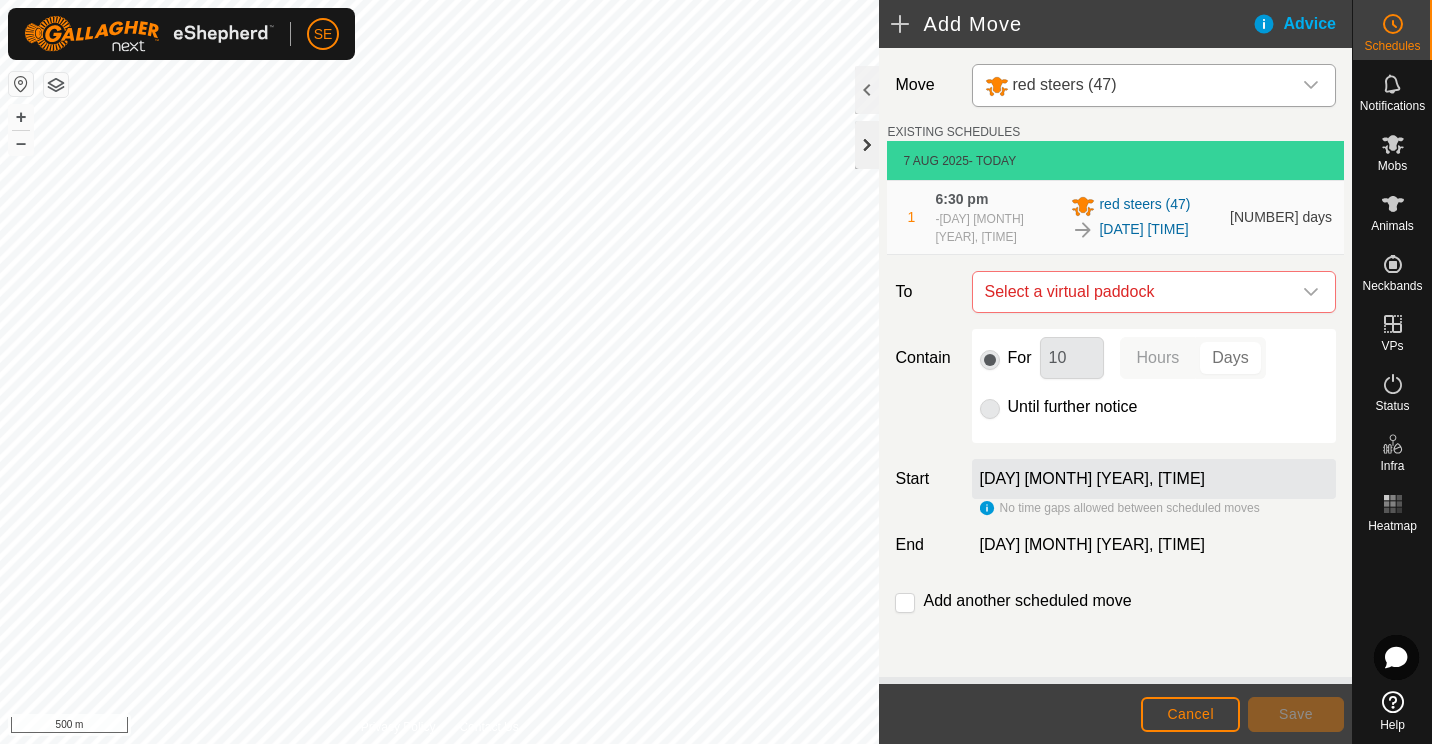 click 